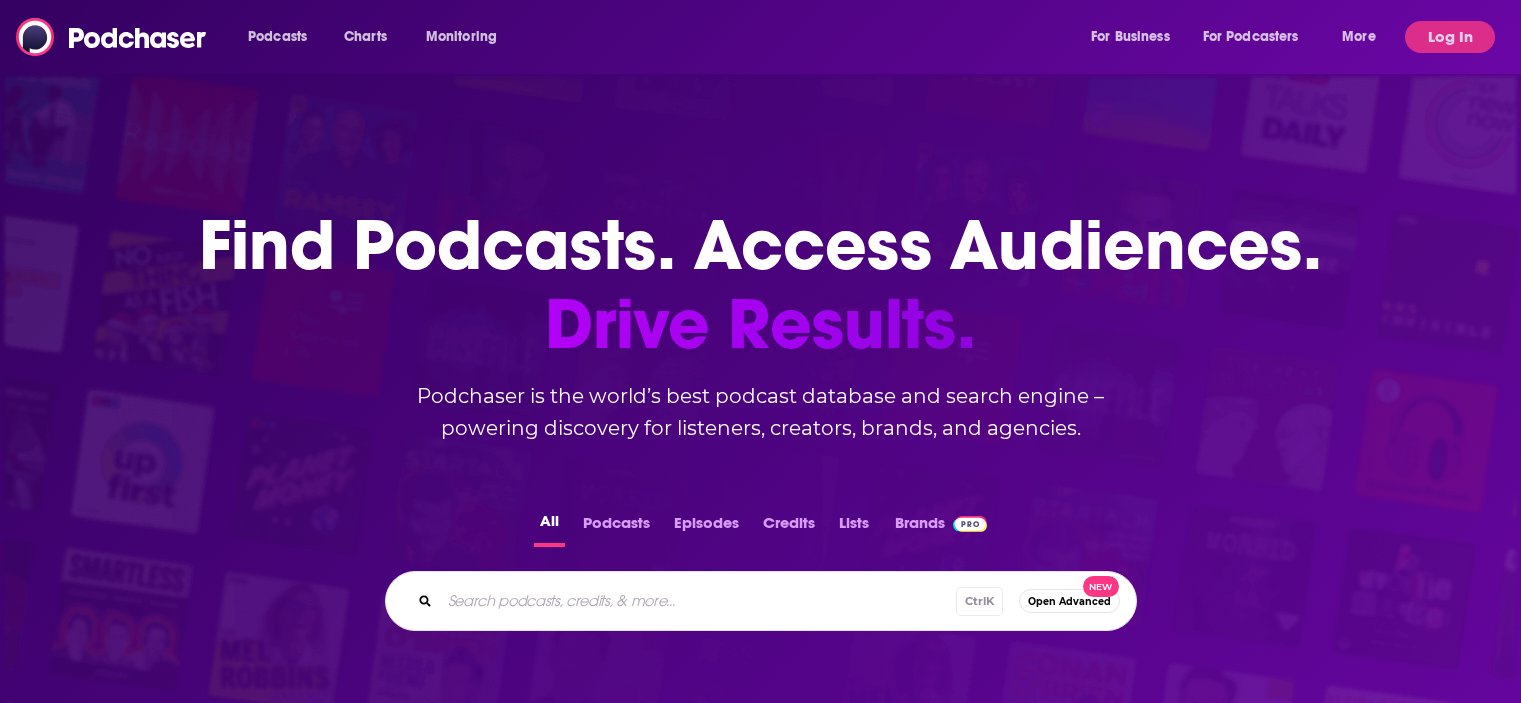 scroll, scrollTop: 0, scrollLeft: 0, axis: both 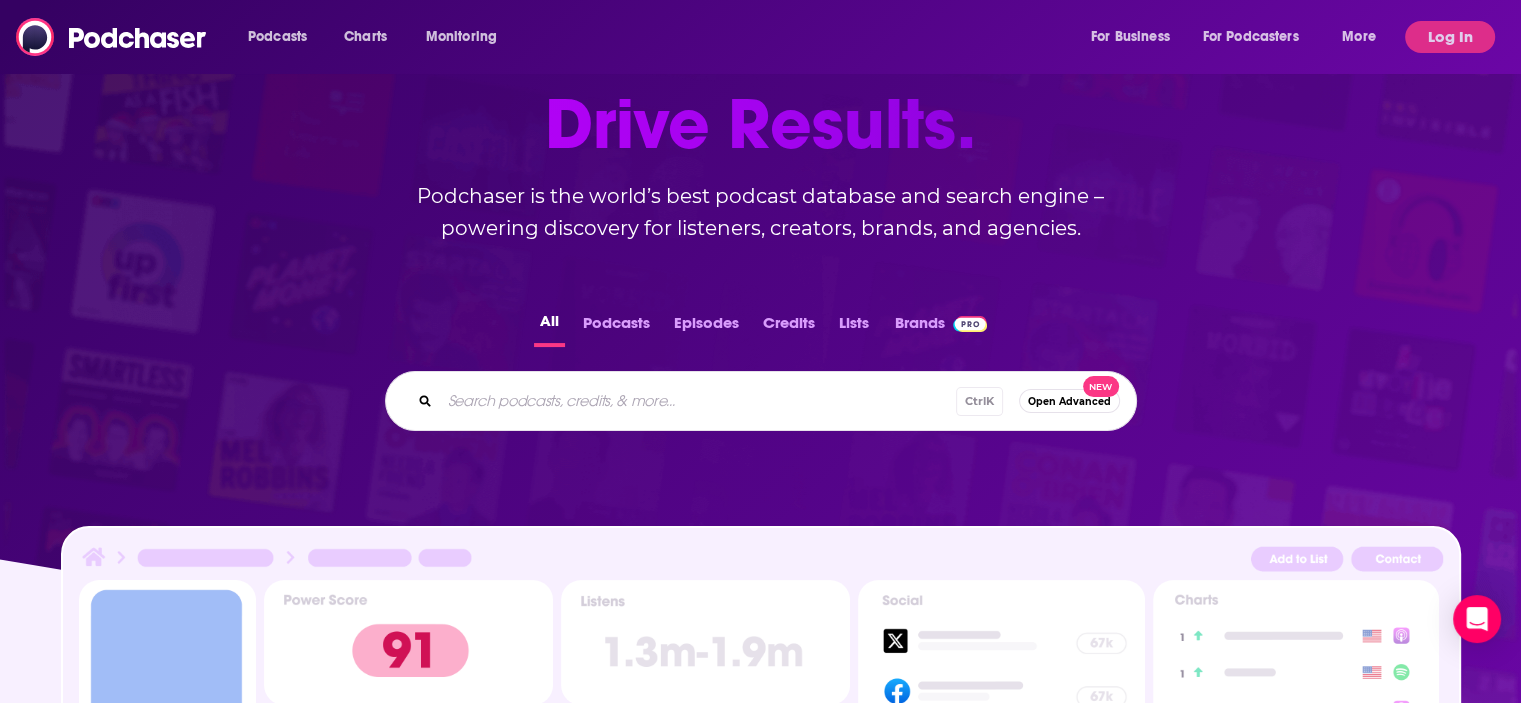 click at bounding box center [698, 401] 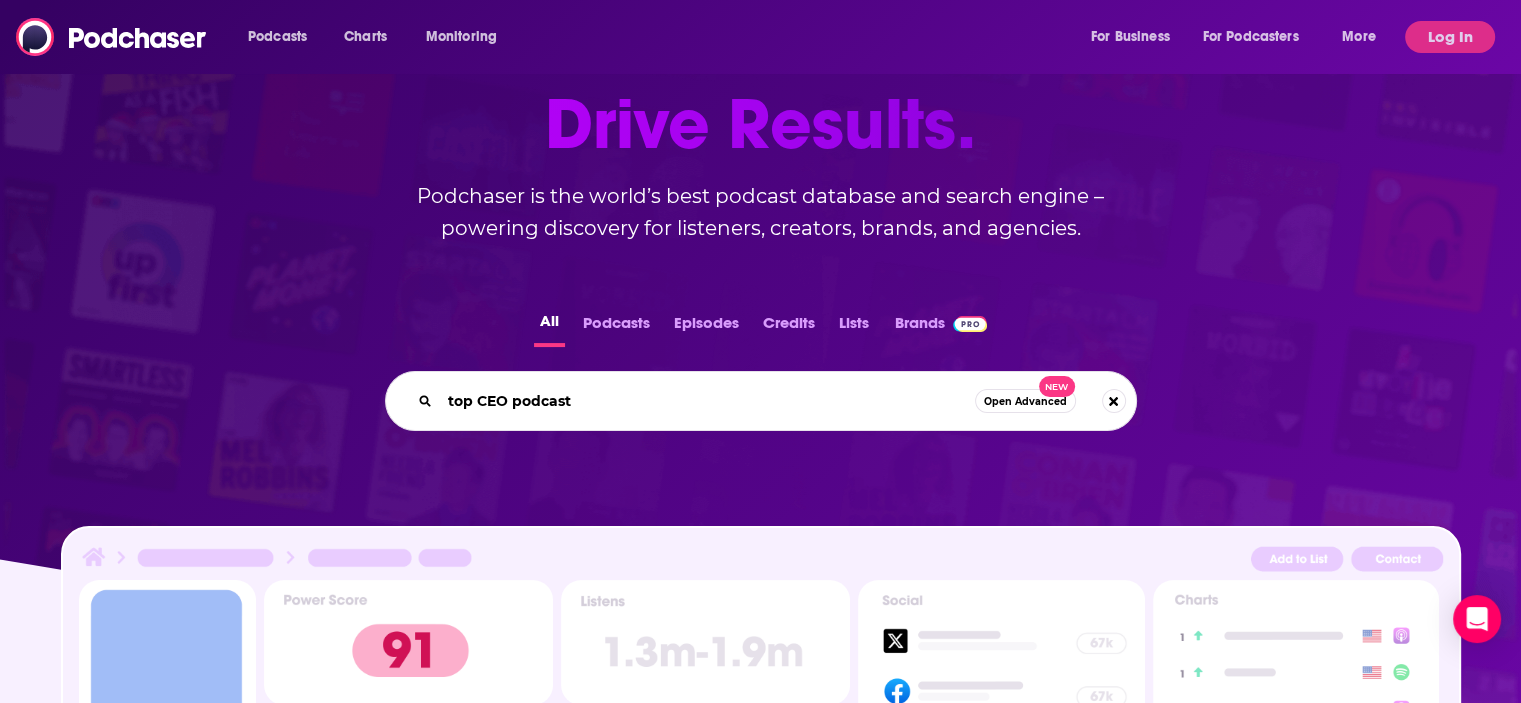 type on "top CEO podcasts" 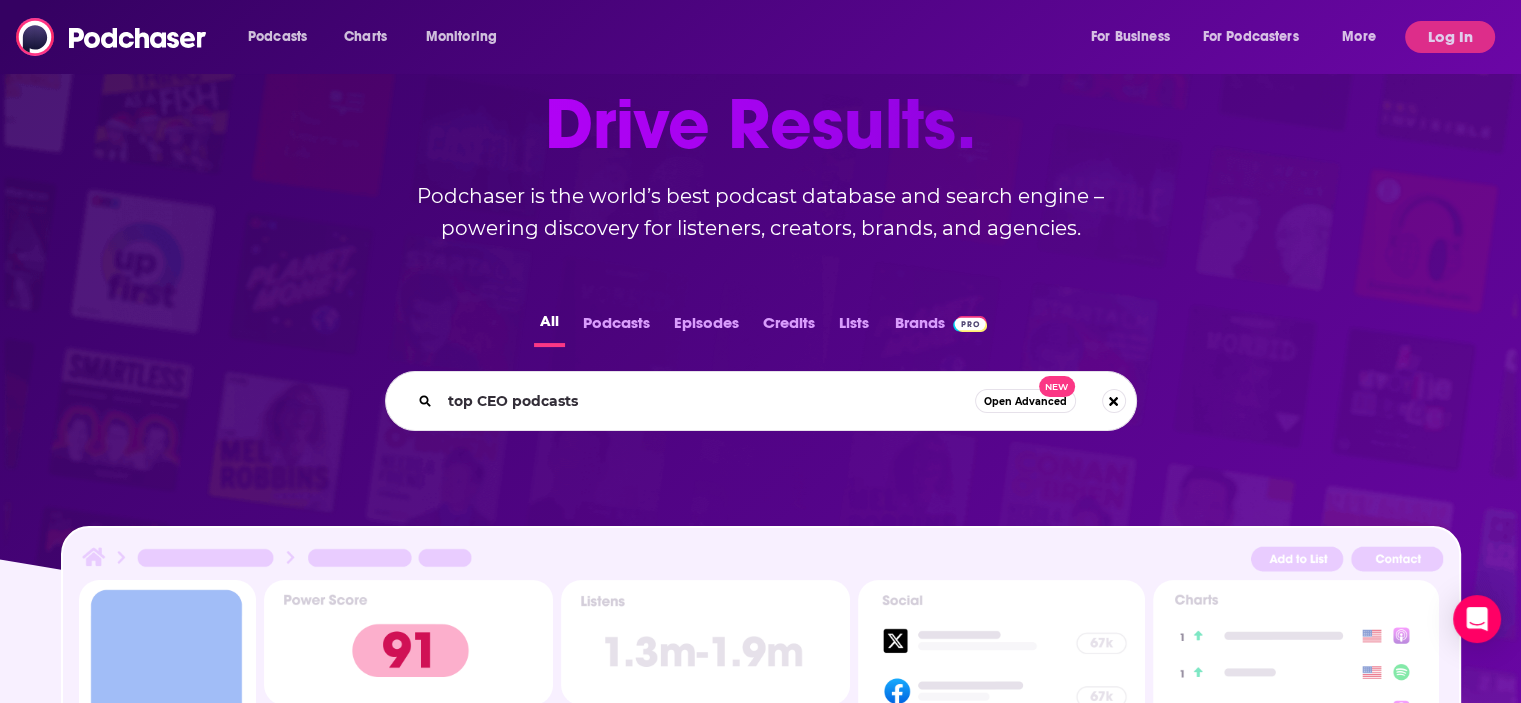 scroll, scrollTop: 0, scrollLeft: 0, axis: both 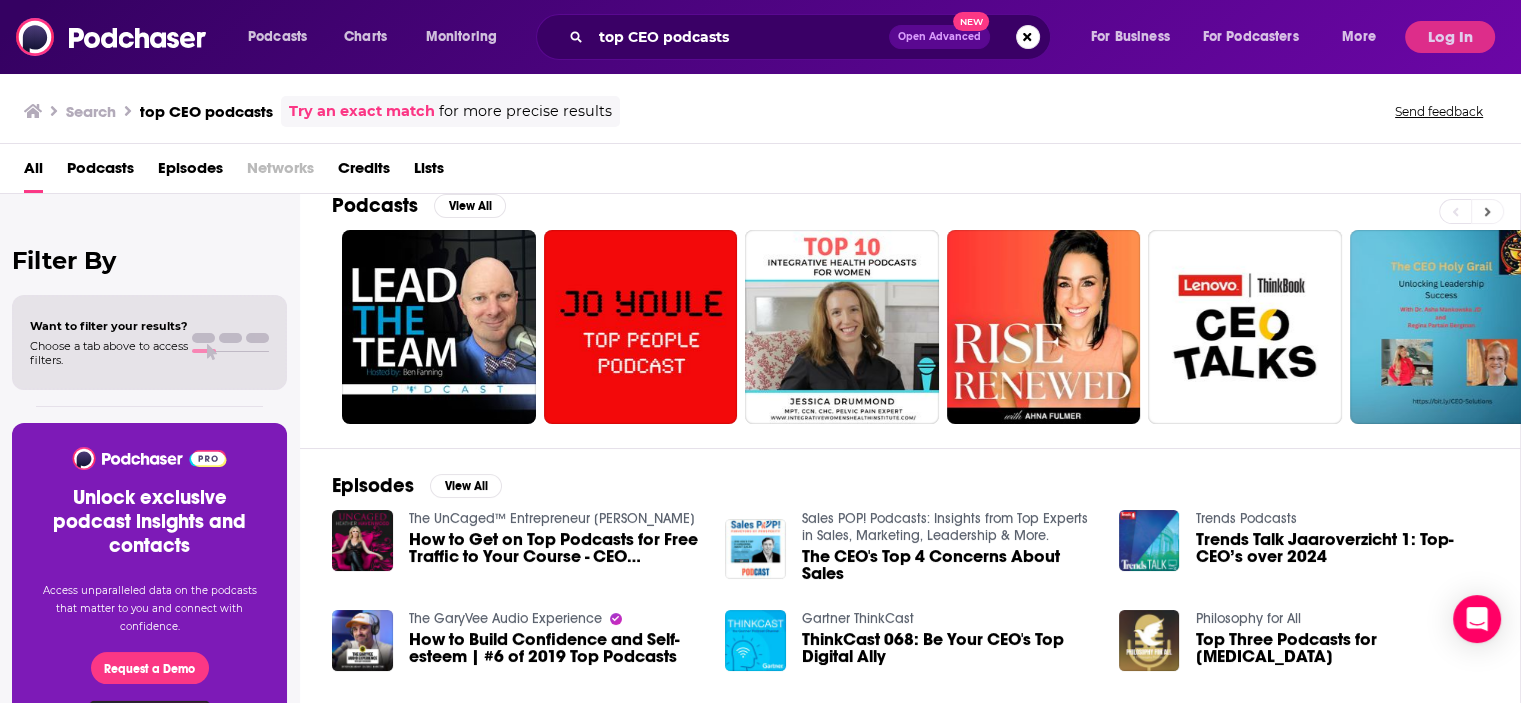 click 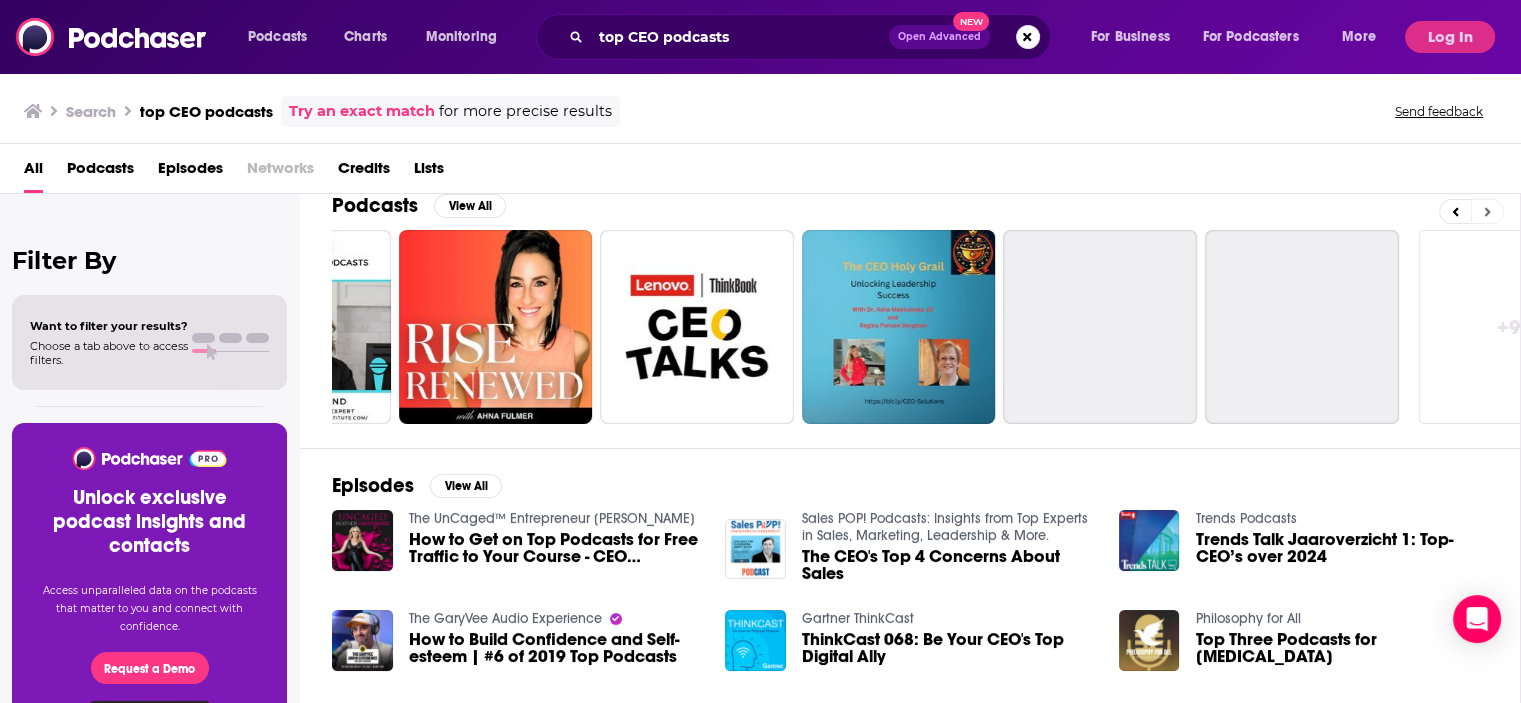 scroll, scrollTop: 0, scrollLeft: 632, axis: horizontal 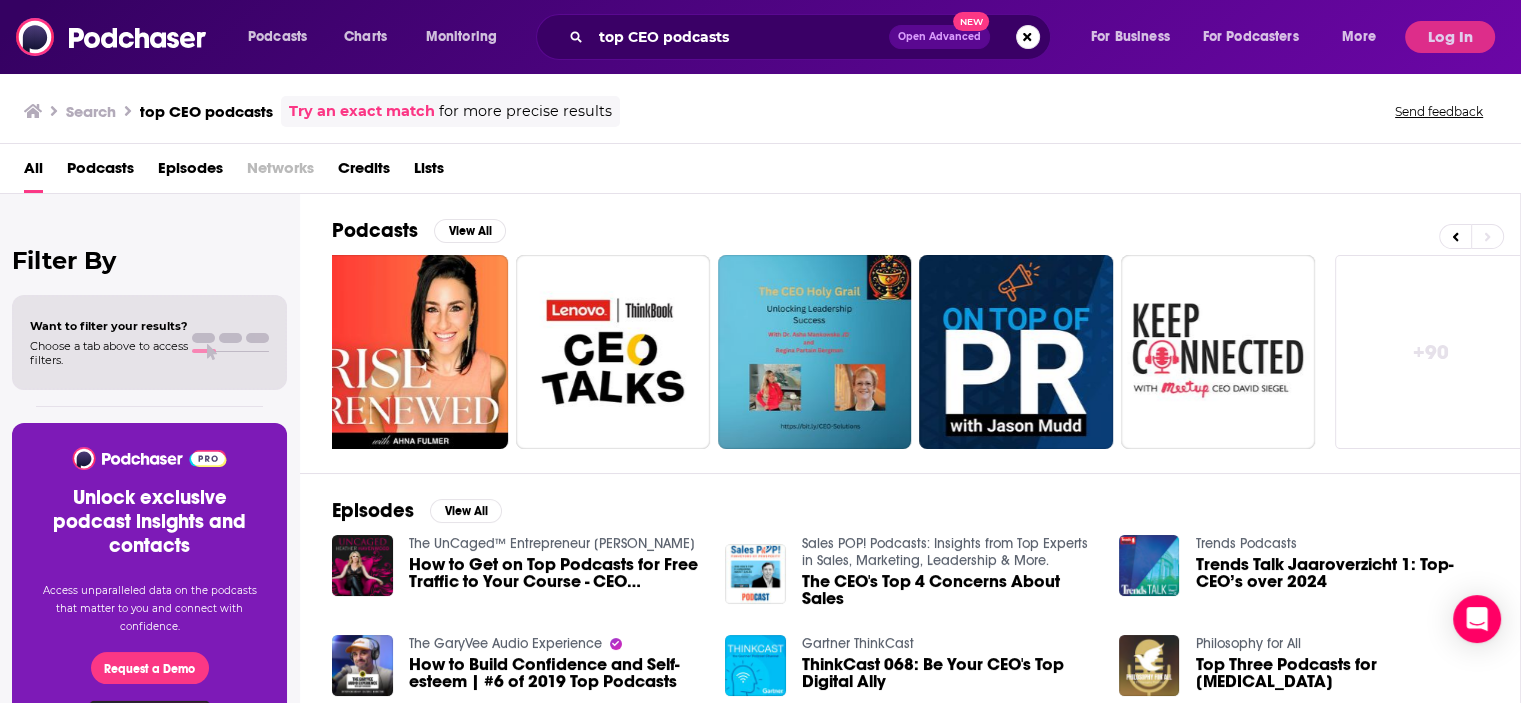 click on "Podcasts" at bounding box center (100, 172) 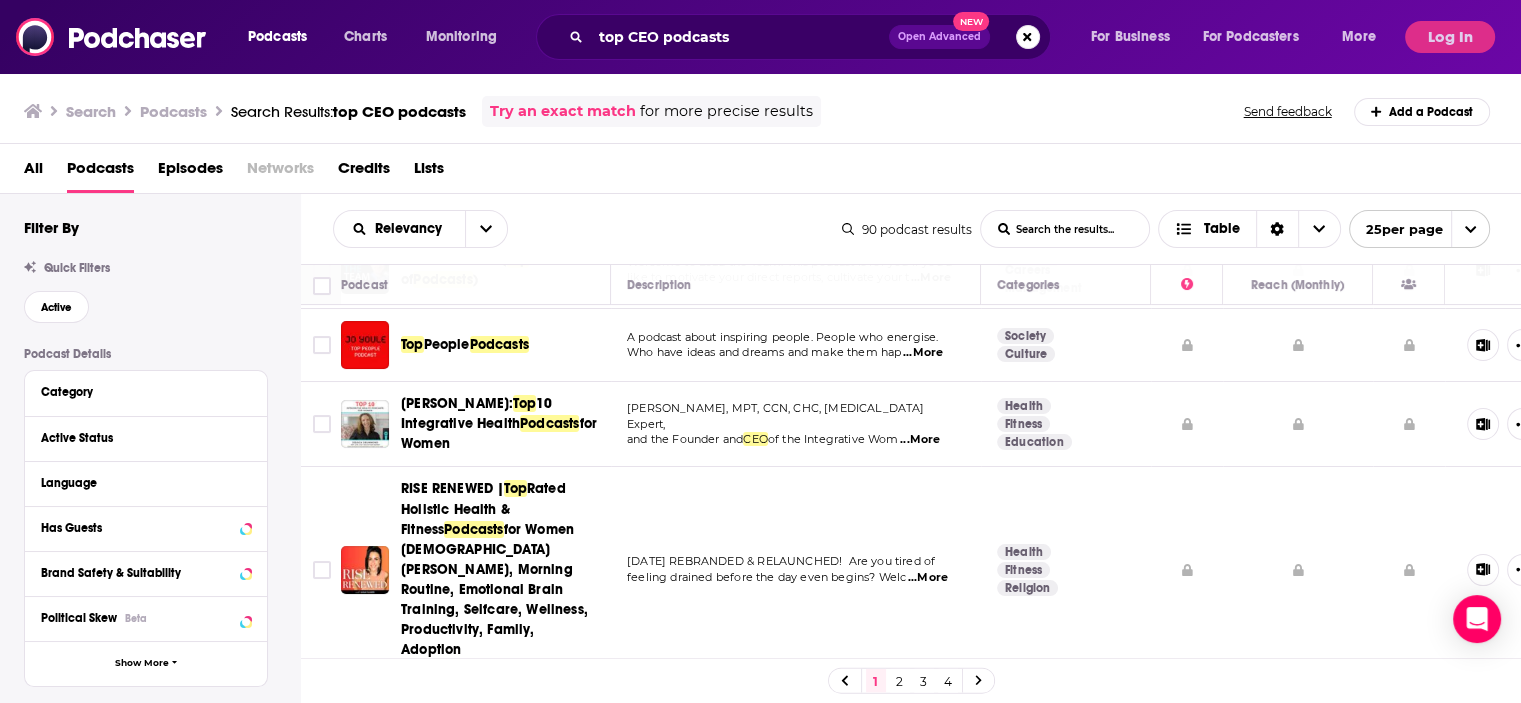 scroll, scrollTop: 0, scrollLeft: 0, axis: both 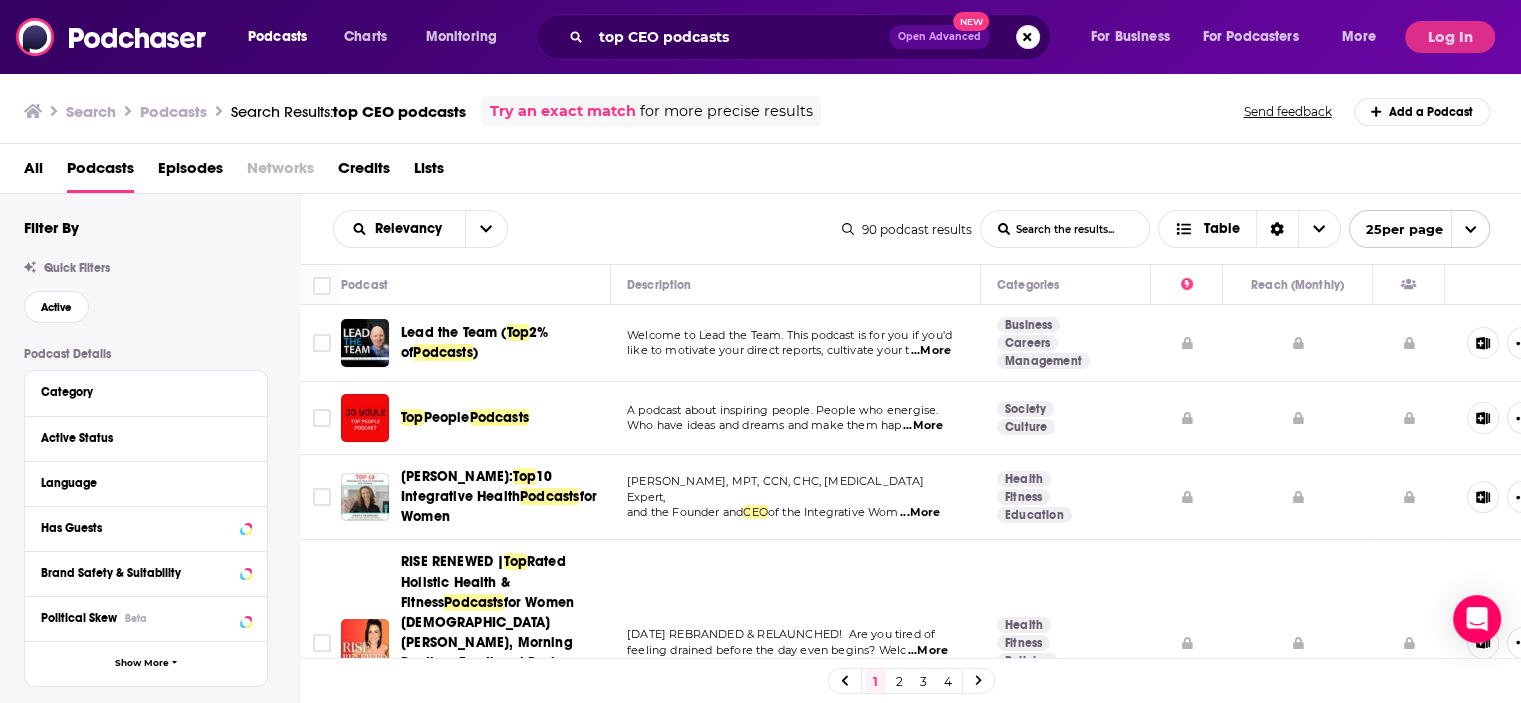 click on "top CEO podcasts" at bounding box center [399, 111] 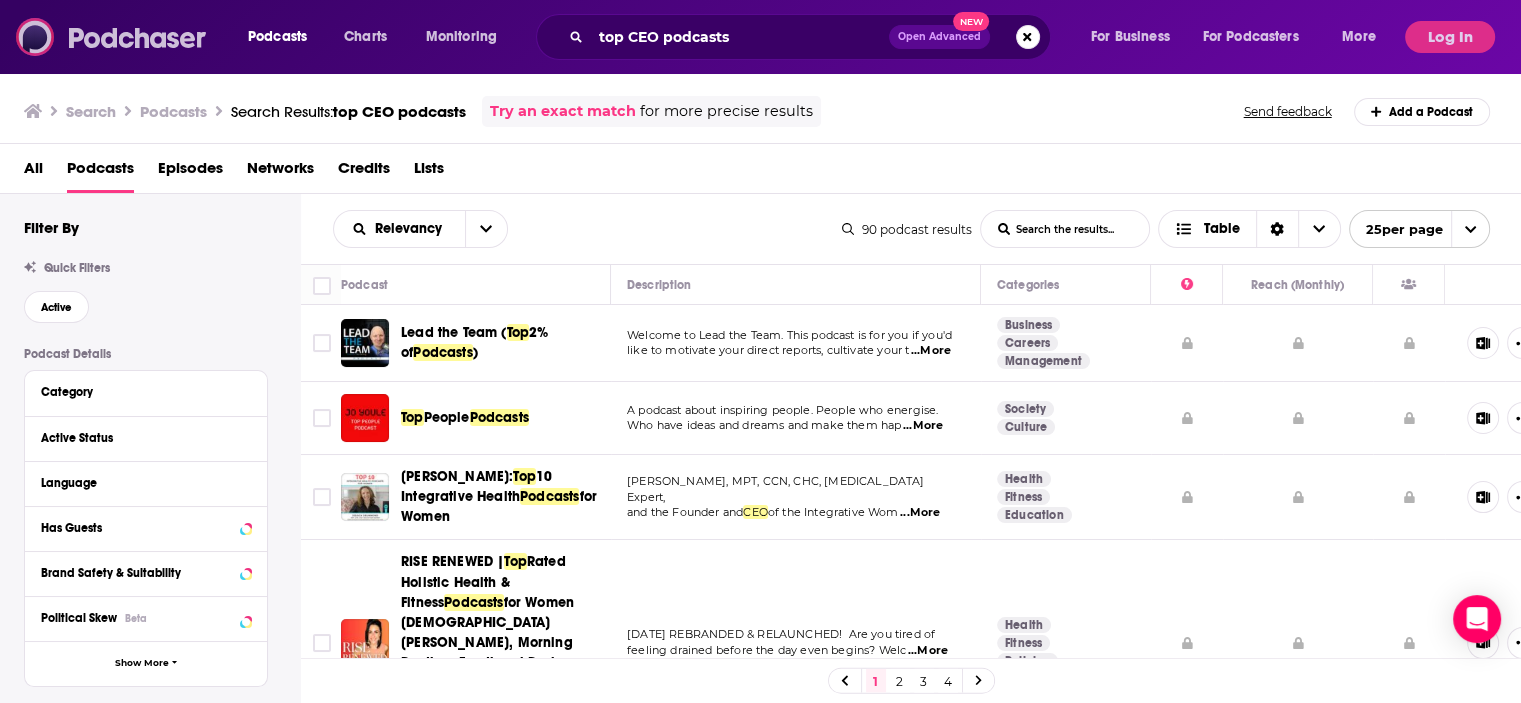 click at bounding box center [112, 37] 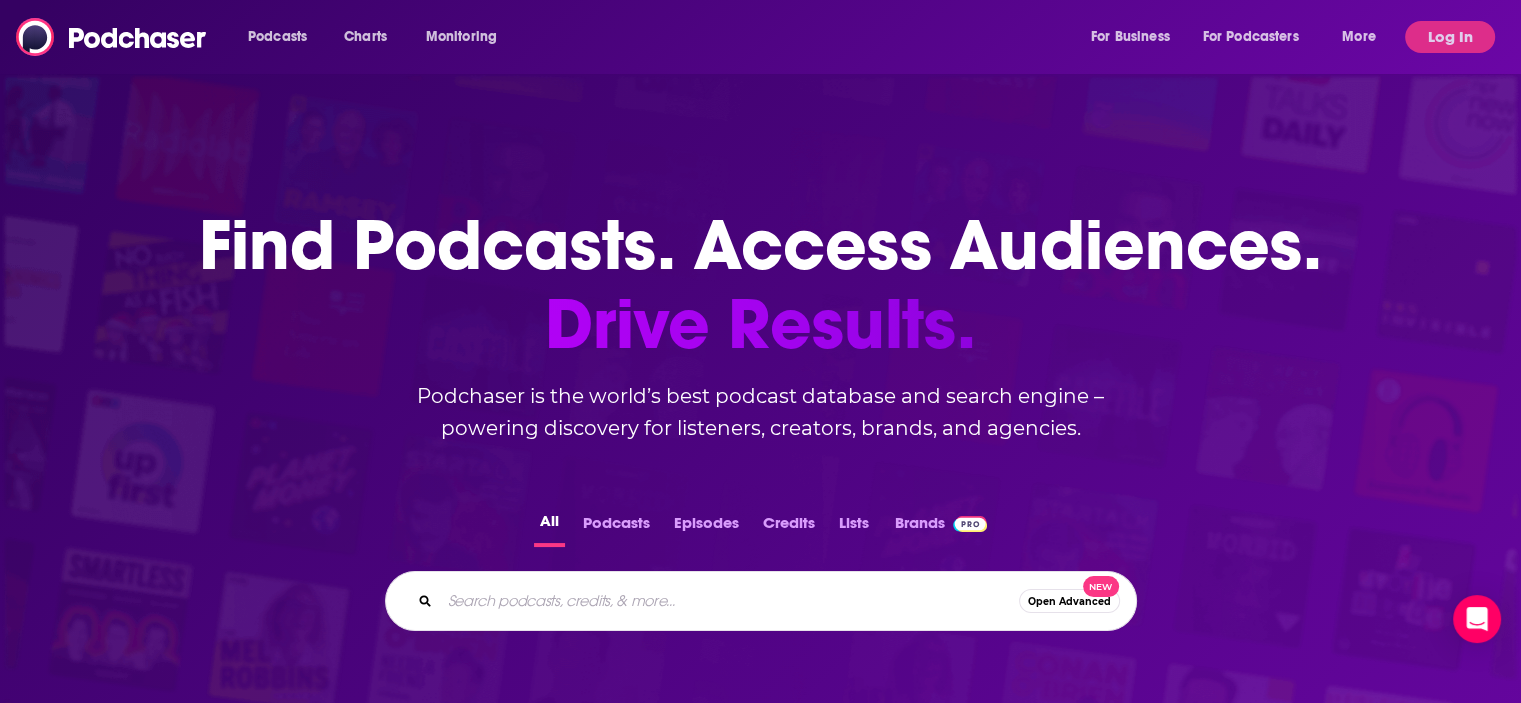 click at bounding box center (729, 601) 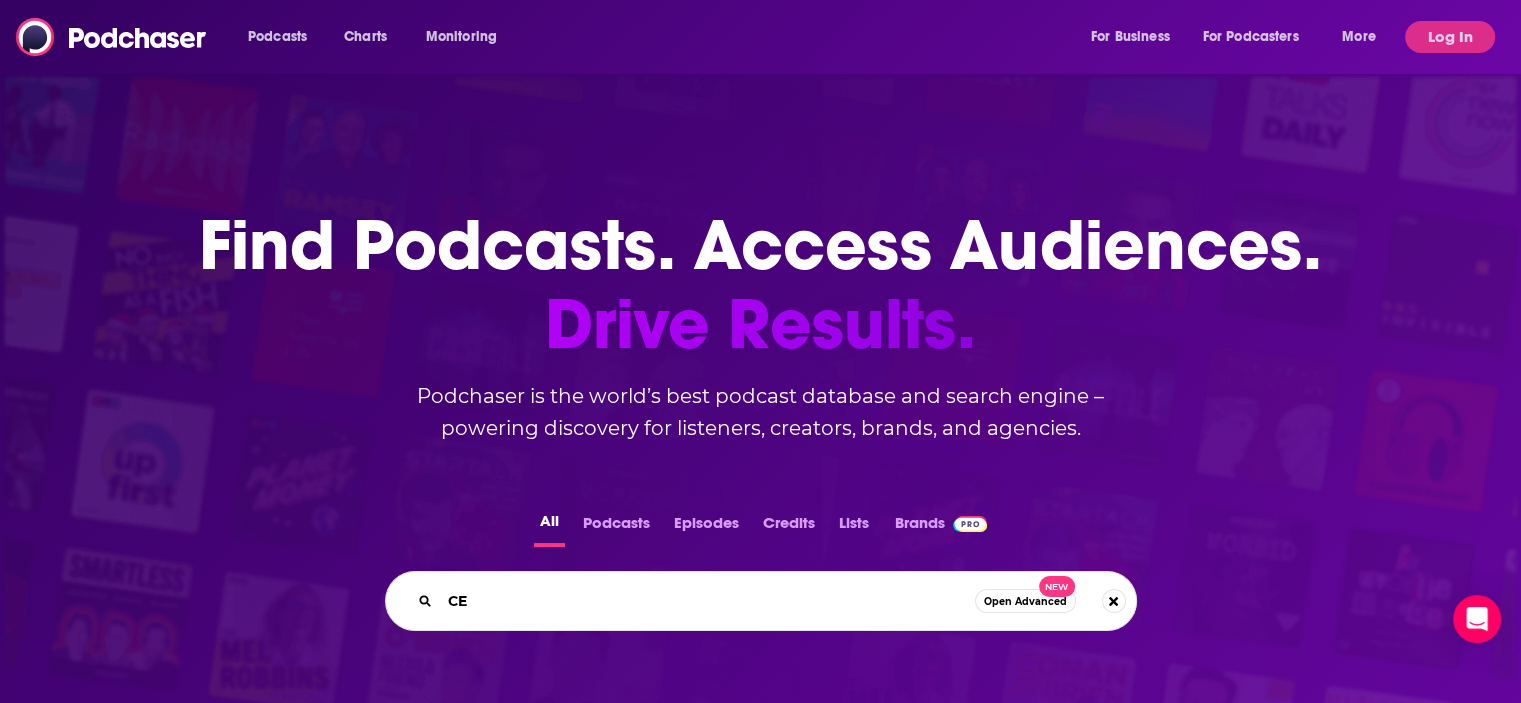 type on "CEO" 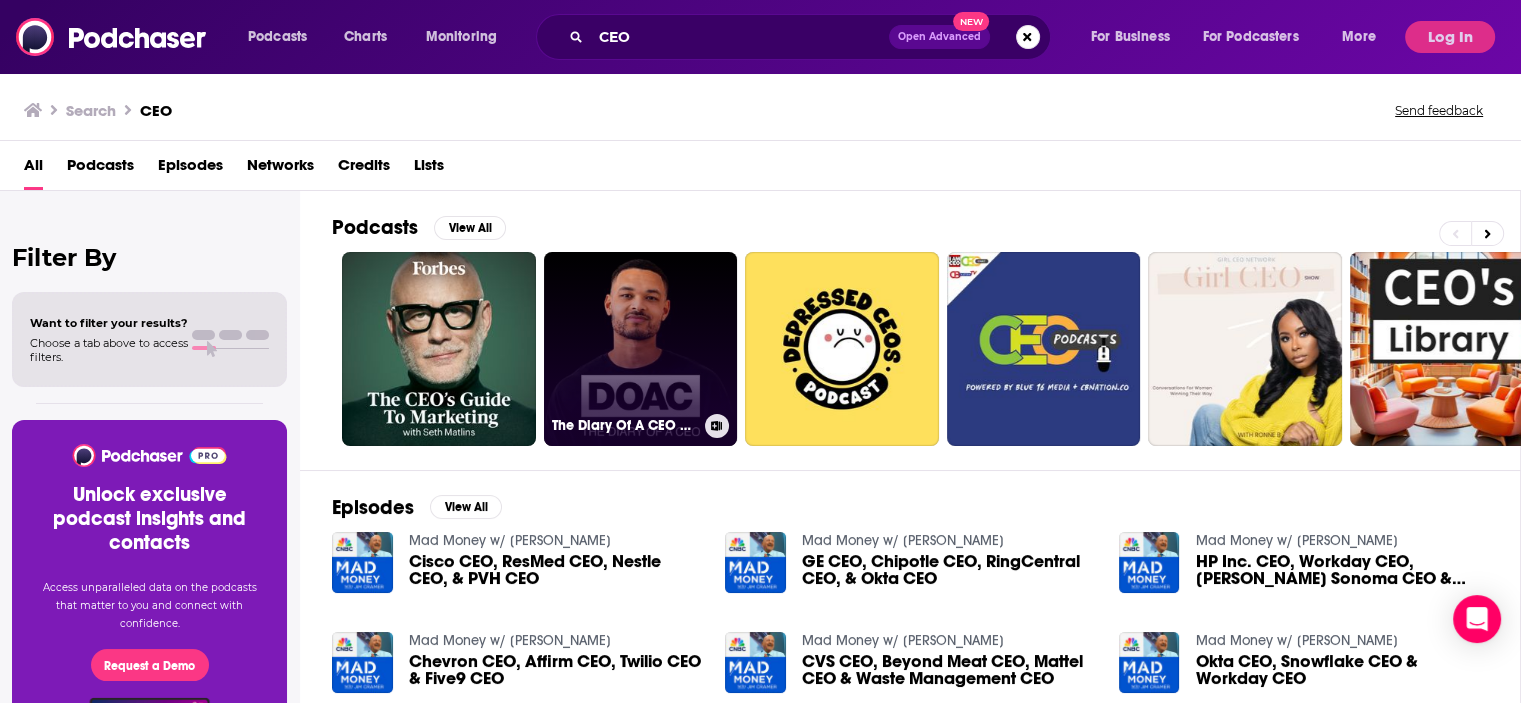 click on "The Diary Of A CEO with [PERSON_NAME]" at bounding box center [641, 349] 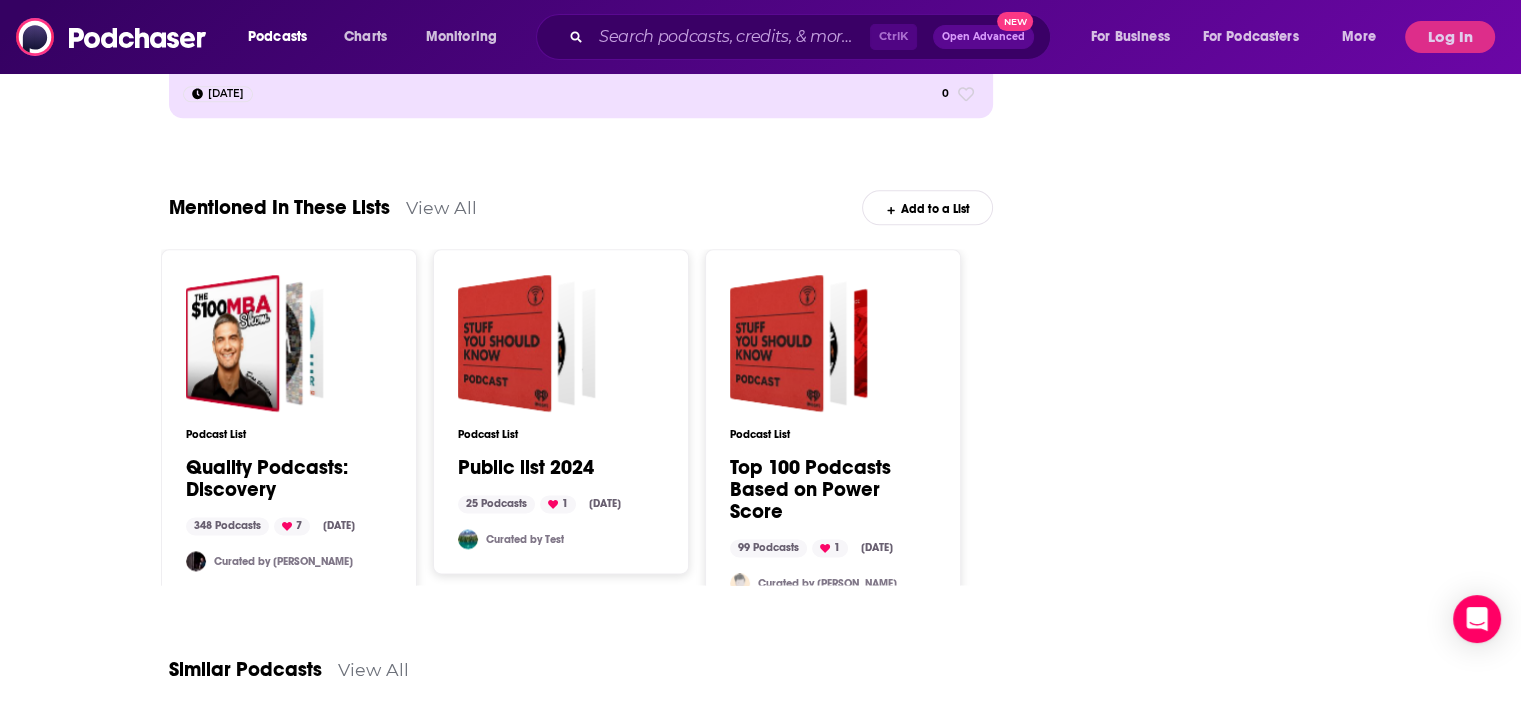 scroll, scrollTop: 2300, scrollLeft: 0, axis: vertical 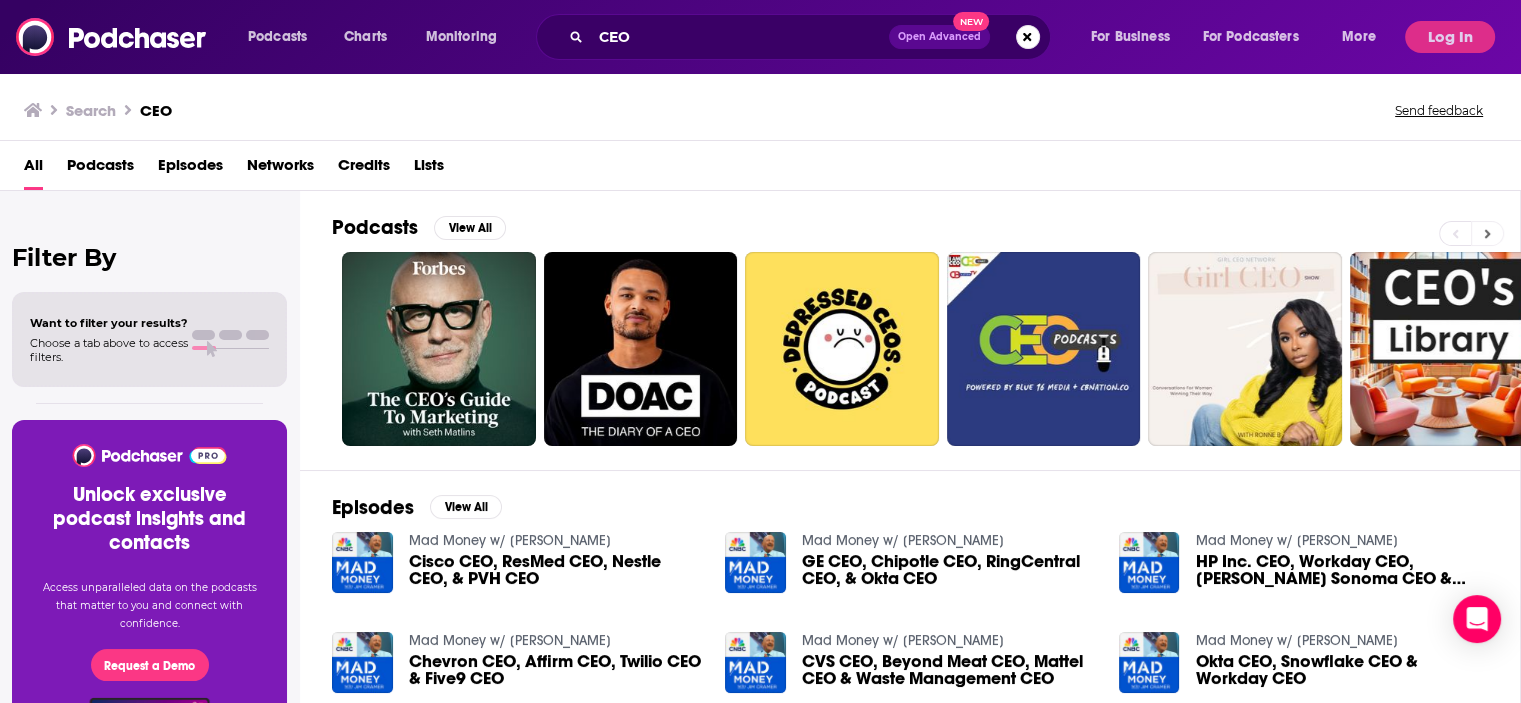 click at bounding box center (1487, 233) 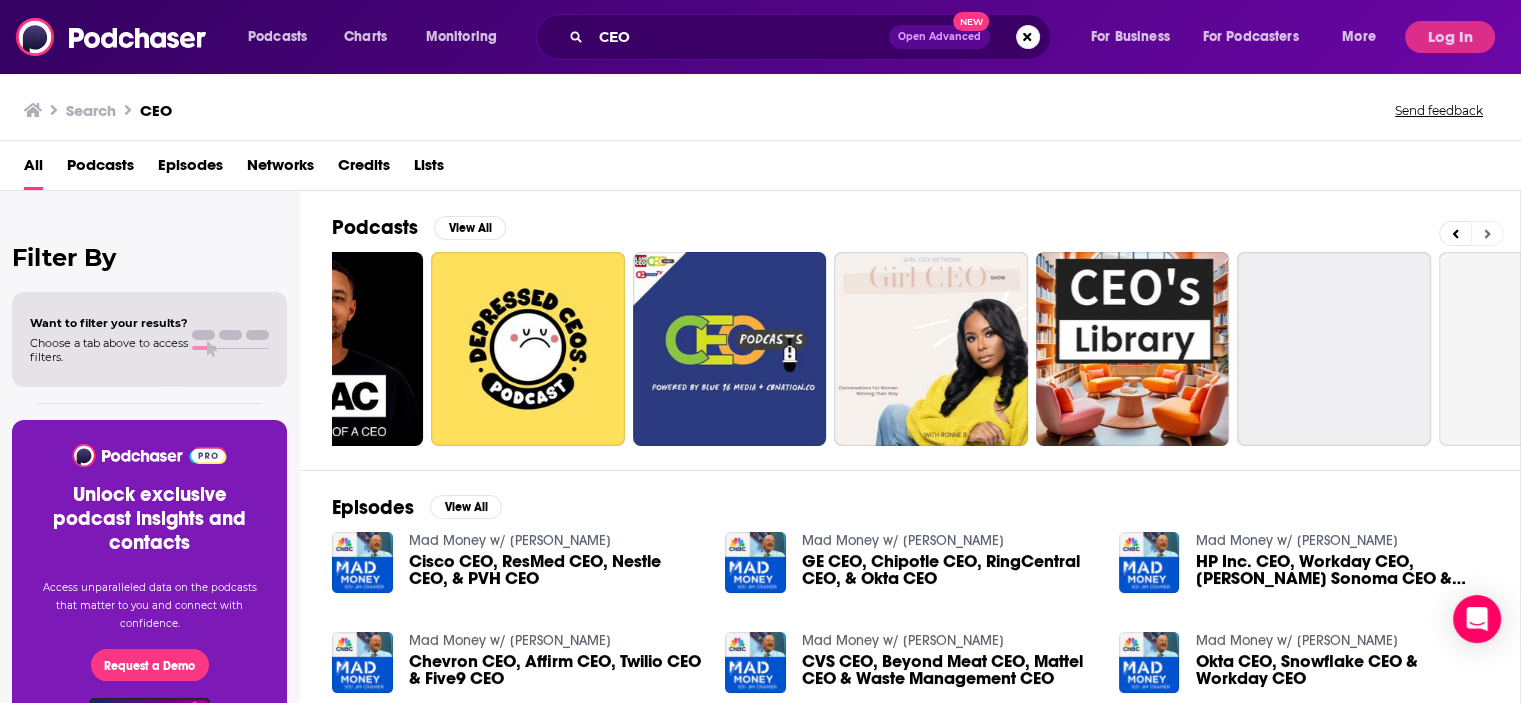 scroll, scrollTop: 0, scrollLeft: 632, axis: horizontal 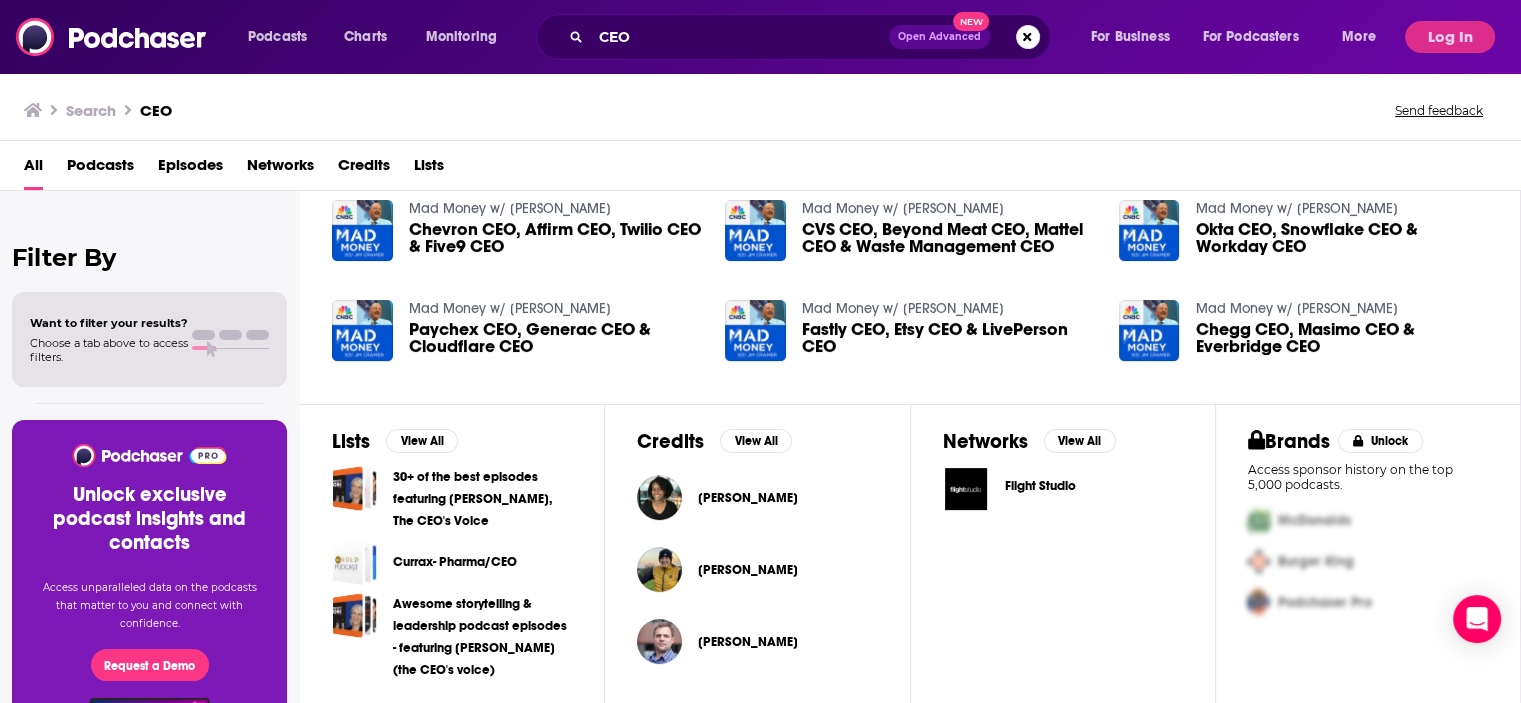 click on "Podcasts" at bounding box center (100, 169) 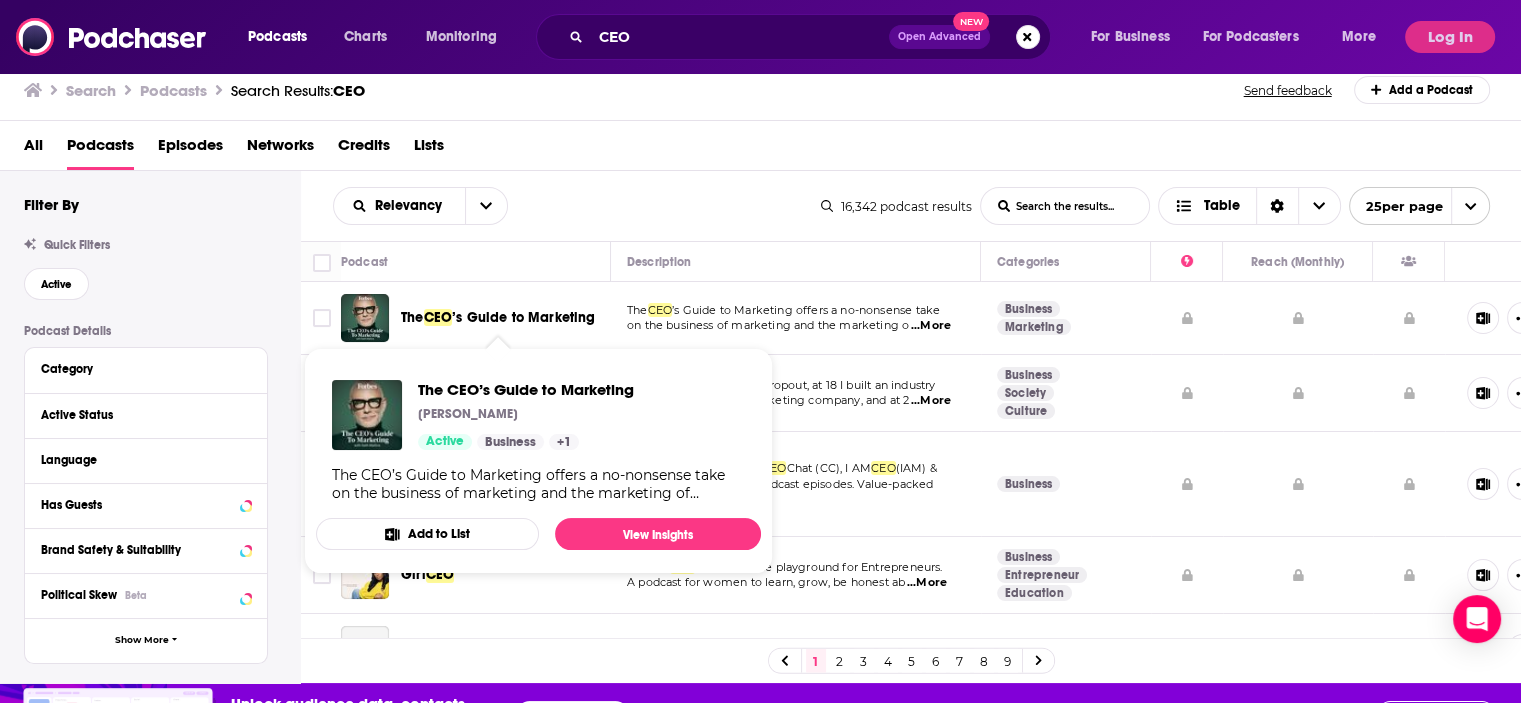 scroll, scrollTop: 0, scrollLeft: 0, axis: both 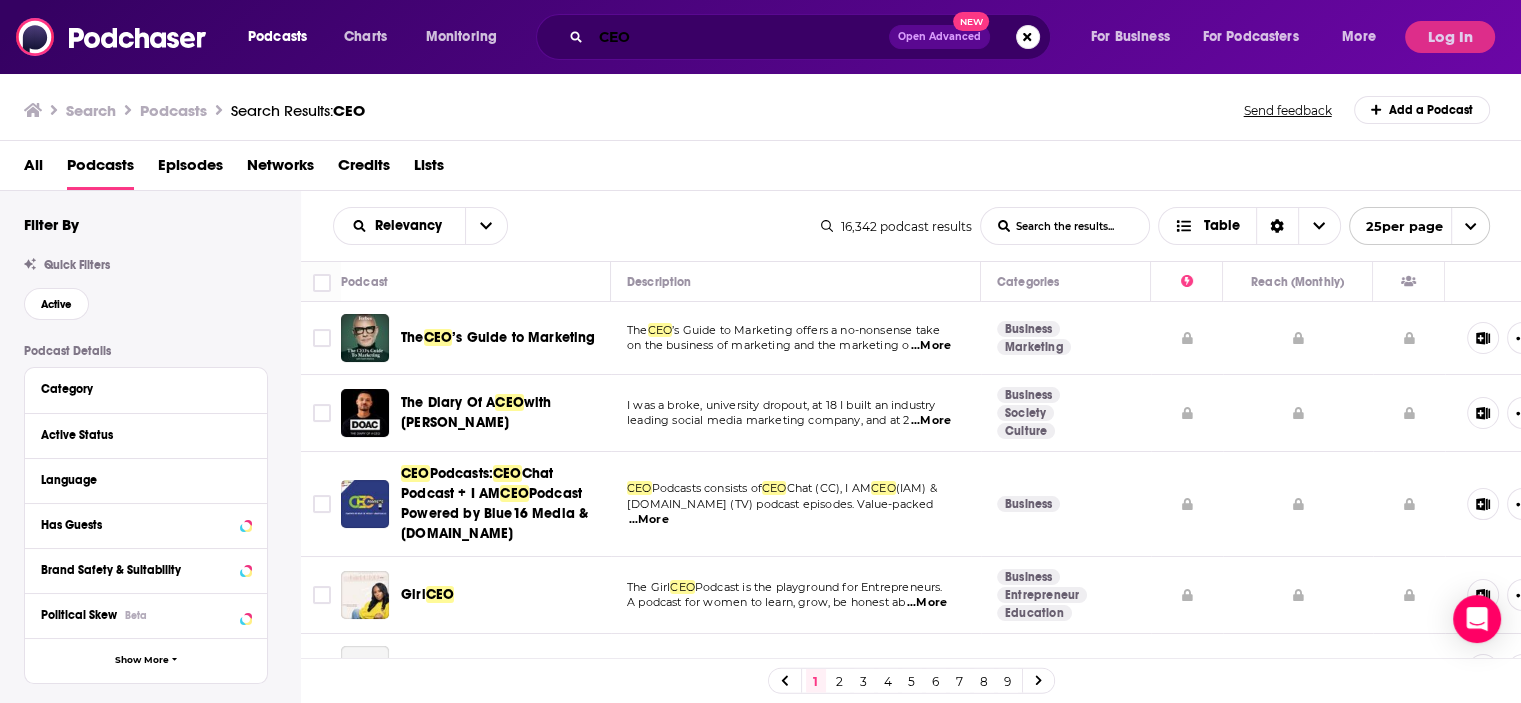 click on "CEO" at bounding box center [740, 37] 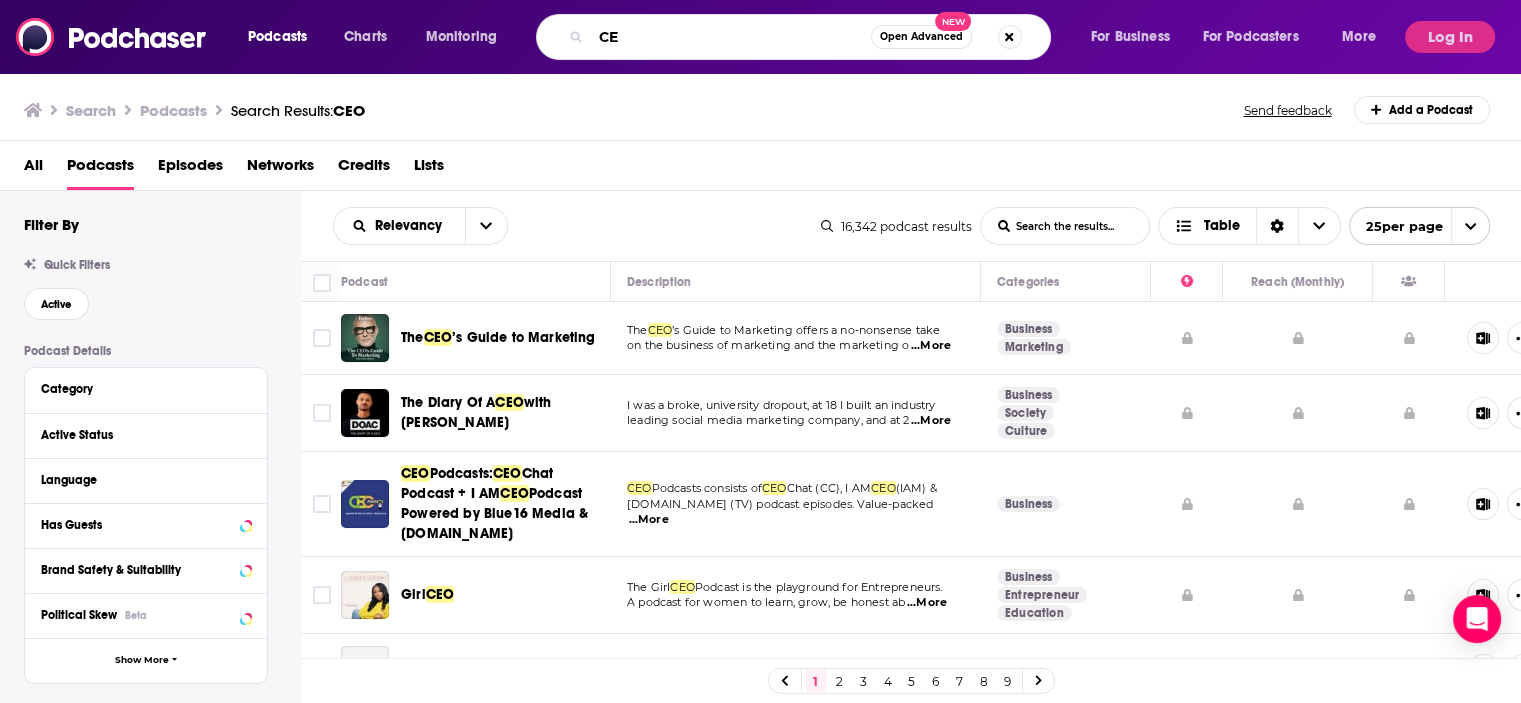 type on "C" 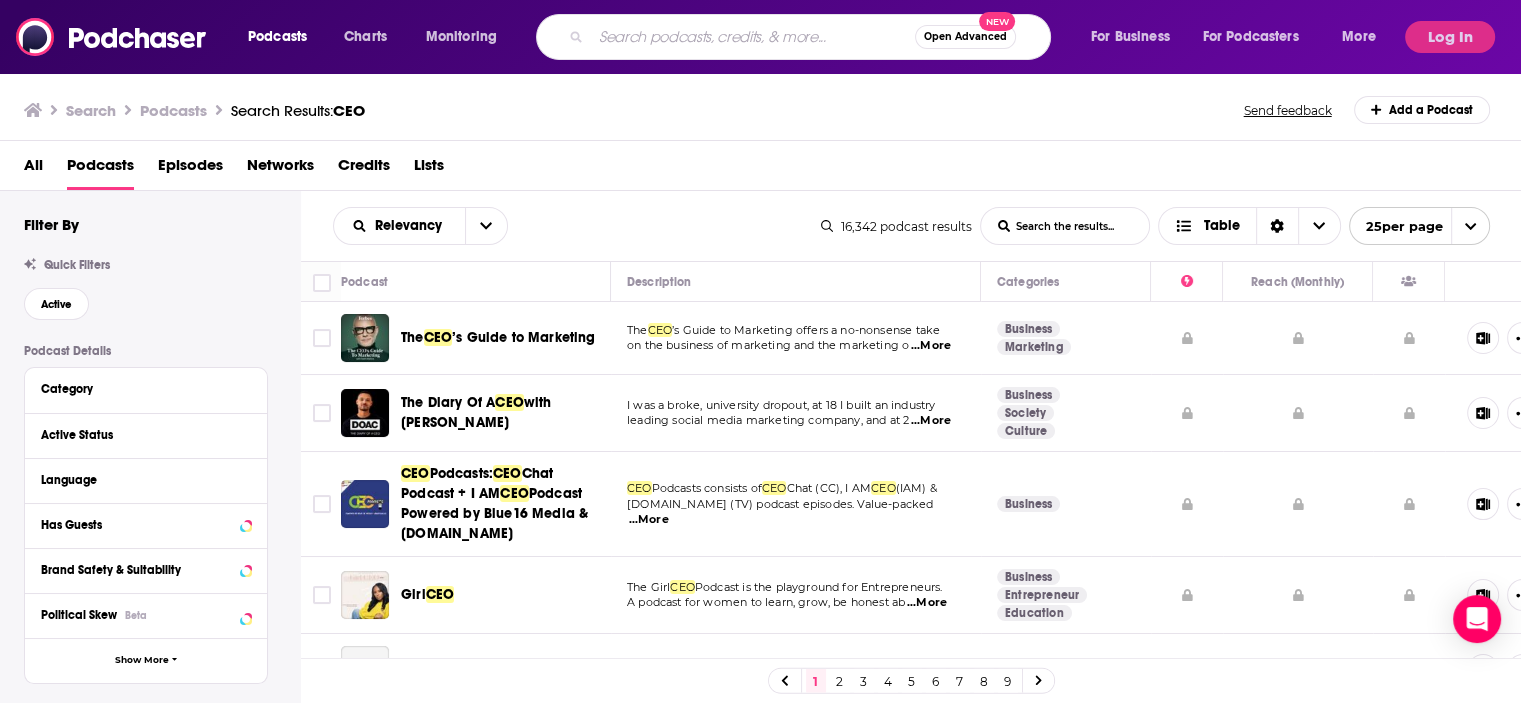 type 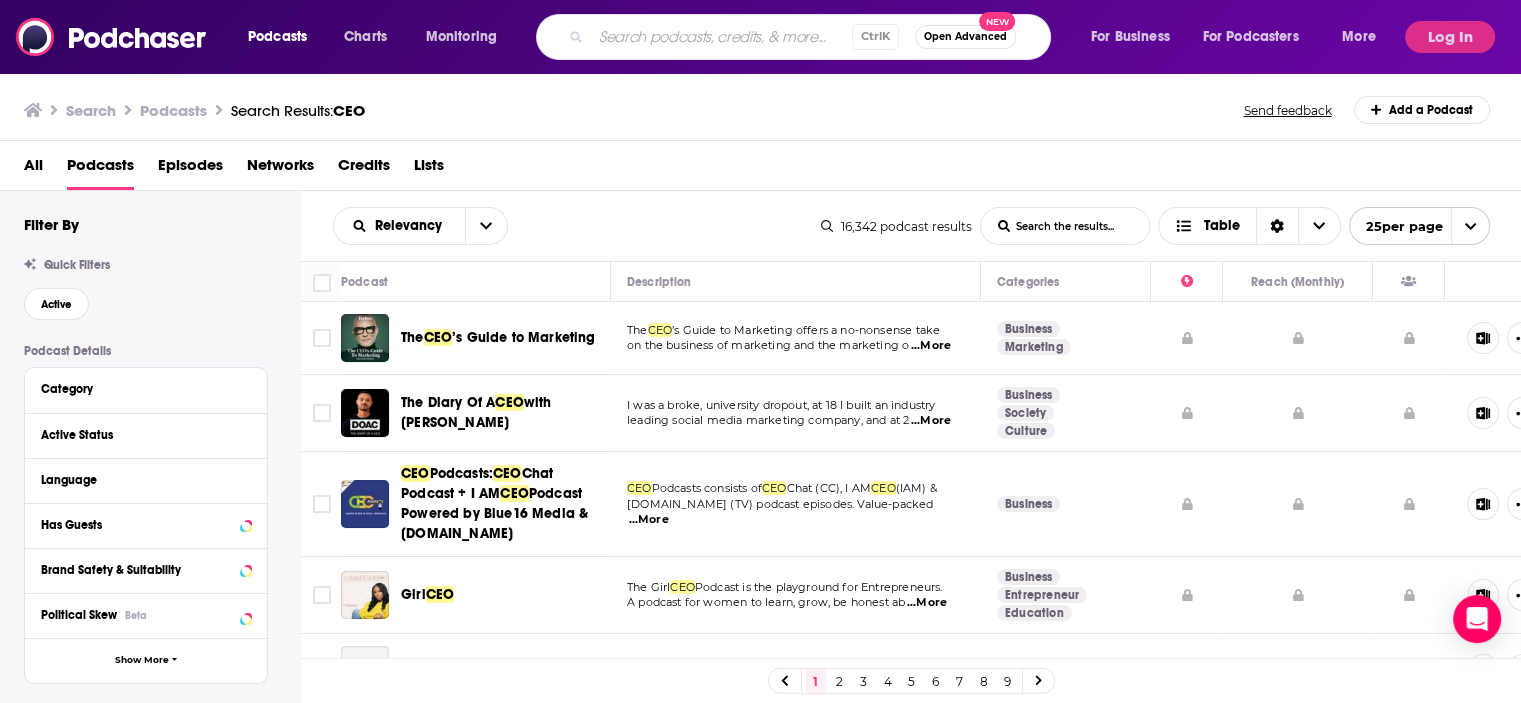 click on "Filter By" at bounding box center (162, 224) 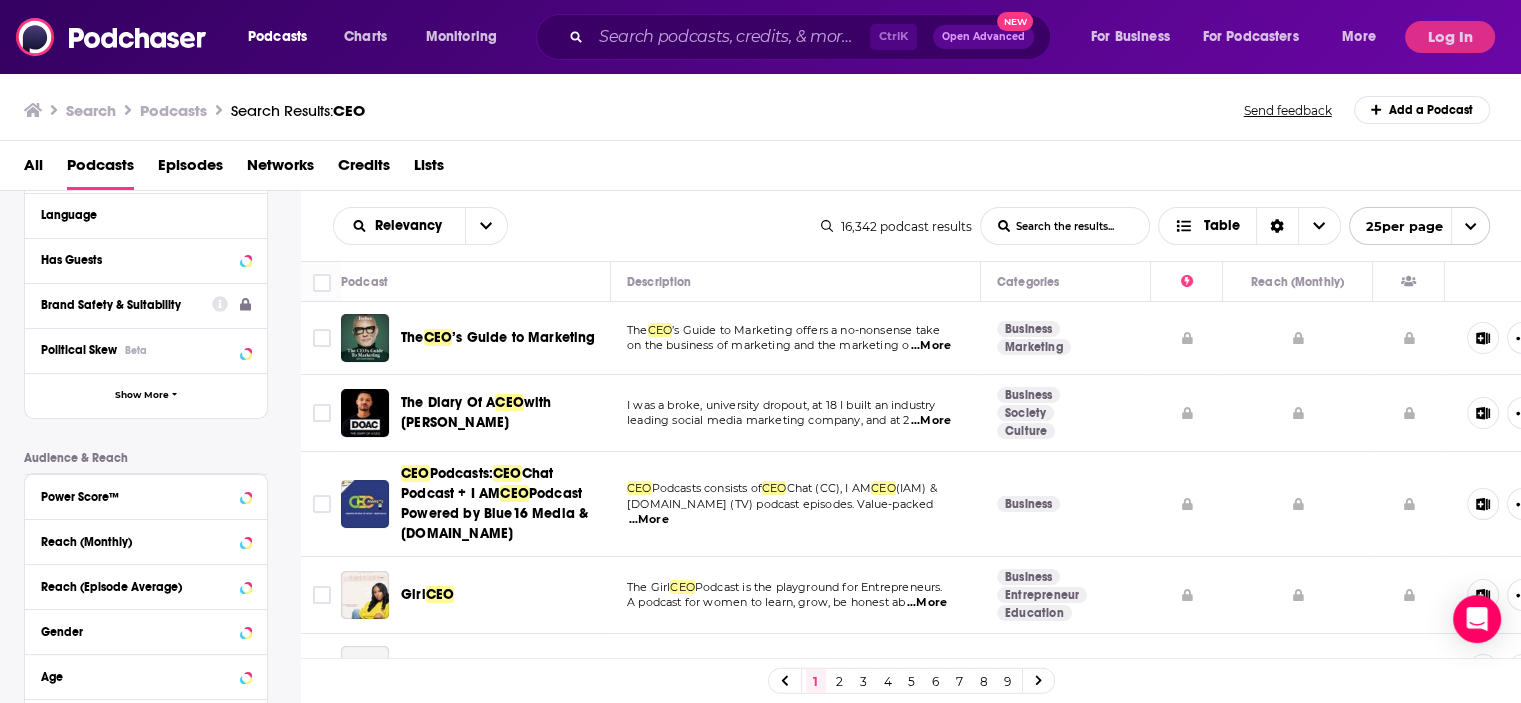scroll, scrollTop: 300, scrollLeft: 0, axis: vertical 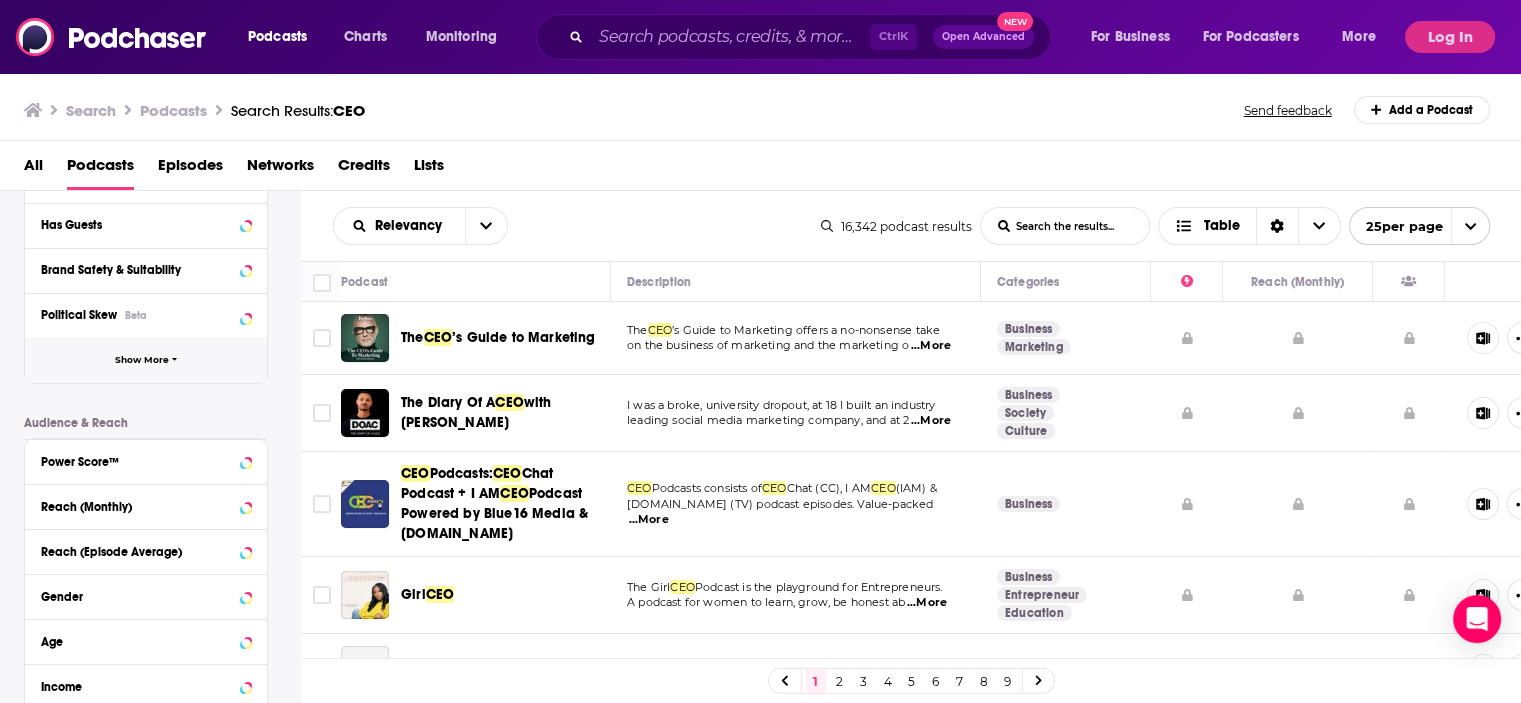 click on "Show More" at bounding box center [142, 360] 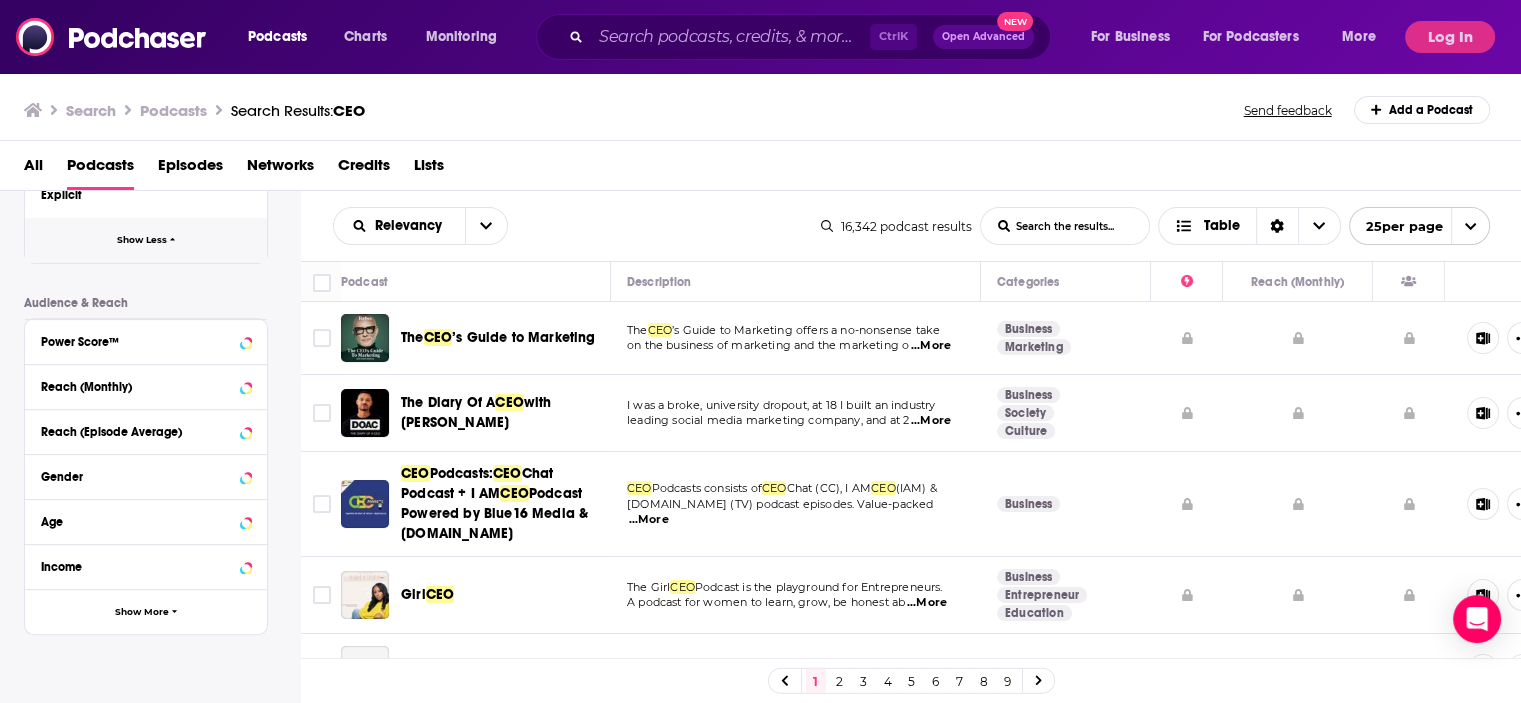 scroll, scrollTop: 828, scrollLeft: 0, axis: vertical 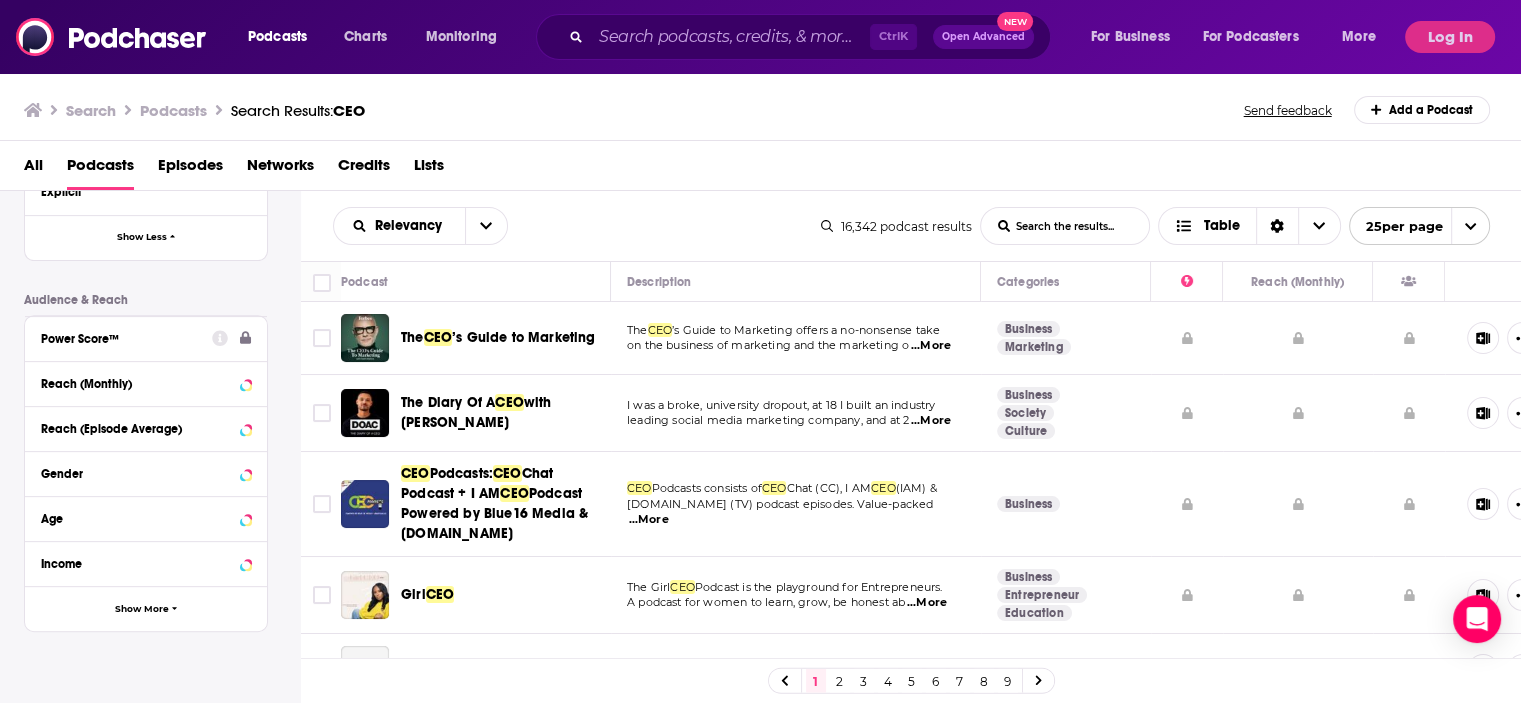 click on "Power Score™" at bounding box center (120, 339) 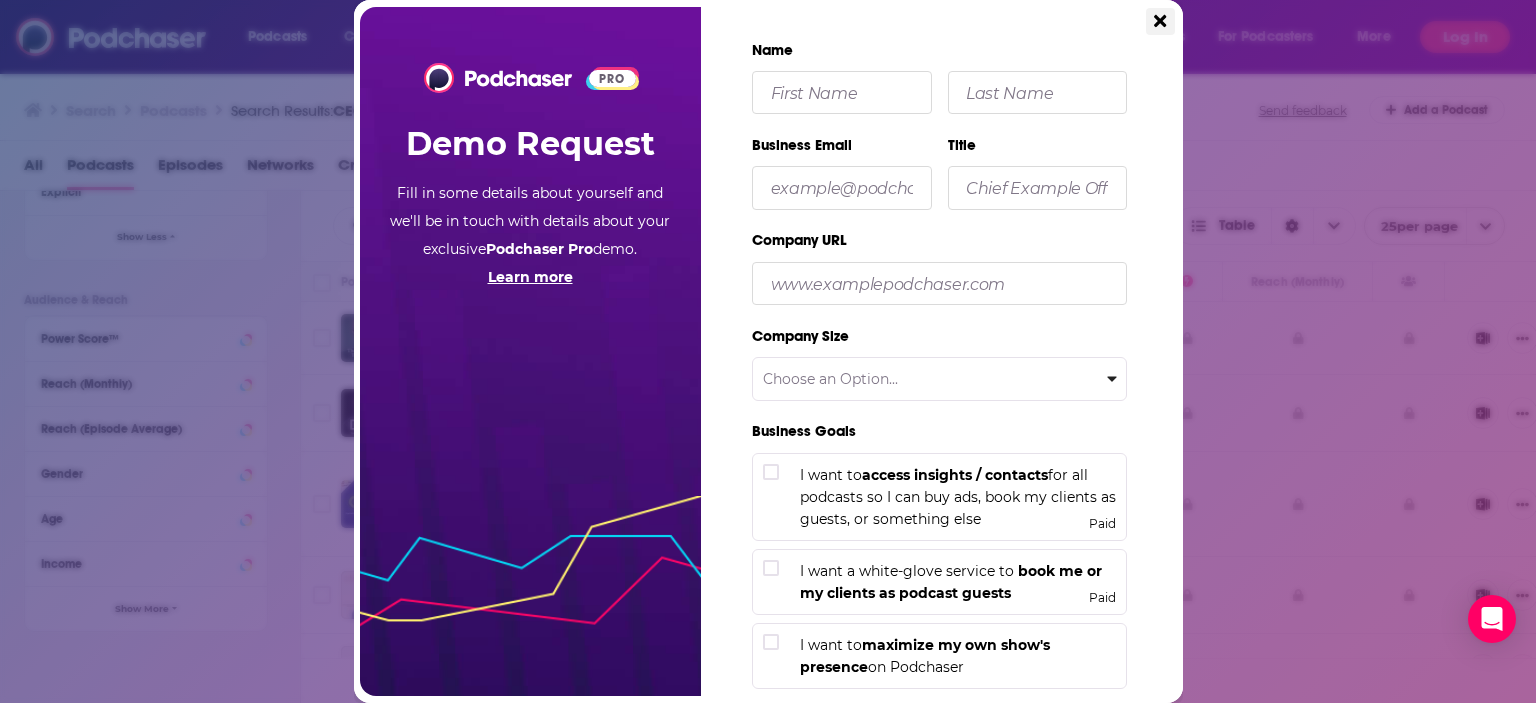 click 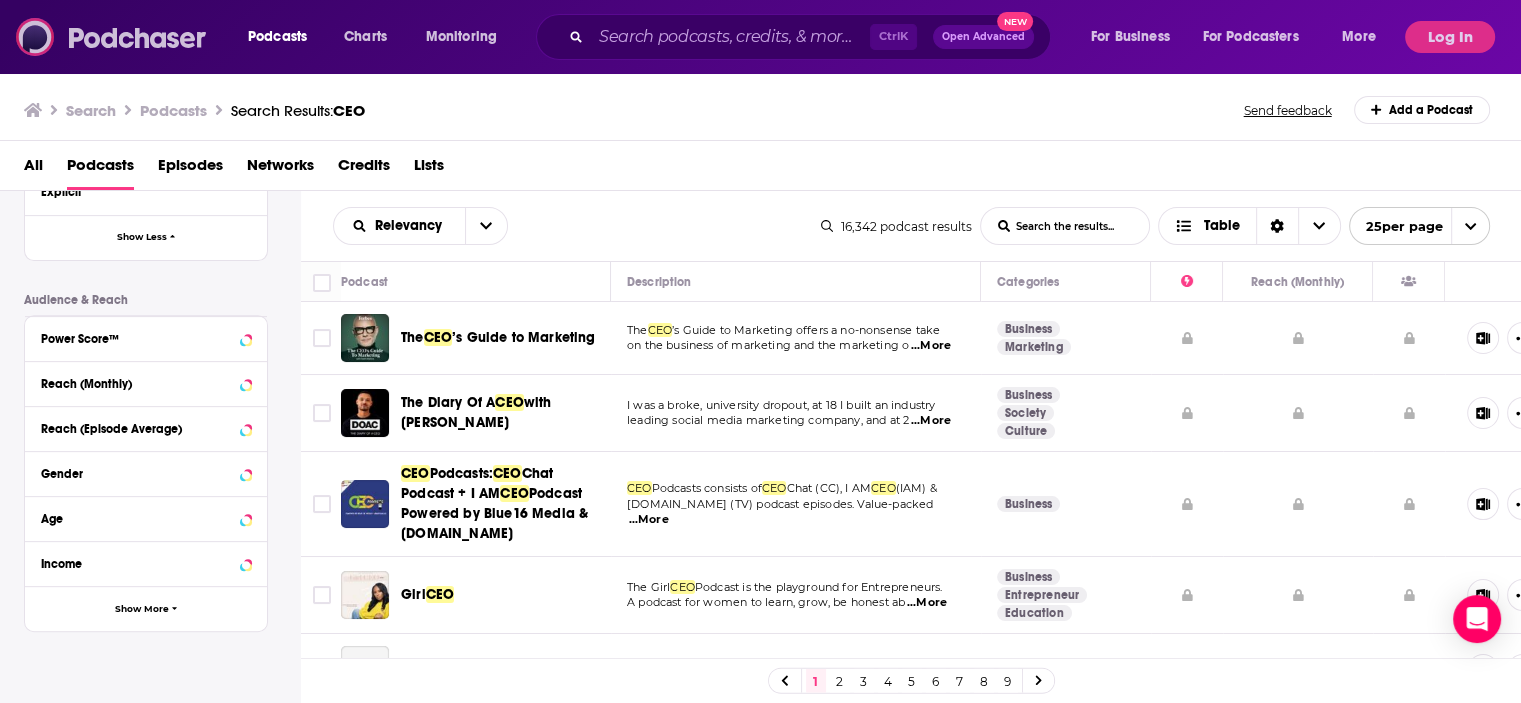 click at bounding box center [112, 37] 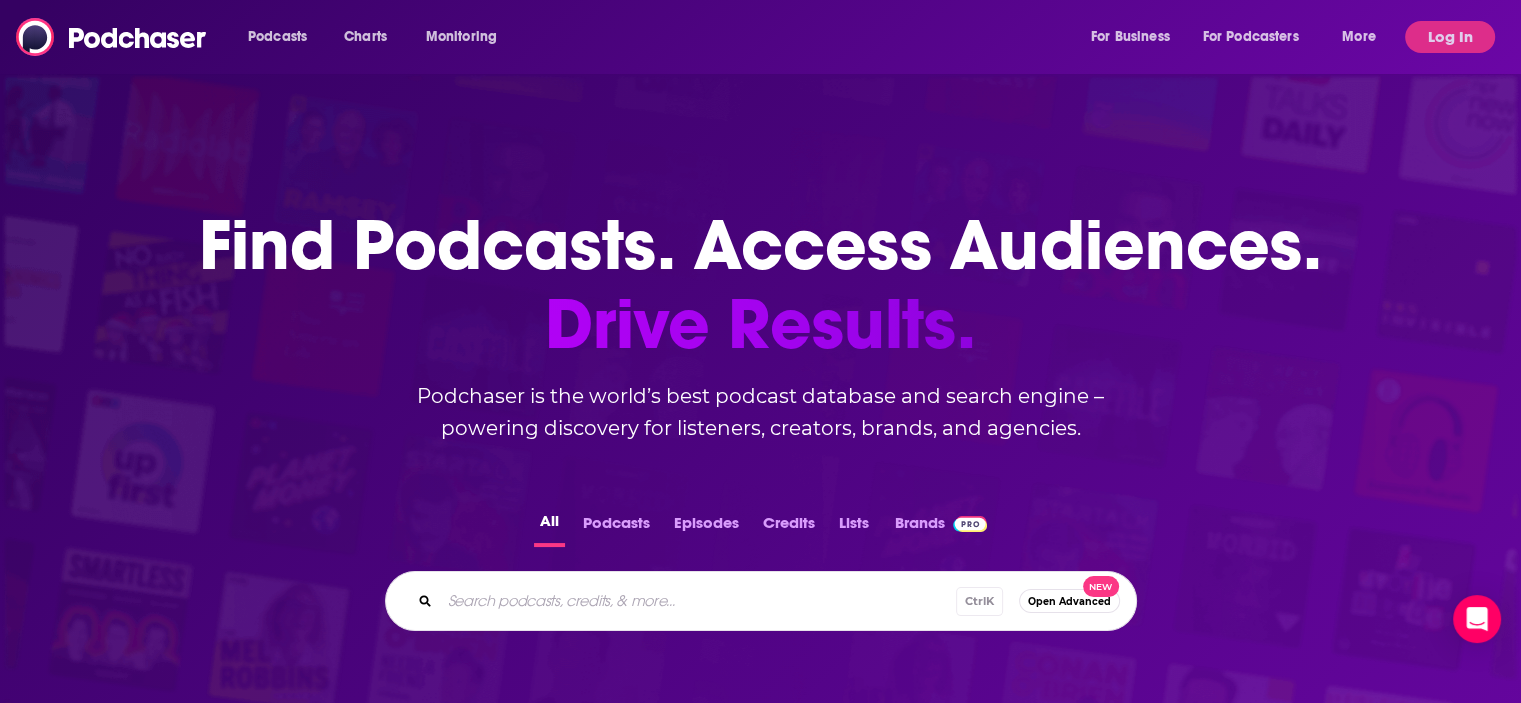 click on "Podcasts" at bounding box center [616, 527] 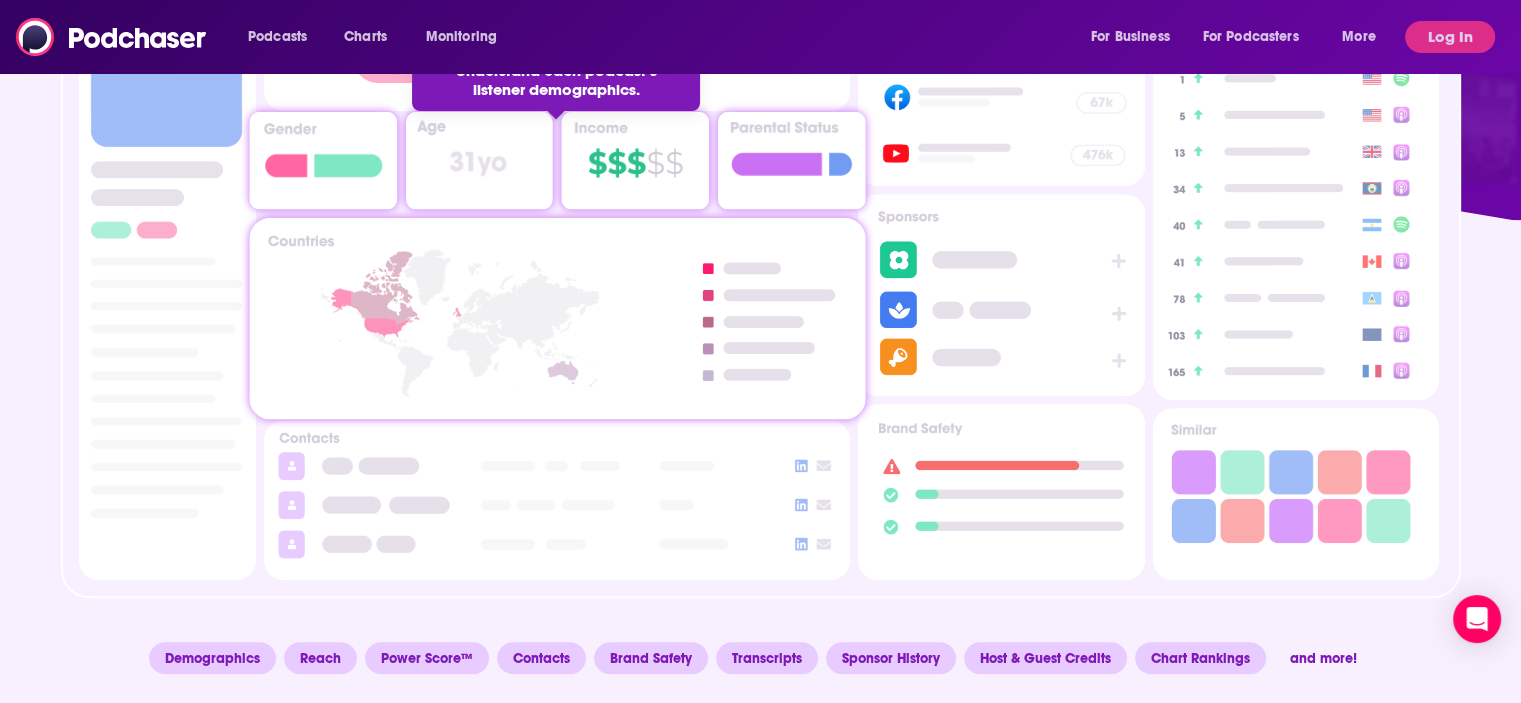 scroll, scrollTop: 900, scrollLeft: 0, axis: vertical 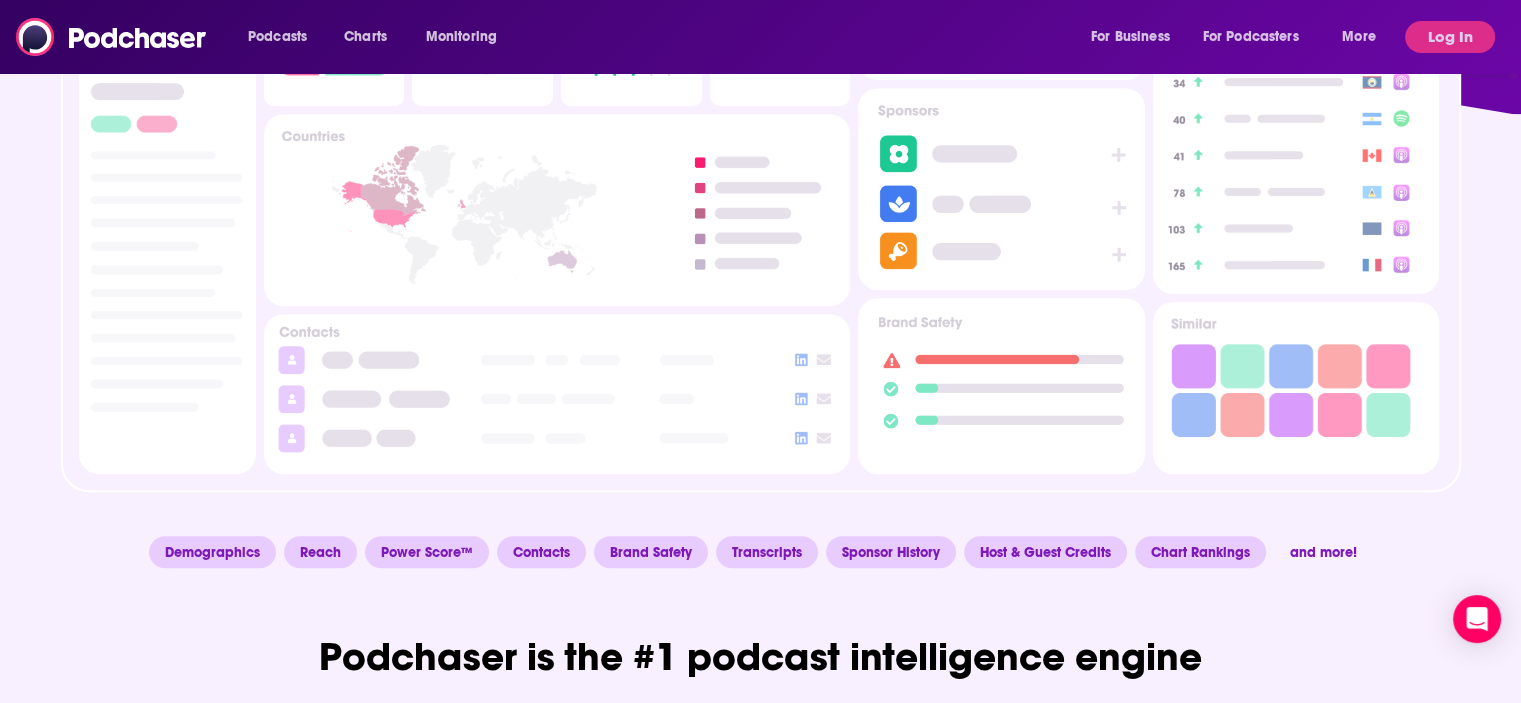 click on "Power Score™" at bounding box center (427, 552) 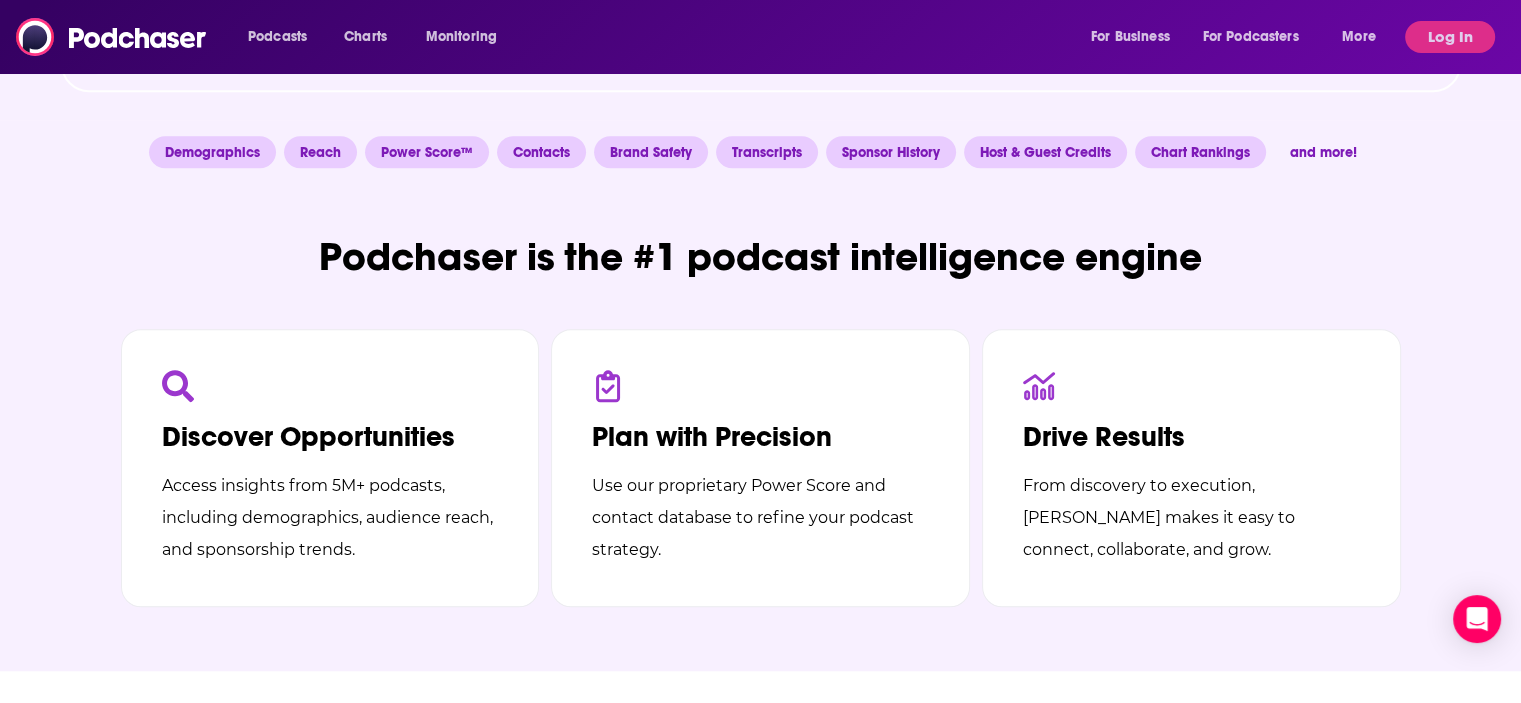 click on "Power Score™" at bounding box center [427, 152] 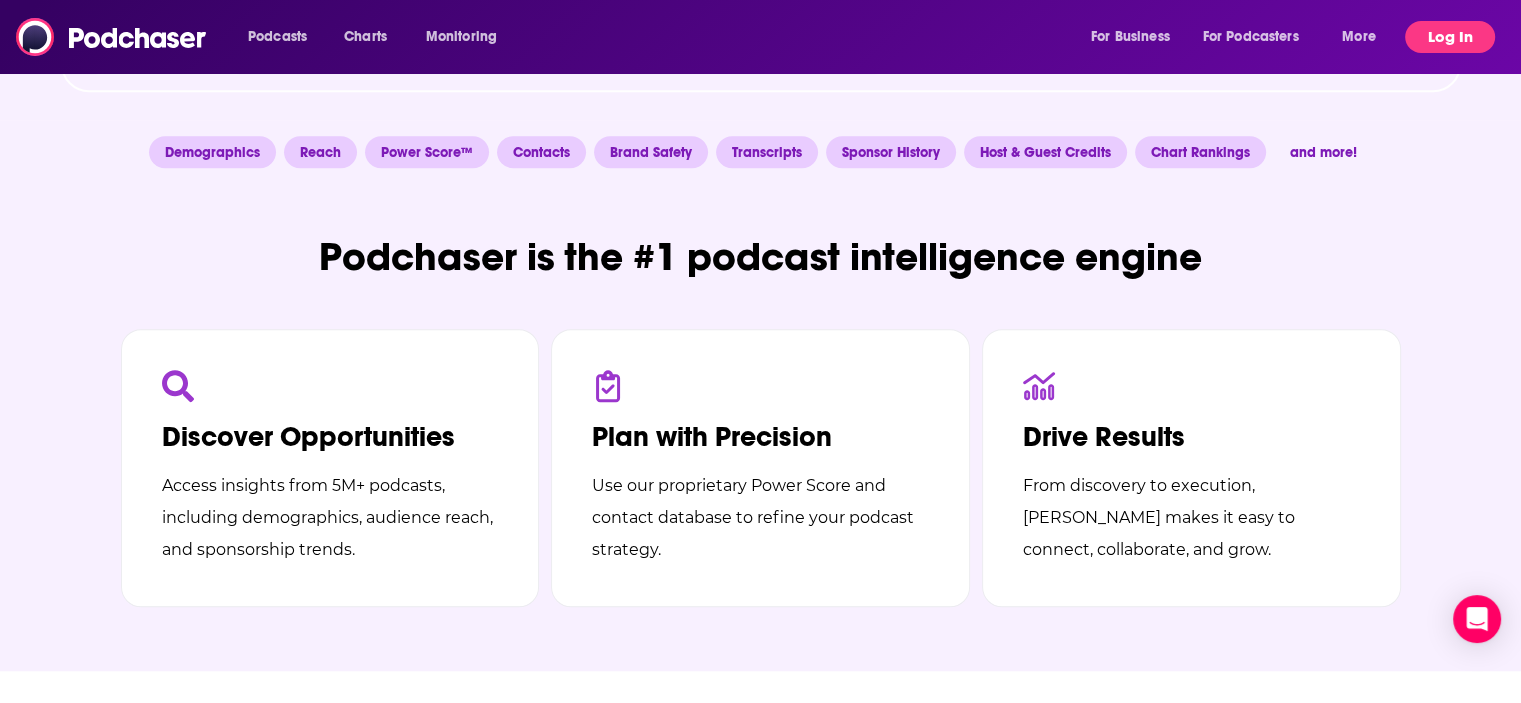 click on "Log In" at bounding box center (1450, 37) 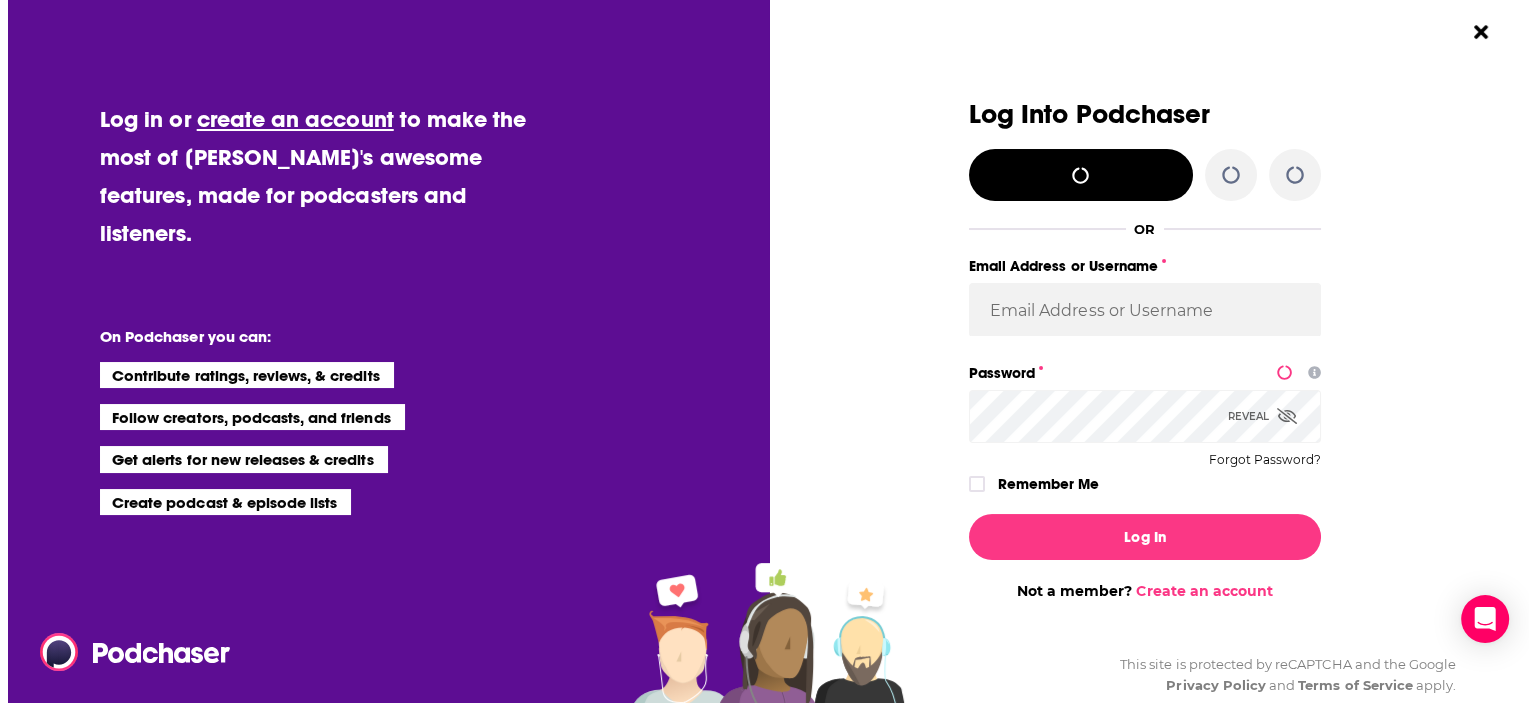 scroll, scrollTop: 0, scrollLeft: 0, axis: both 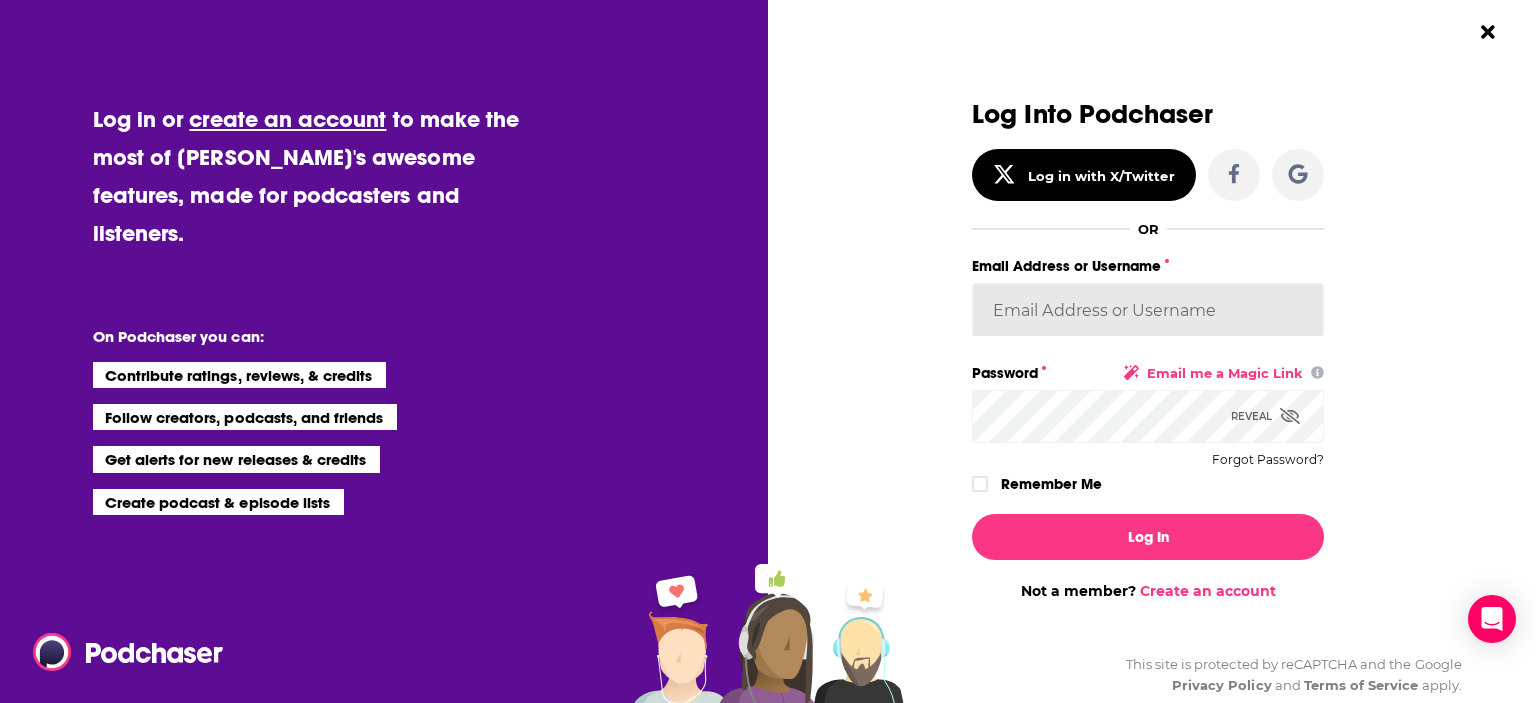 click on "Email Address or Username" at bounding box center (1148, 310) 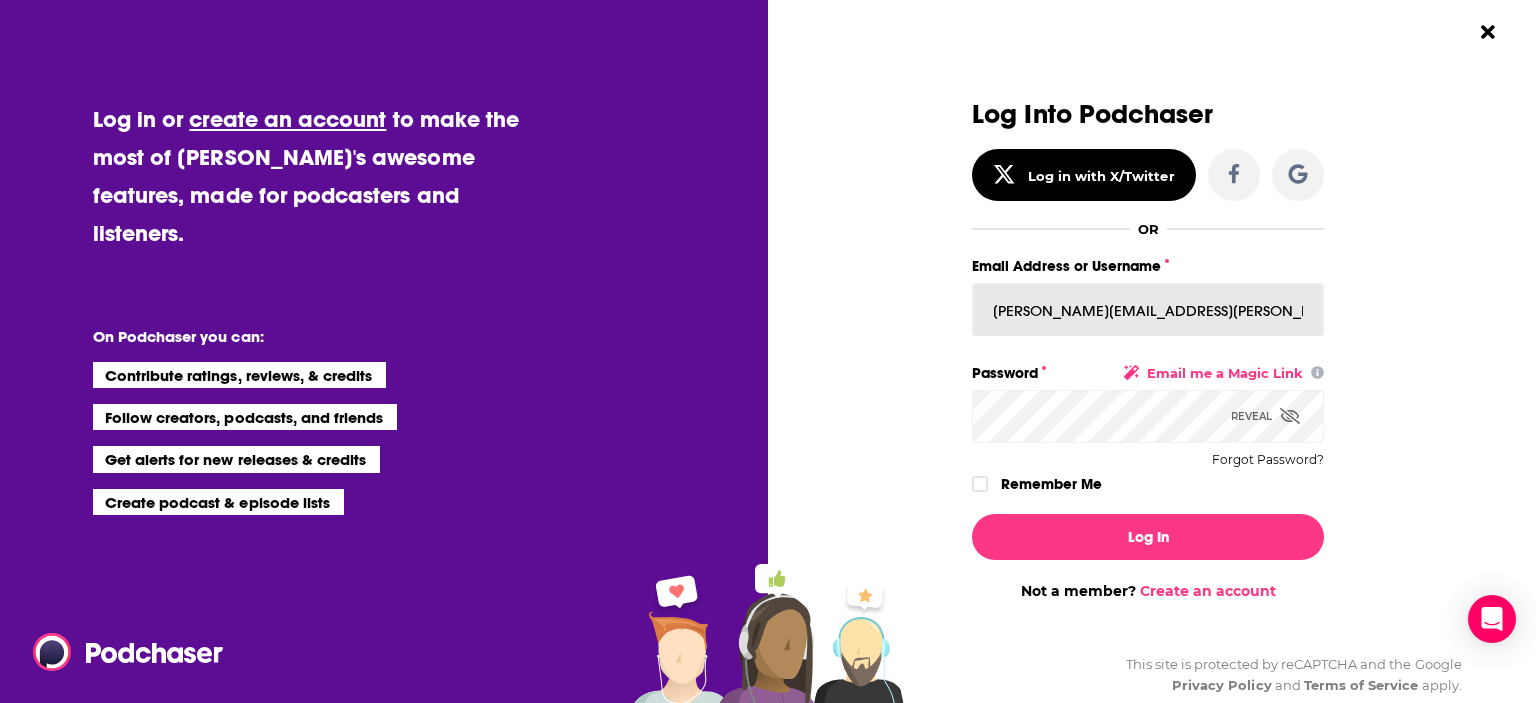 type on "[PERSON_NAME][EMAIL_ADDRESS][PERSON_NAME][DOMAIN_NAME]" 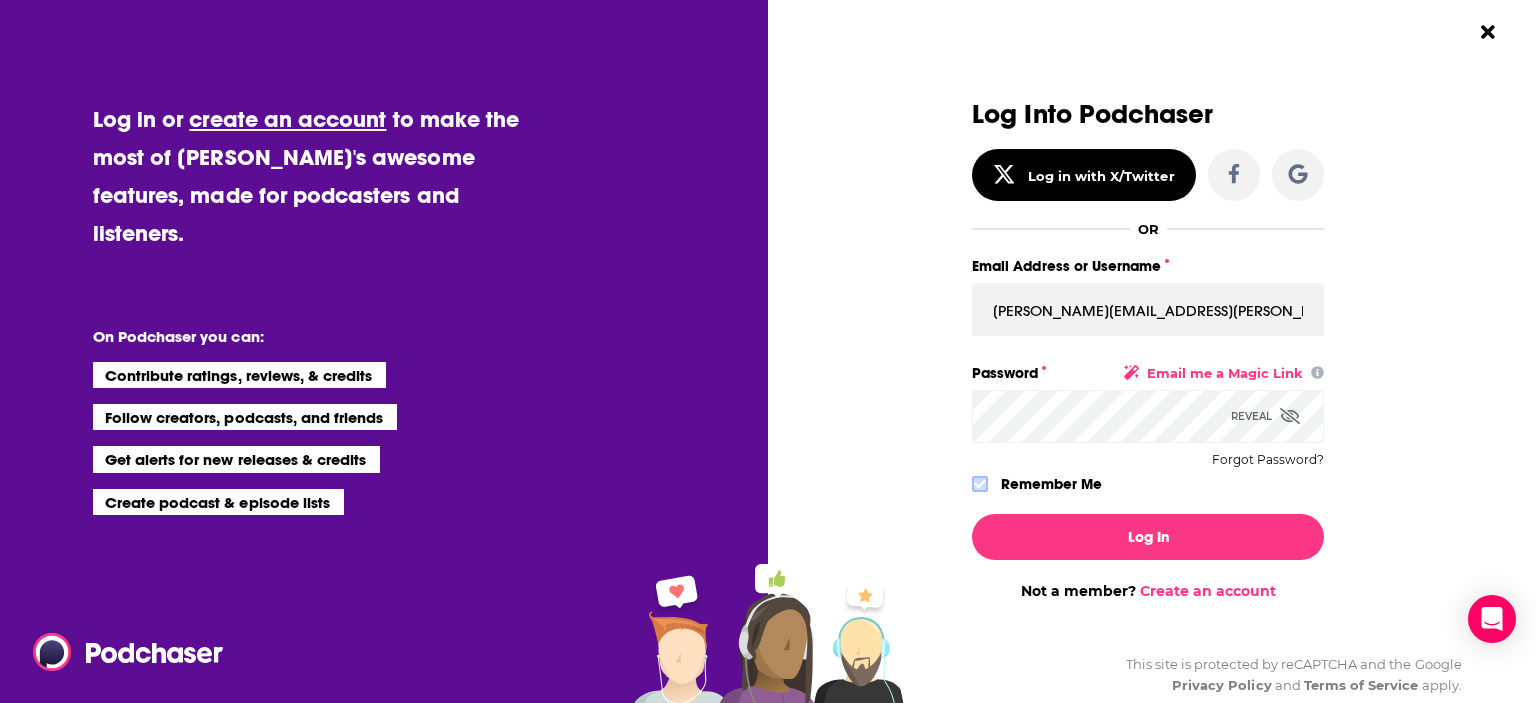 click 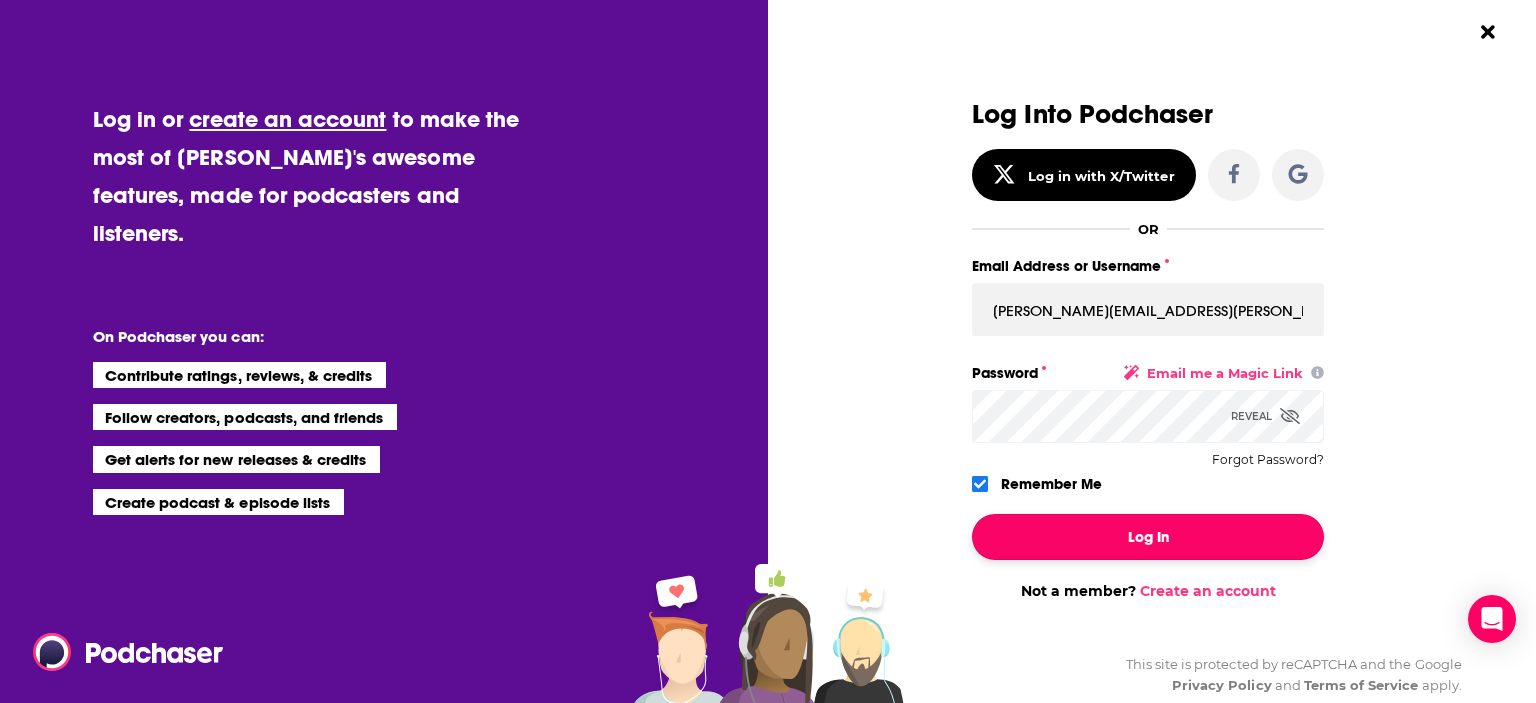 click on "Log In" at bounding box center [1148, 537] 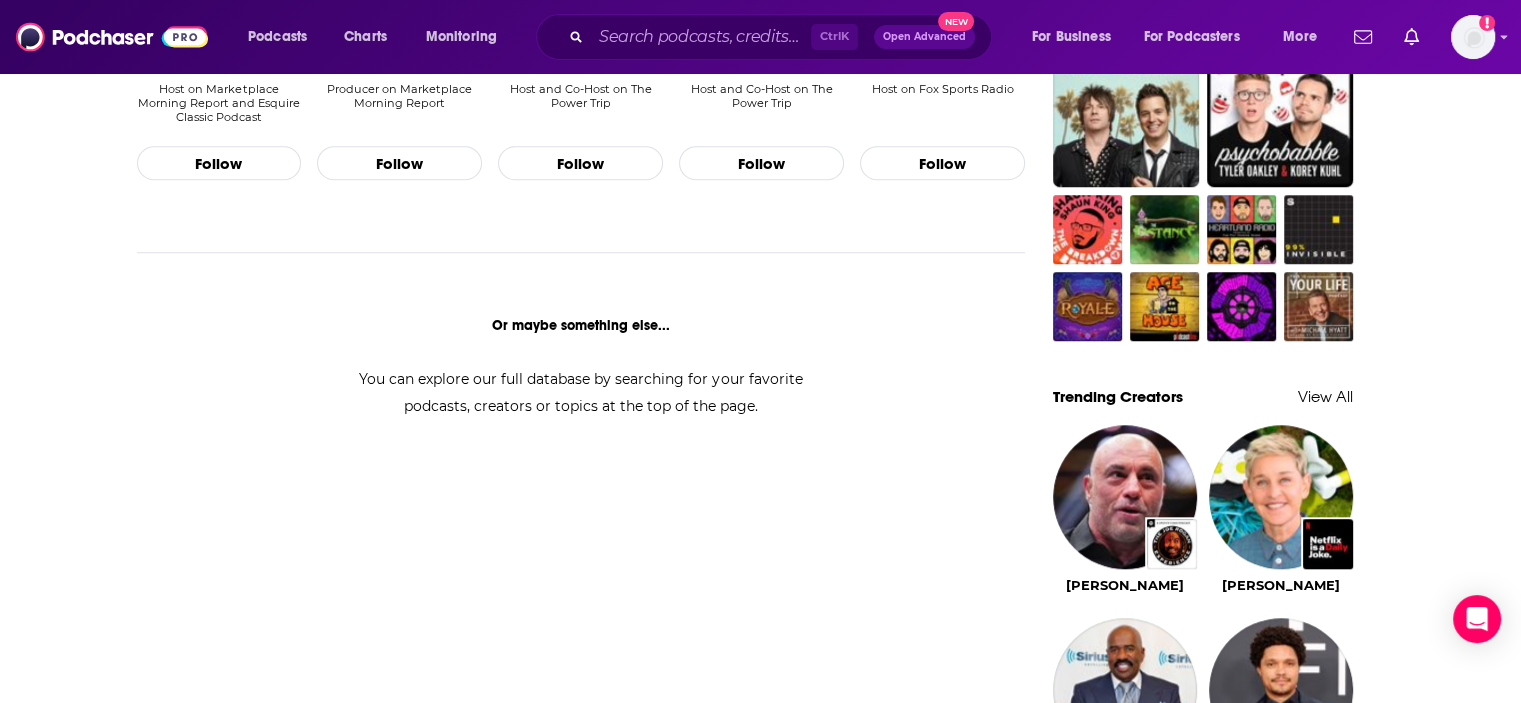 scroll, scrollTop: 1300, scrollLeft: 0, axis: vertical 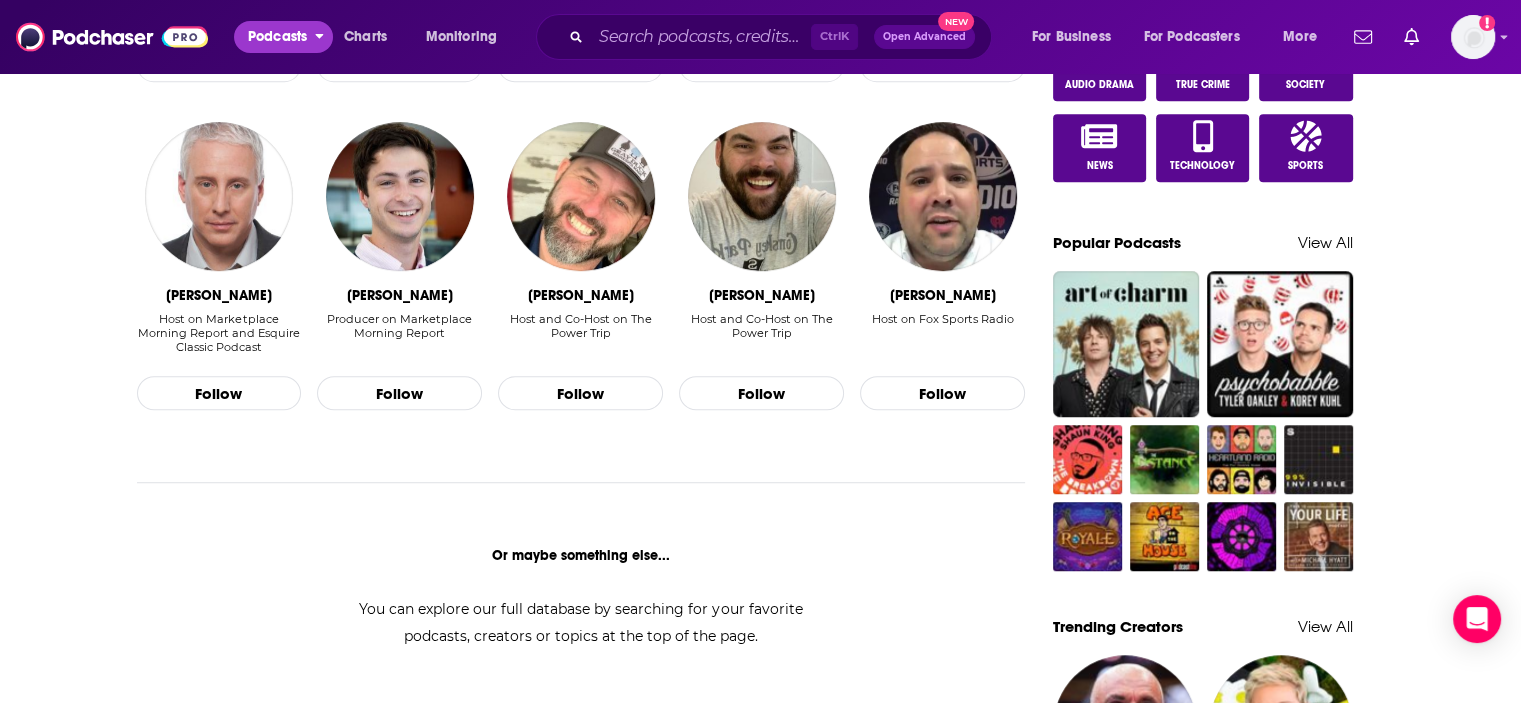 click on "Podcasts" at bounding box center (277, 37) 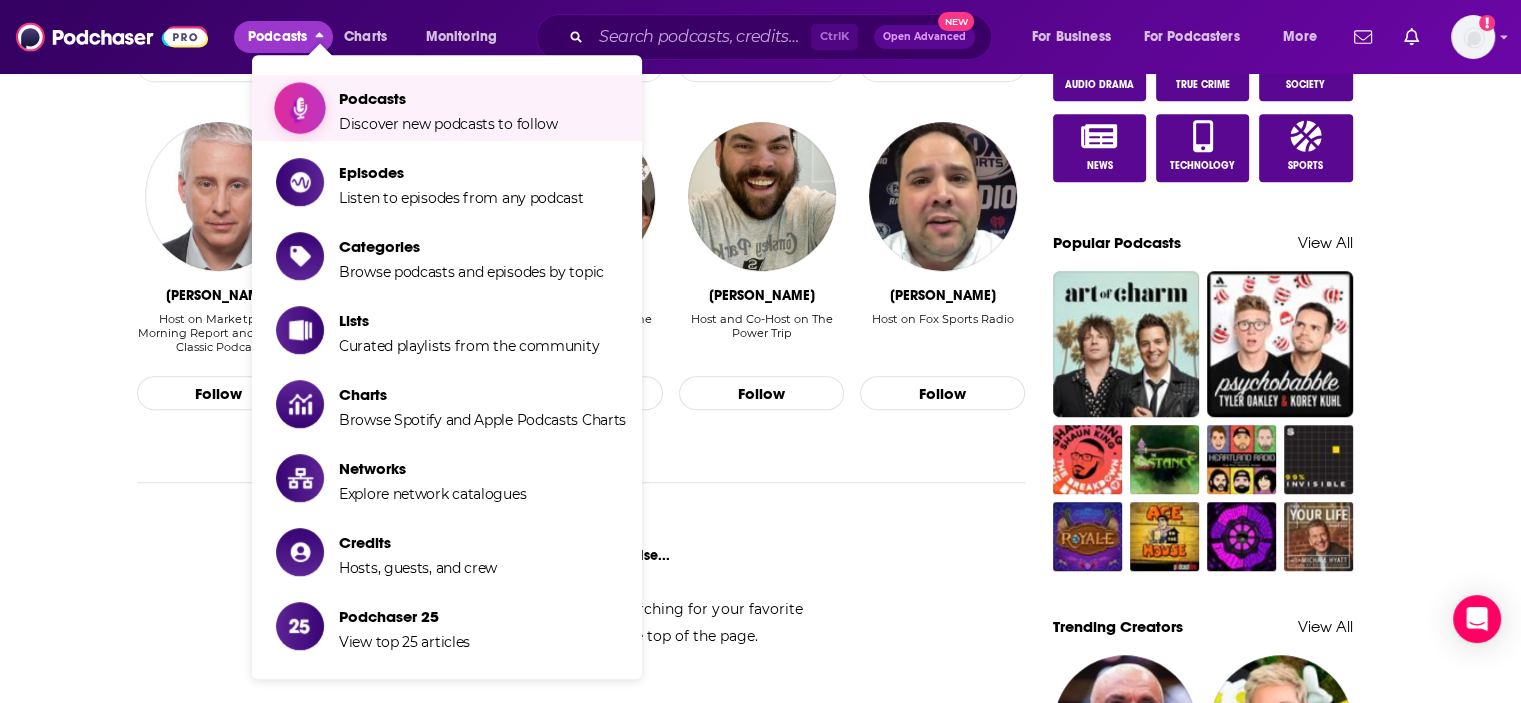 click on "Podcasts Discover new podcasts to follow" at bounding box center [448, 108] 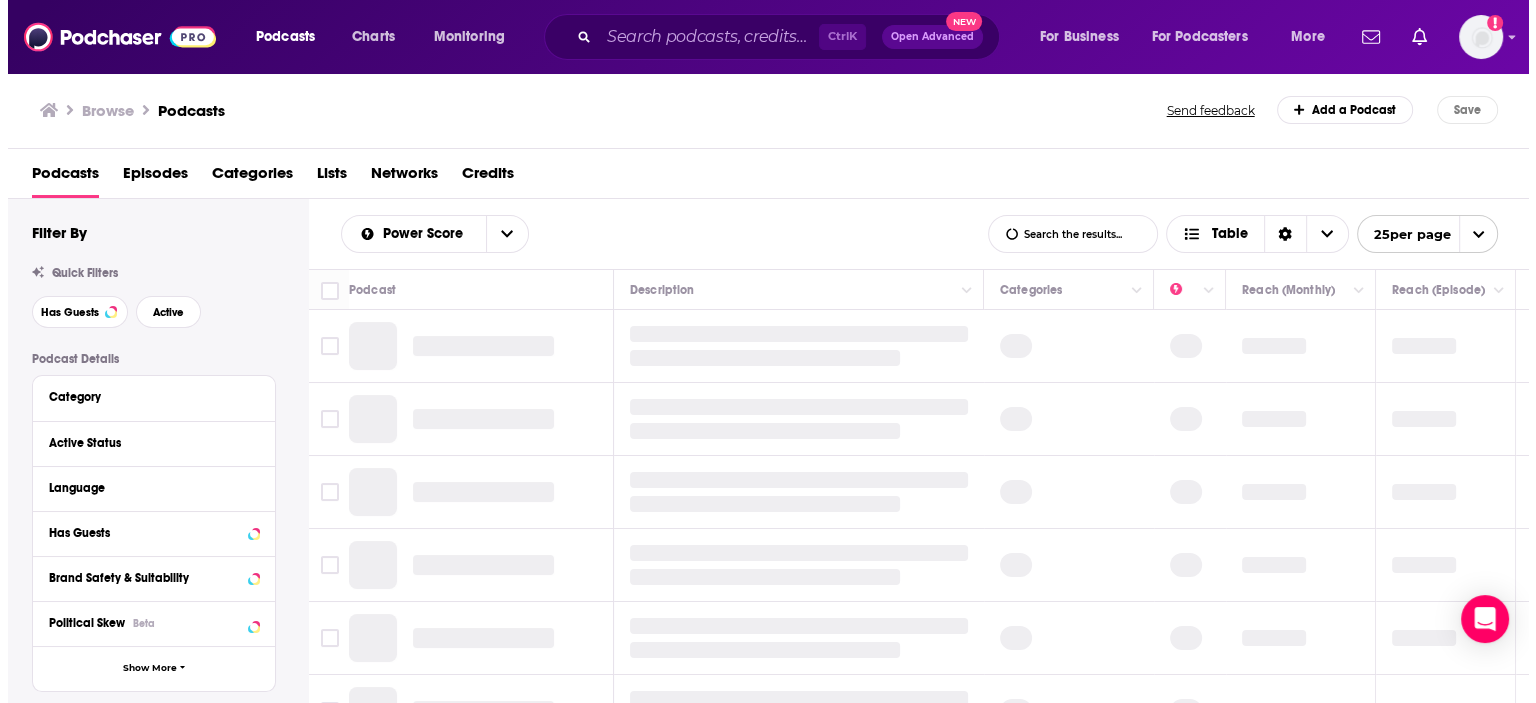 scroll, scrollTop: 0, scrollLeft: 0, axis: both 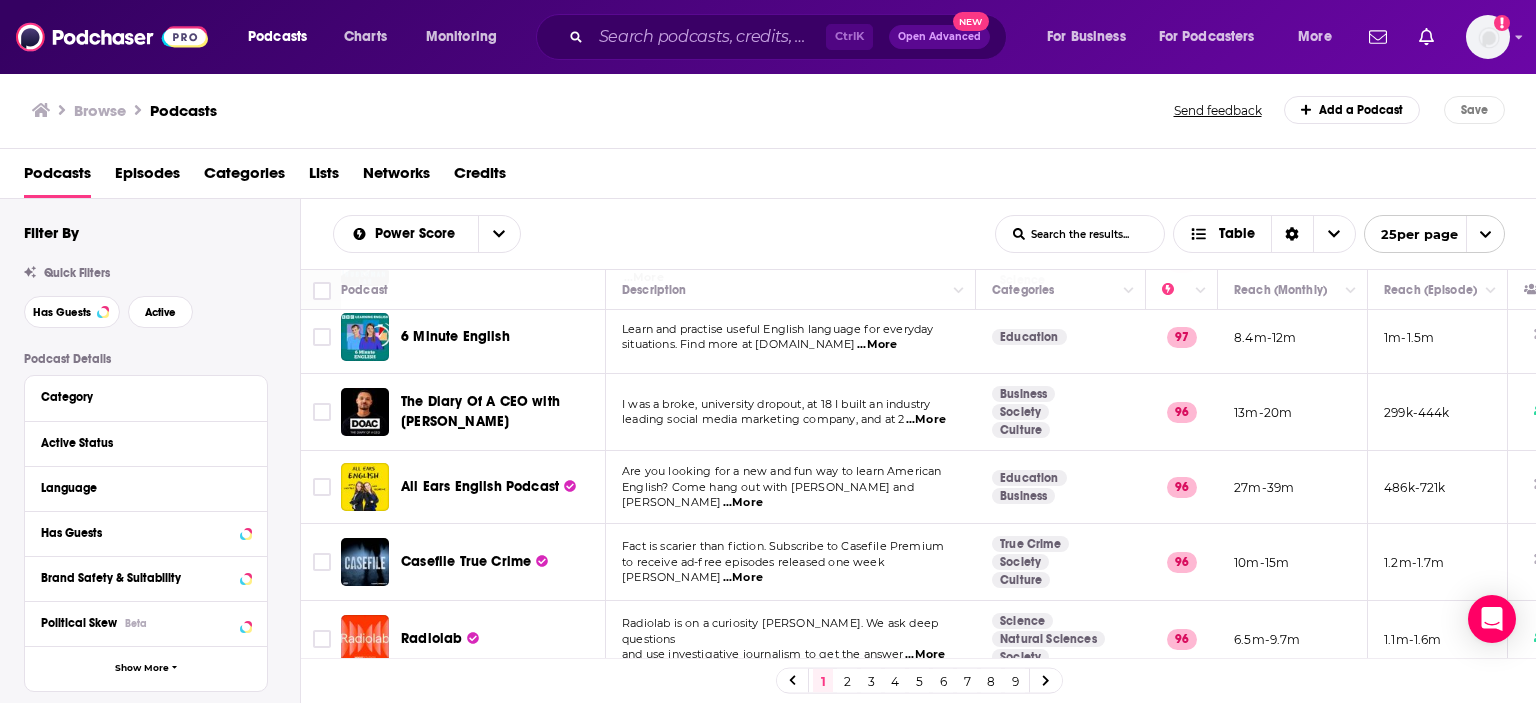 click on "...More" at bounding box center (926, 420) 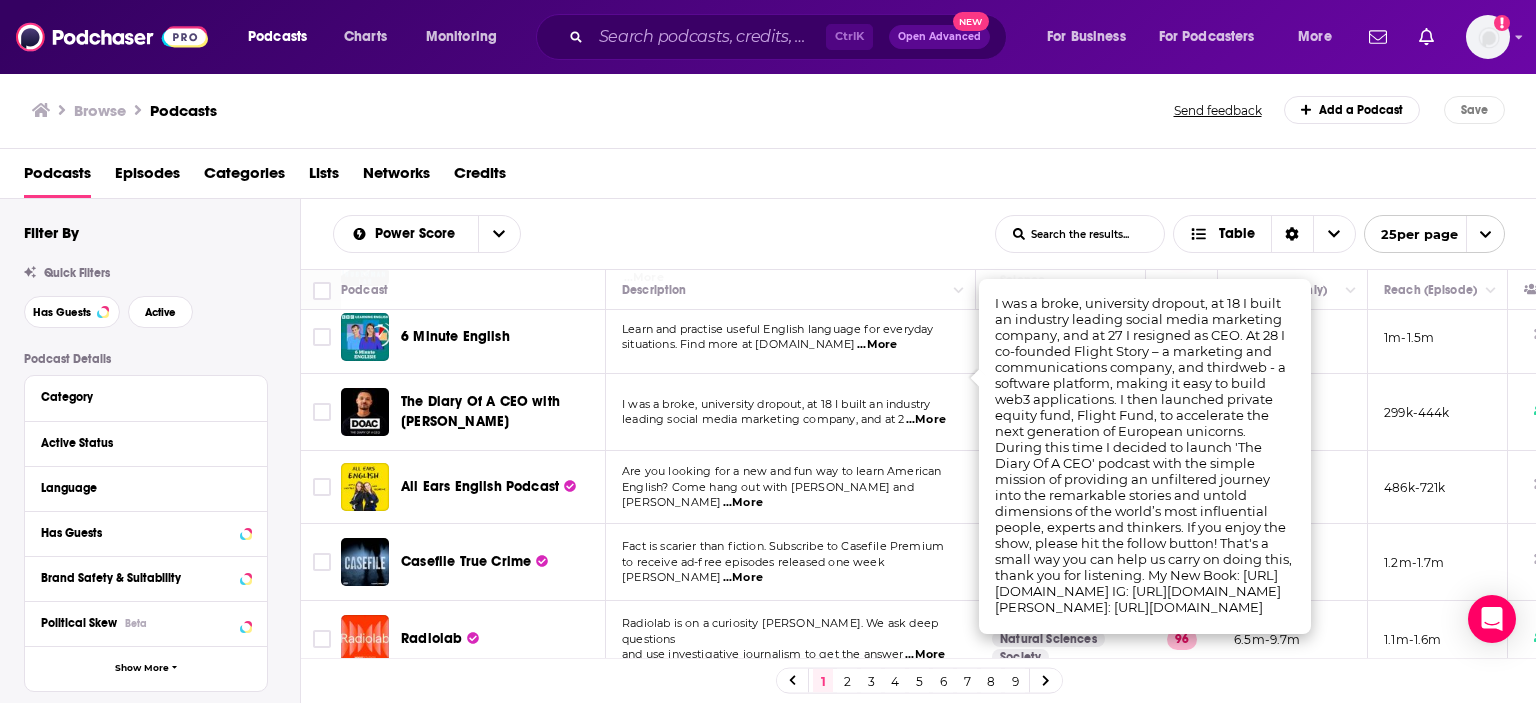 click on "...More" at bounding box center (926, 420) 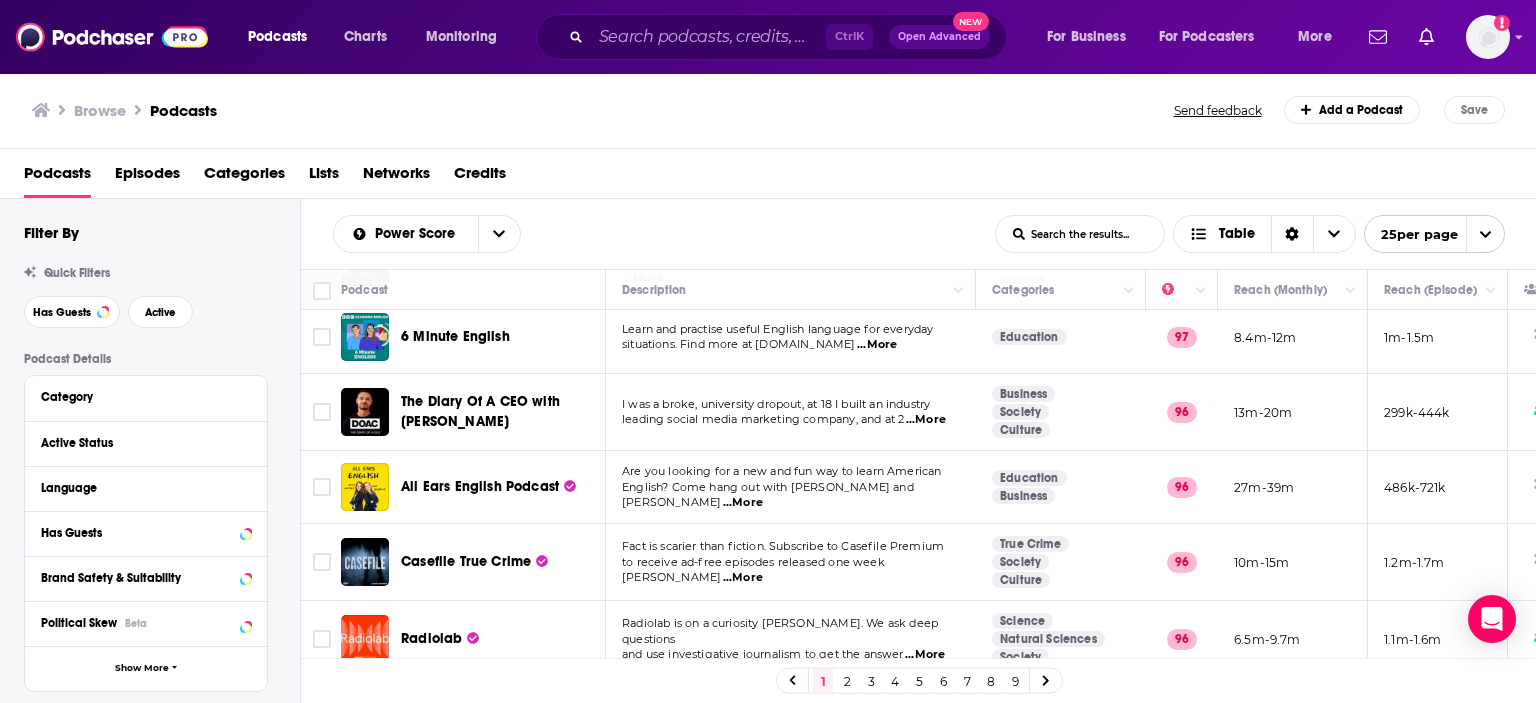click on "Podcasts Charts Monitoring Ctrl  K Open Advanced New For Business For Podcasters More Add a profile image Podcasts Charts Monitoring For Business For Podcasters More Browse Podcasts Send feedback Add a Podcast Save Podcasts Episodes Categories Lists Networks Credits Filter By Quick Filters Has Guests Active Podcast Details Category Active Status Language Has Guests Brand Safety & Suitability Political Skew Beta Show More Audience & Reach Power Score™ Reach (Monthly) Reach (Episode Average) Gender Age Income Show More Saved Searches Select Power Score List Search Input Search the results... Table List Search Input Search the results... Table 25  per page Podcast Description Categories Reach (Monthly) Reach (Episode) Top Country Global News Podcast The breaking news you need to hear, as it happens.    Hear the most important global stories from the BBC, t  ...More News Politics 99 30m-44m 146k-216k   GB Crime Junkie Does hearing about a true crime case always leave you  ...More True Crime 99 24m-35m 4.8m-7.1m" at bounding box center [768, 351] 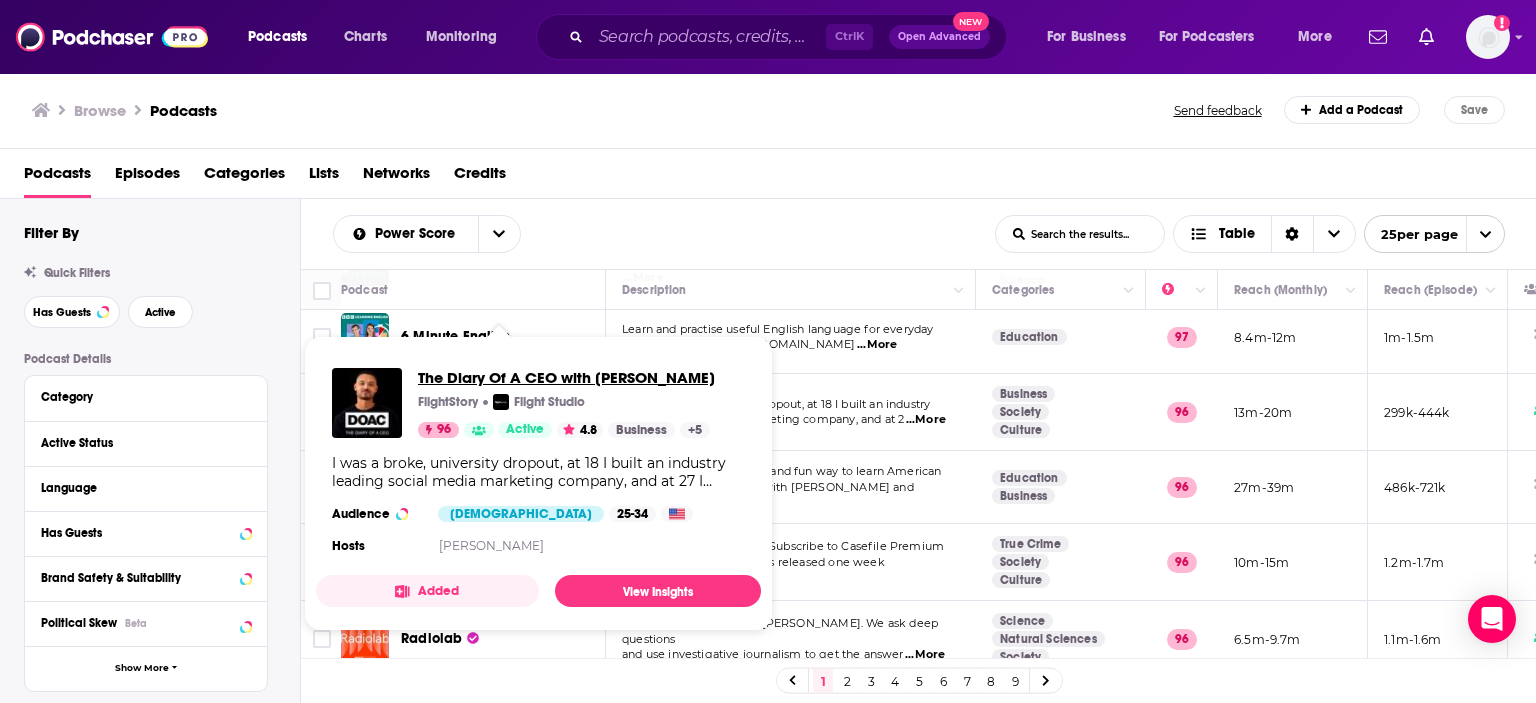 click on "The Diary Of A CEO with [PERSON_NAME]" at bounding box center [566, 377] 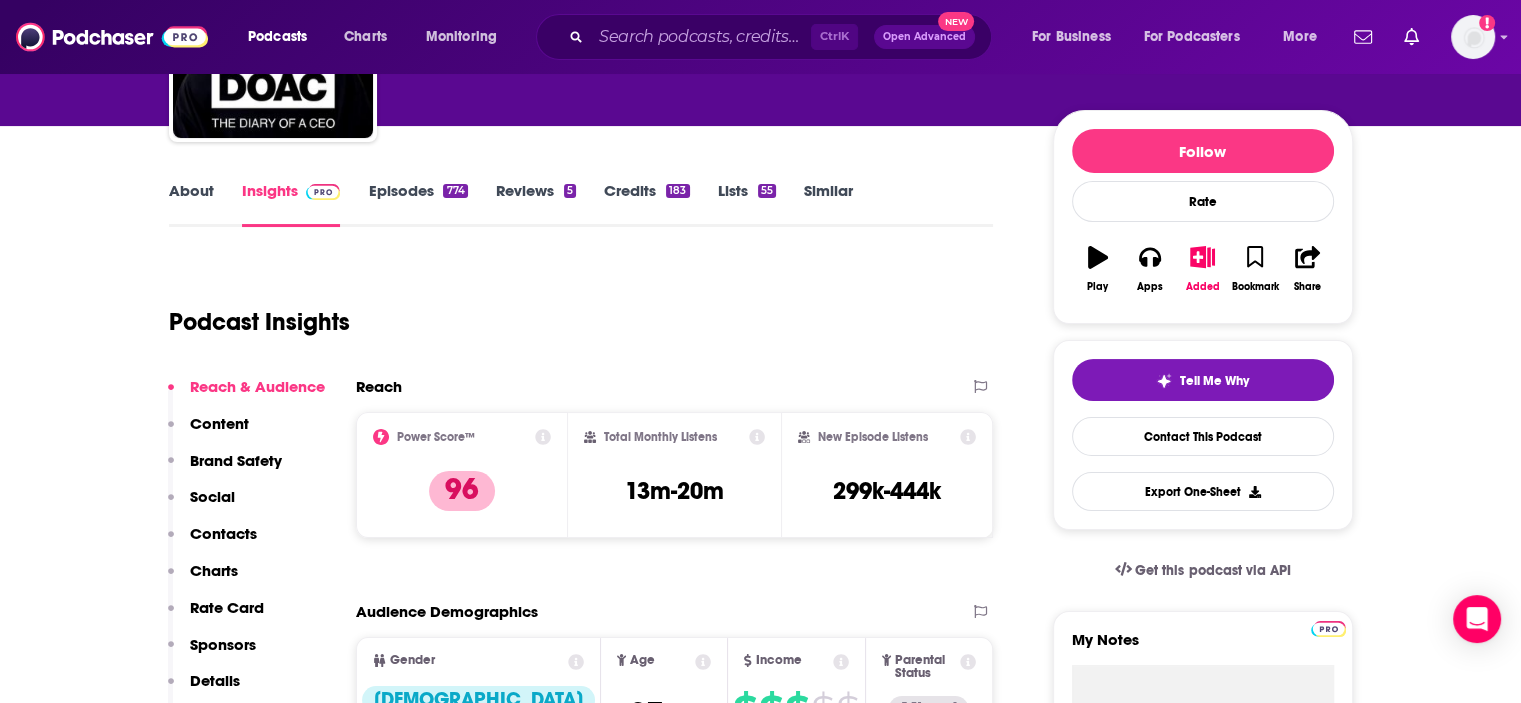 scroll, scrollTop: 0, scrollLeft: 0, axis: both 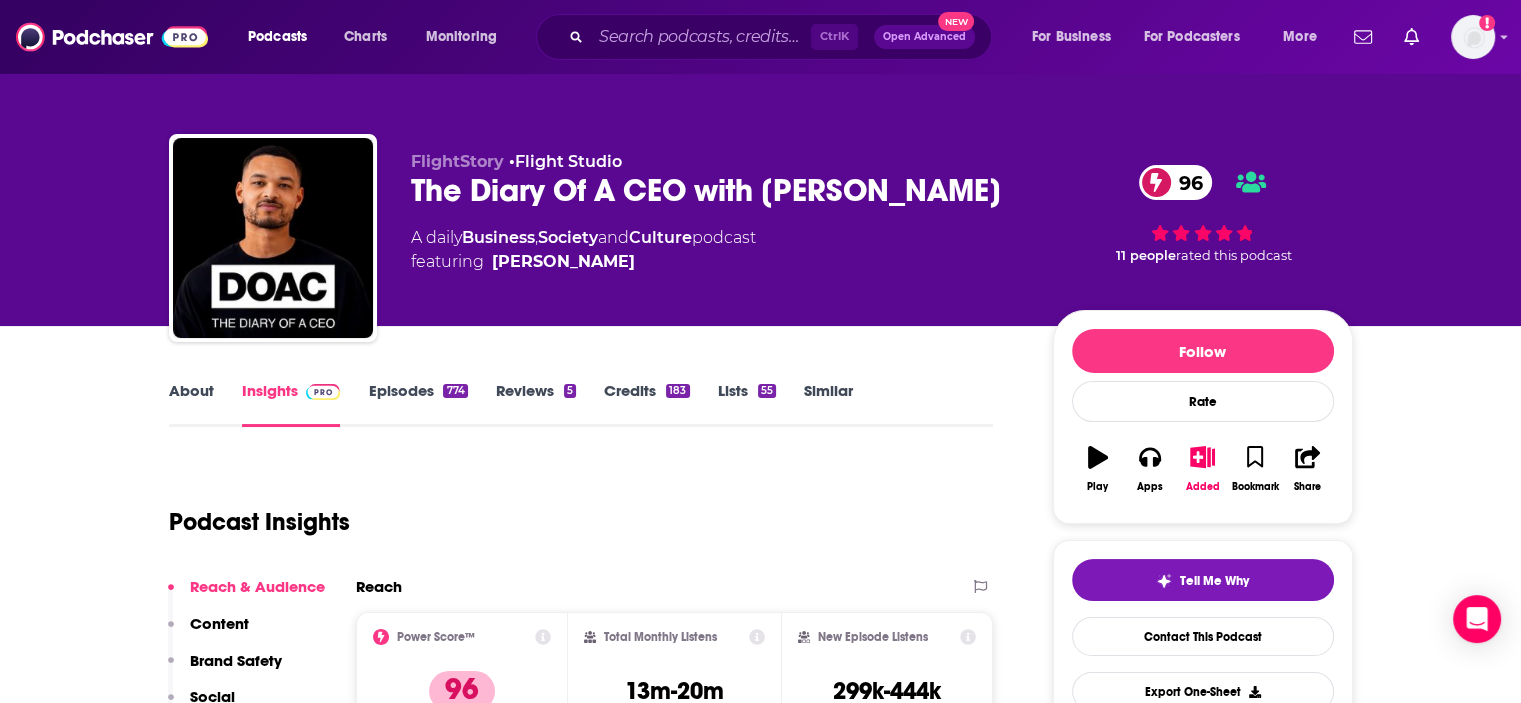 click on "Episodes 774" at bounding box center [417, 404] 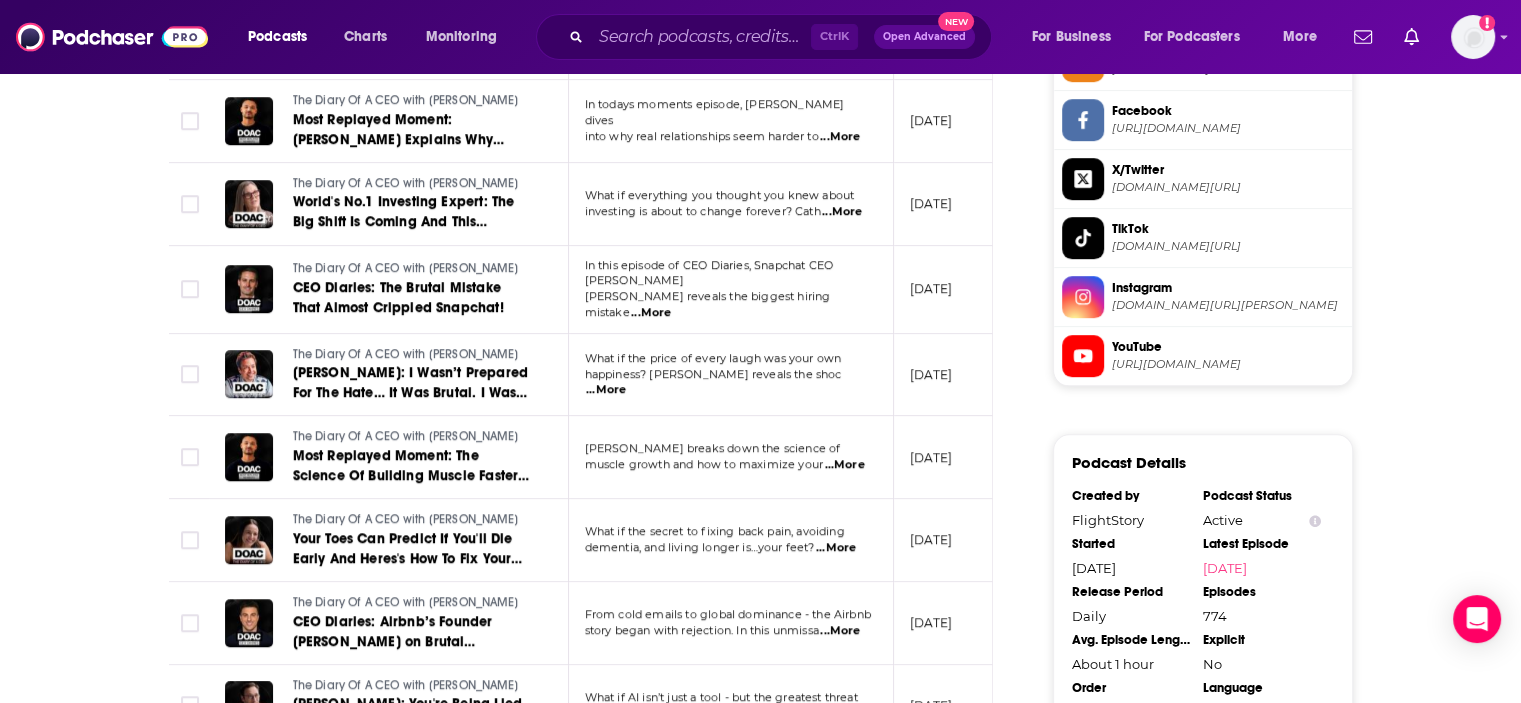 scroll, scrollTop: 1700, scrollLeft: 0, axis: vertical 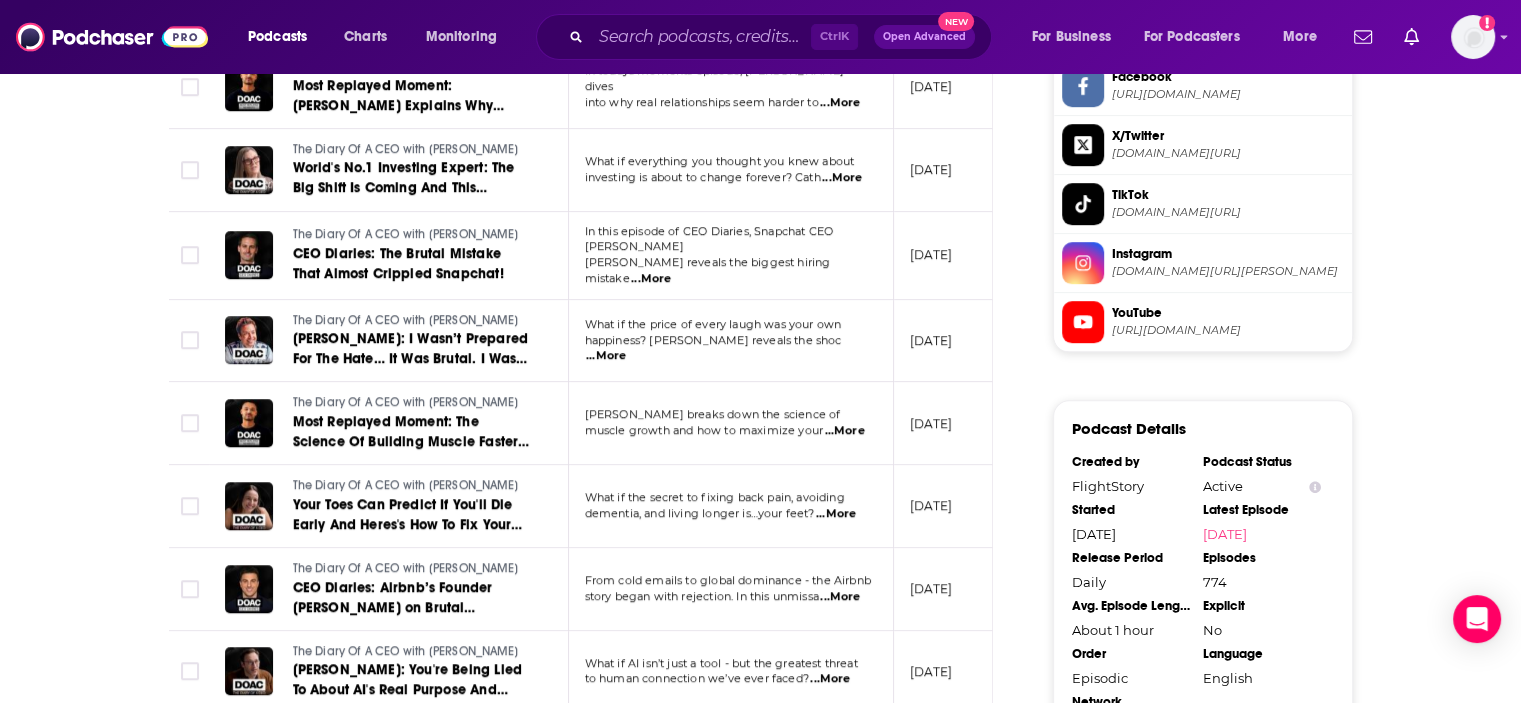 click on "...More" at bounding box center (651, 279) 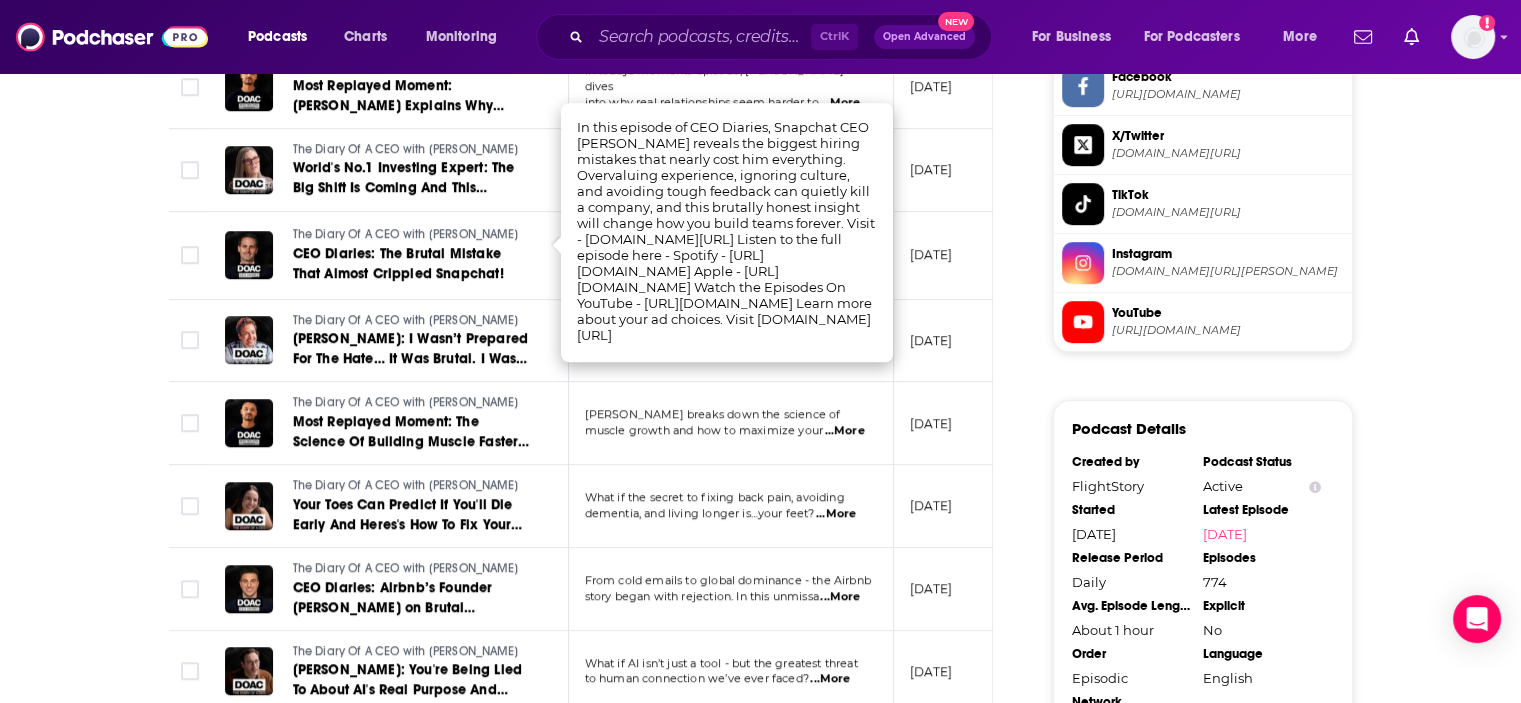 click on "About Insights Episodes 774 Reviews 5 Credits 183 Lists 55 Similar Episodes of The Diary Of A CEO By Date Table Episode Description Date Aired Reach Episode Guests Length The Diary Of A CEO with [PERSON_NAME] World Expert on Fatherhood & Love: The Truth About Monogamy, Breakups & The Science of Love! [PERSON_NAME] World Renowned Fatherhood Expert [PERSON_NAME] reveals the #1 lie about monogam  ...More [DATE]  Pending [PERSON_NAME] 2:21:46 s The Diary Of A CEO with [PERSON_NAME] [PERSON_NAME]: This Daily Habit Is Keeping You Poor. Here's What You Should Do Every Time You Get Paid! Is this 1 money habit secretly keeping you poor? Shark Tank’s [PERSON_NAME] reveals the bru  ...More [DATE] 175k-260k [PERSON_NAME] 1:54:03 s The Diary Of A CEO with [PERSON_NAME] Most Replayed Moment: [PERSON_NAME] Simple Breathing Technique For Focus, Tranquility and Resilience In [DATE] Moments episode, [PERSON_NAME] reveals the breathwork exercise that helped him repr  ...More [DATE] 183k-272k [PERSON_NAME] s" at bounding box center (760, -36) 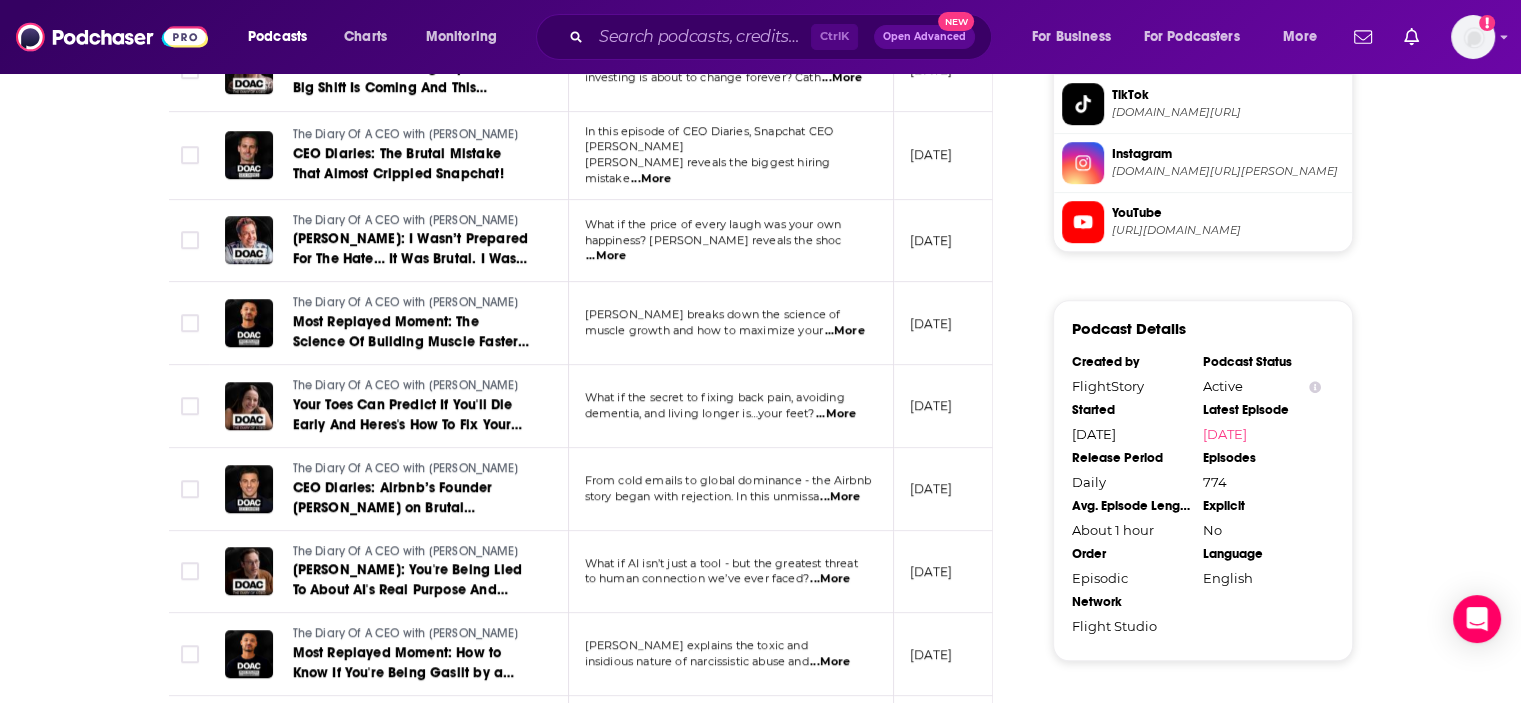 scroll, scrollTop: 1900, scrollLeft: 0, axis: vertical 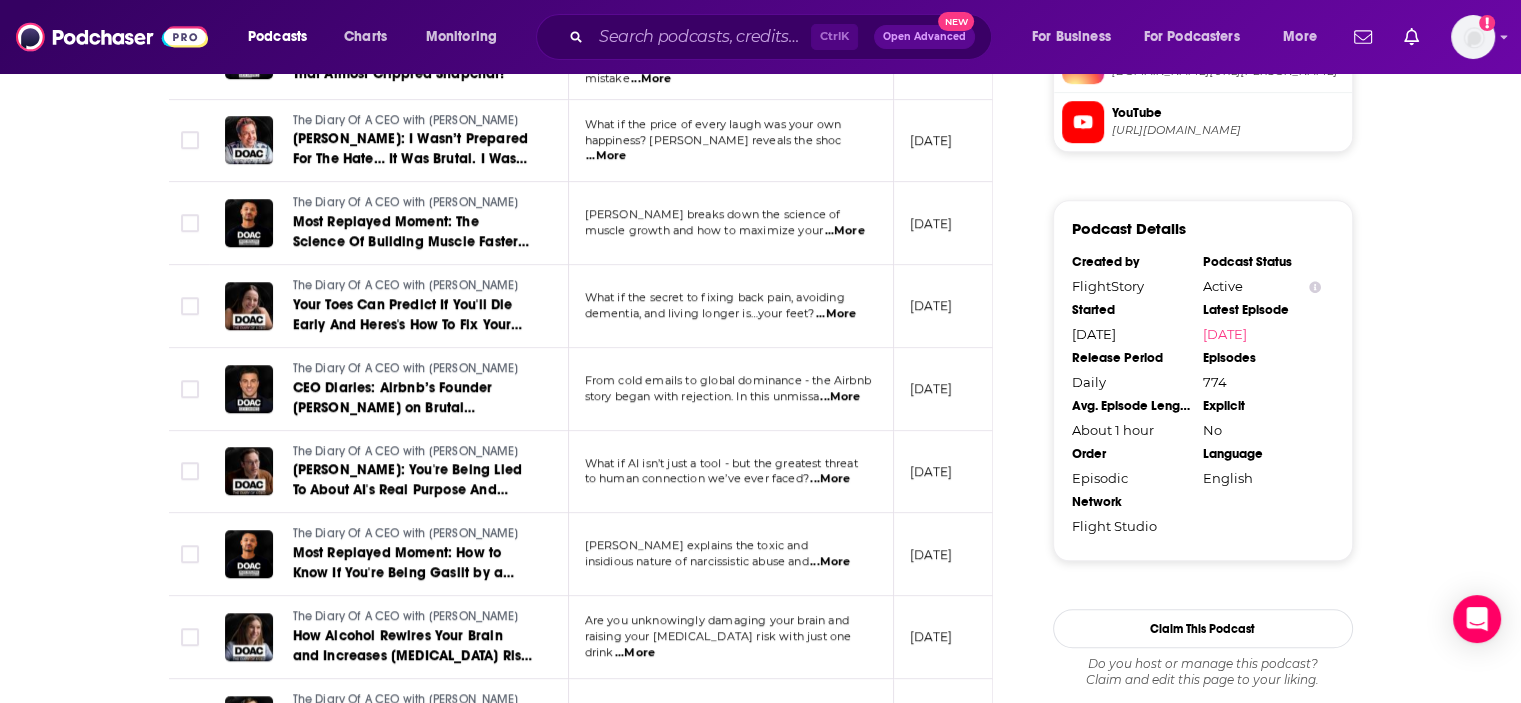click on "...More" at bounding box center [840, 397] 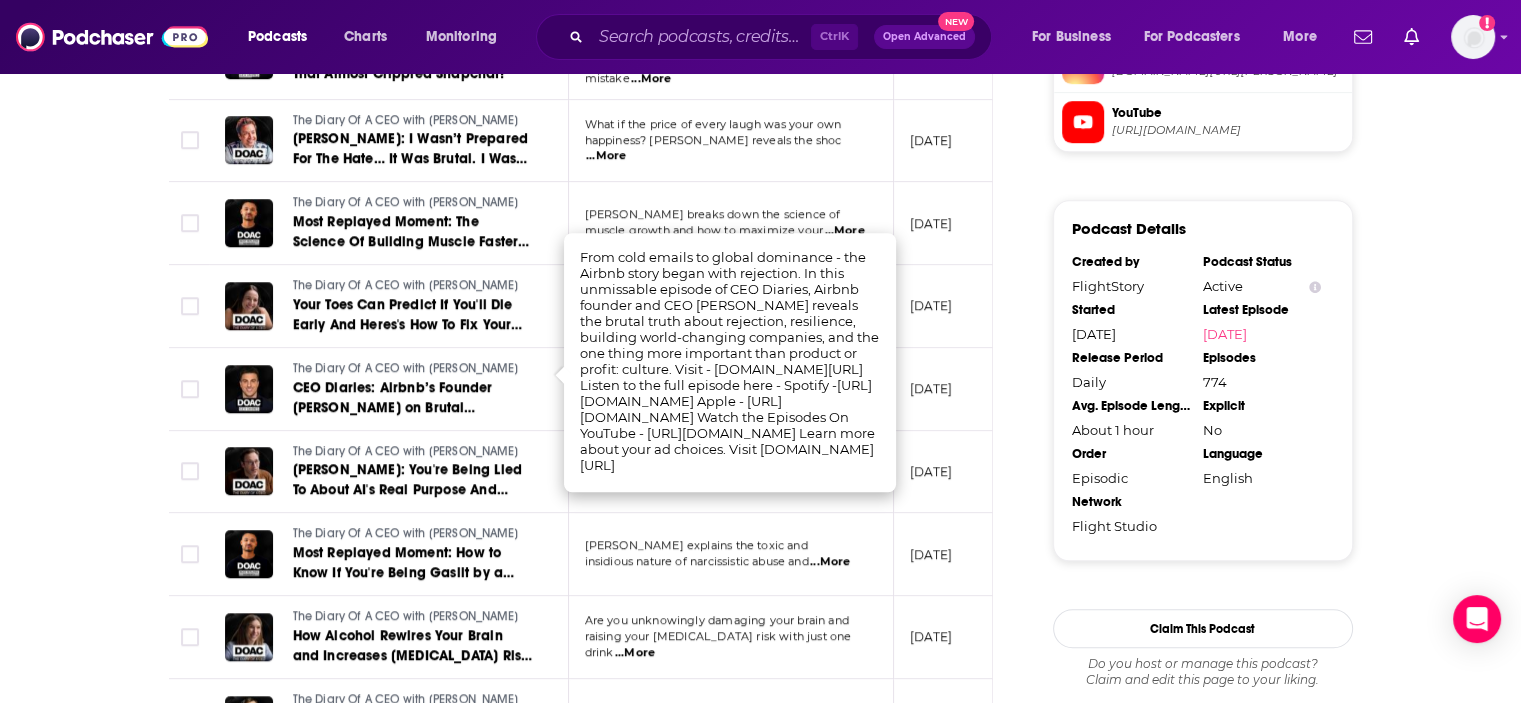 click on "About Insights Episodes 774 Reviews 5 Credits 183 Lists 55 Similar Episodes of The Diary Of A CEO By Date Table Episode Description Date Aired Reach Episode Guests Length The Diary Of A CEO with [PERSON_NAME] World Expert on Fatherhood & Love: The Truth About Monogamy, Breakups & The Science of Love! [PERSON_NAME] World Renowned Fatherhood Expert [PERSON_NAME] reveals the #1 lie about monogam  ...More [DATE]  Pending [PERSON_NAME] 2:21:46 s The Diary Of A CEO with [PERSON_NAME] [PERSON_NAME]: This Daily Habit Is Keeping You Poor. Here's What You Should Do Every Time You Get Paid! Is this 1 money habit secretly keeping you poor? Shark Tank’s [PERSON_NAME] reveals the bru  ...More [DATE] 175k-260k [PERSON_NAME] 1:54:03 s The Diary Of A CEO with [PERSON_NAME] Most Replayed Moment: [PERSON_NAME] Simple Breathing Technique For Focus, Tranquility and Resilience In [DATE] Moments episode, [PERSON_NAME] reveals the breathwork exercise that helped him repr  ...More [DATE] 183k-272k [PERSON_NAME] s" at bounding box center (760, -236) 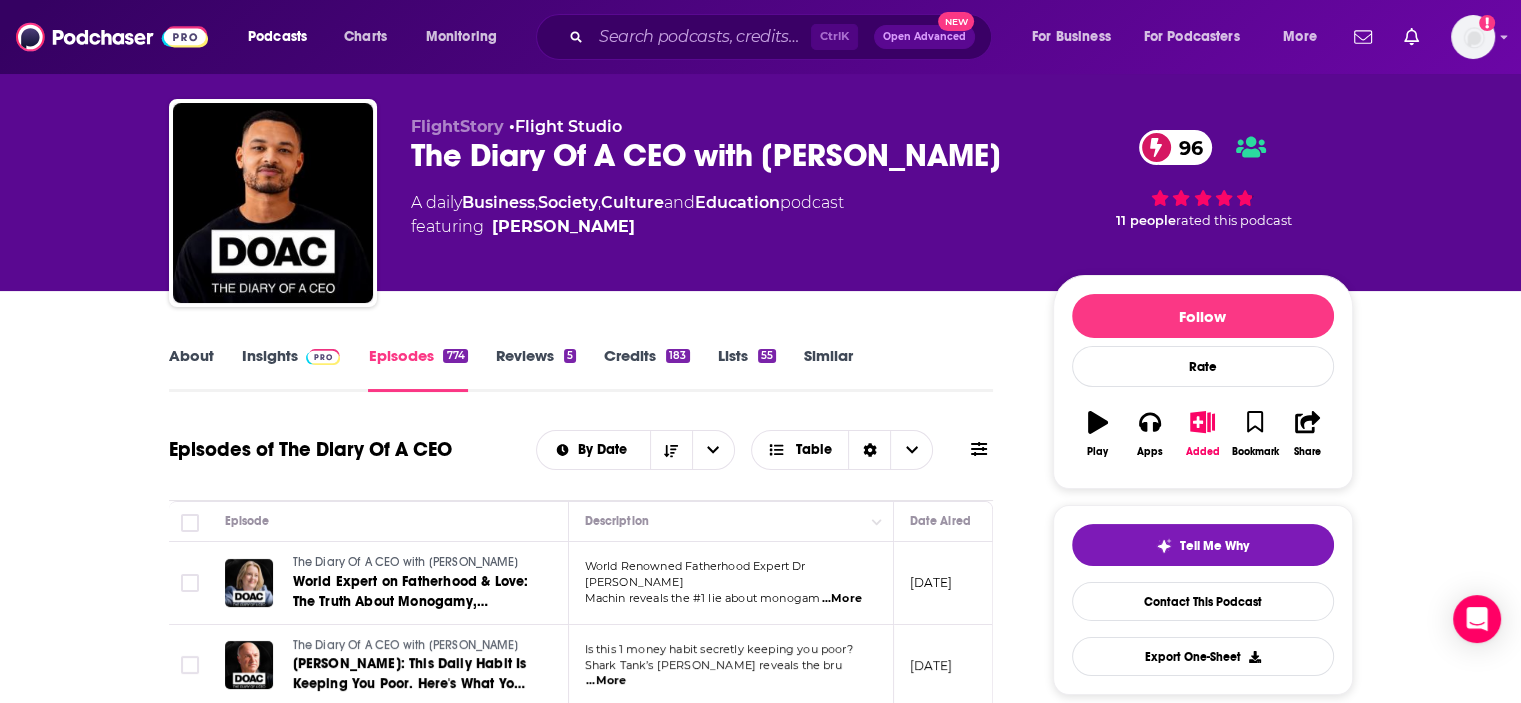 scroll, scrollTop: 0, scrollLeft: 0, axis: both 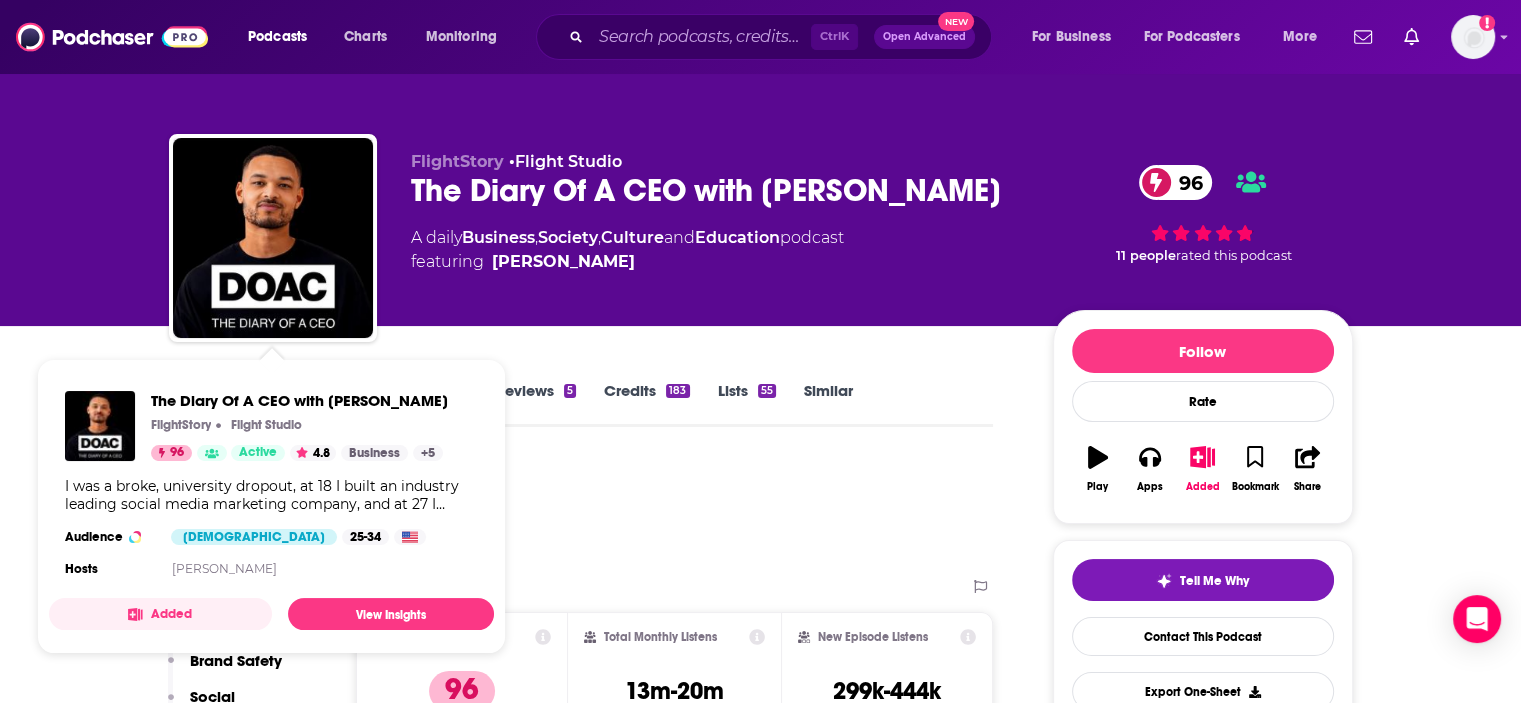 click on "FlightStory    •  Flight Studio The Diary Of A CEO with [PERSON_NAME] 96 A   daily  Business ,  Society ,  Culture  and  Education  podcast  featuring  [PERSON_NAME] 96   11   people  rated this podcast" at bounding box center (760, 163) 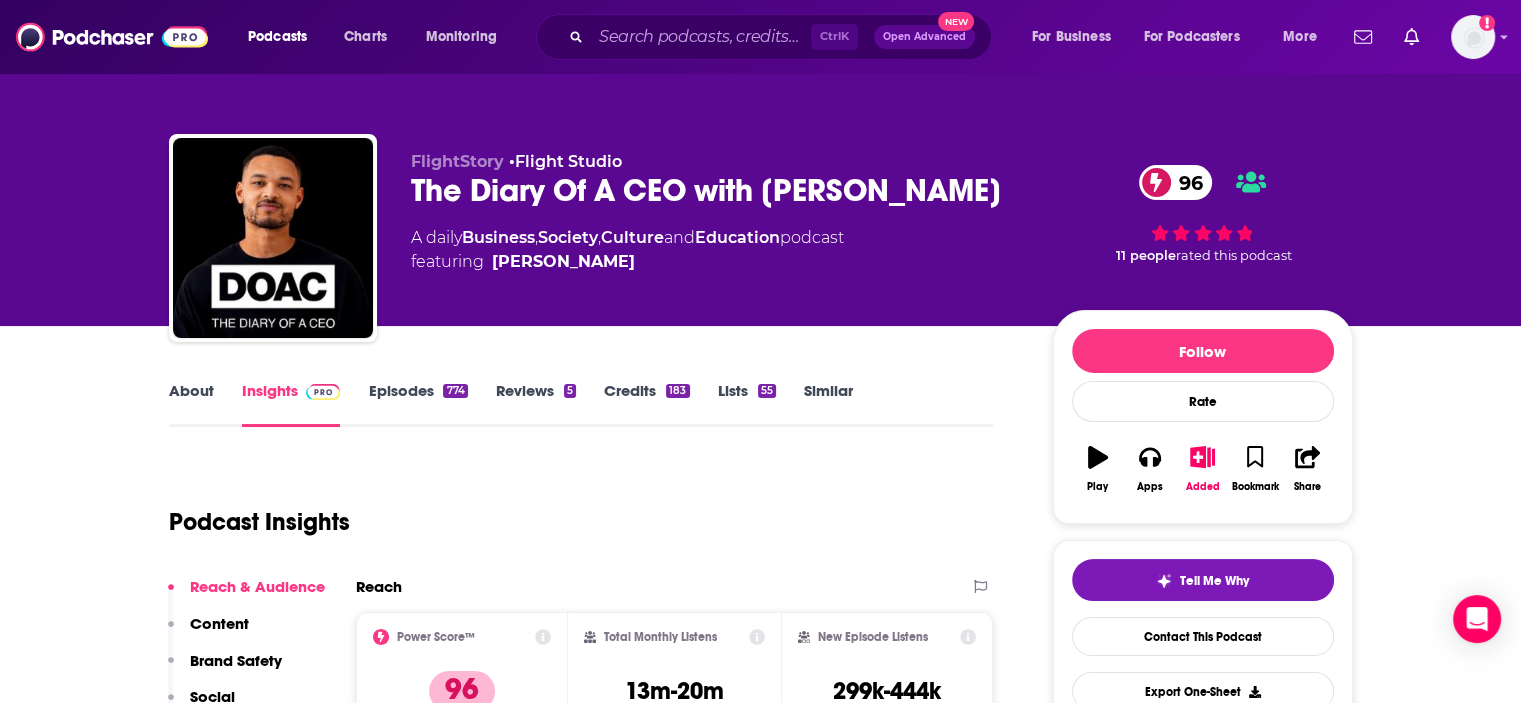 click on "About" at bounding box center [191, 404] 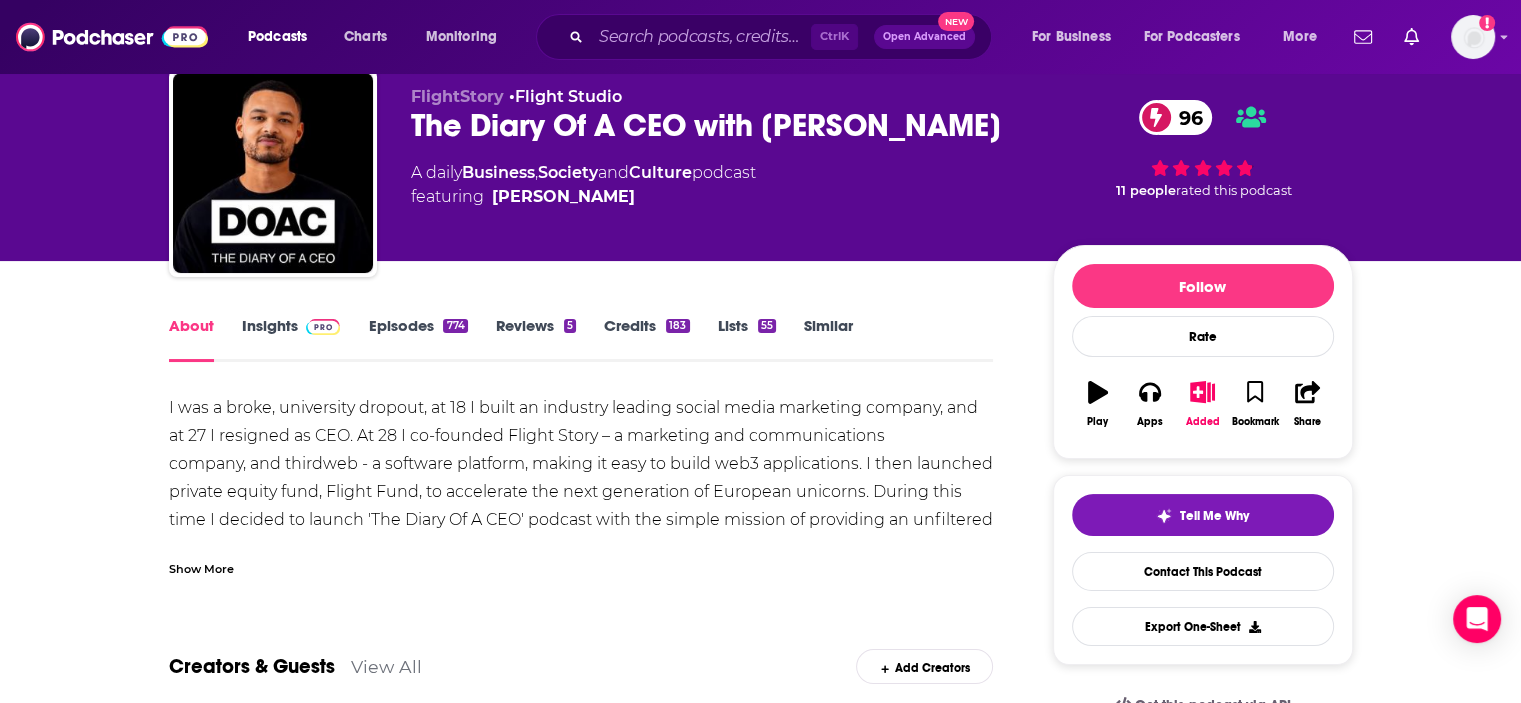 scroll, scrollTop: 100, scrollLeft: 0, axis: vertical 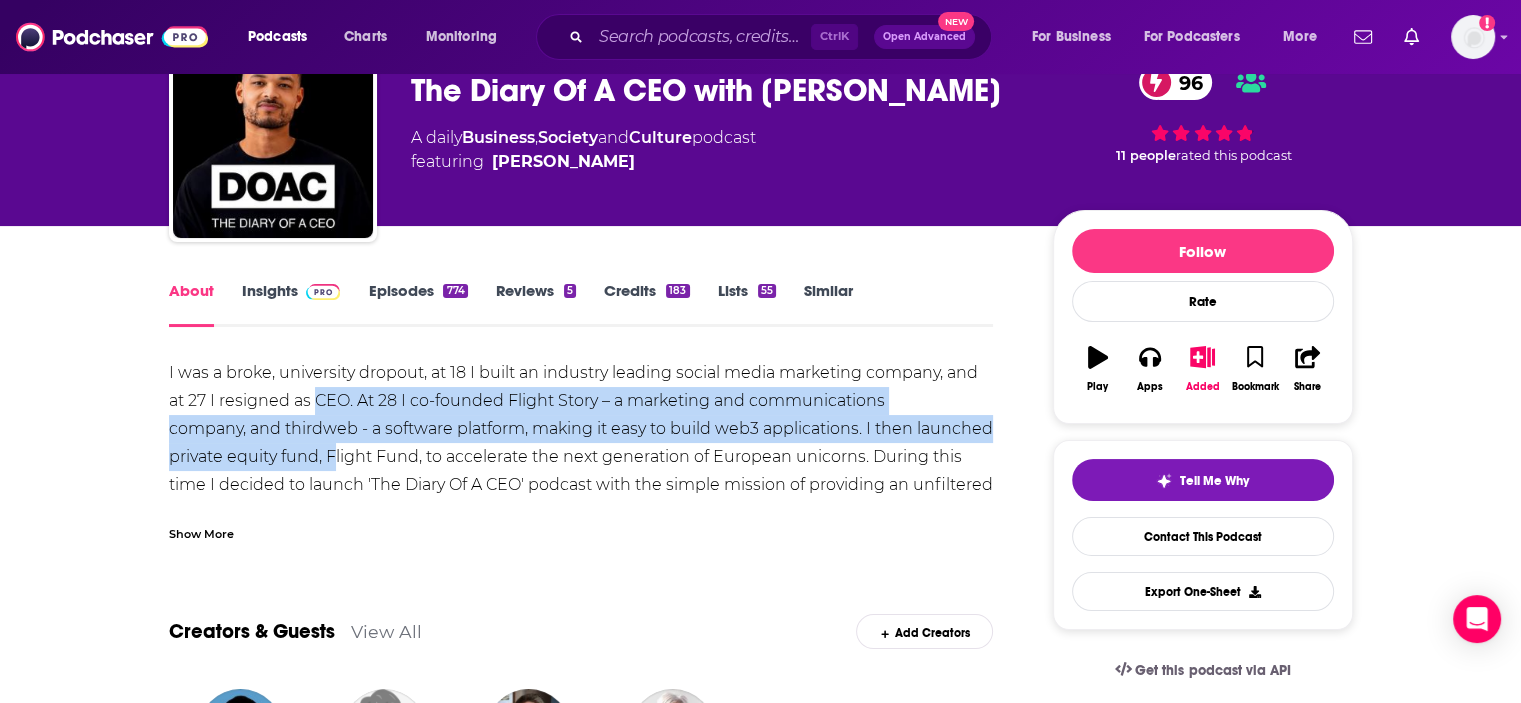 drag, startPoint x: 319, startPoint y: 406, endPoint x: 333, endPoint y: 459, distance: 54.81788 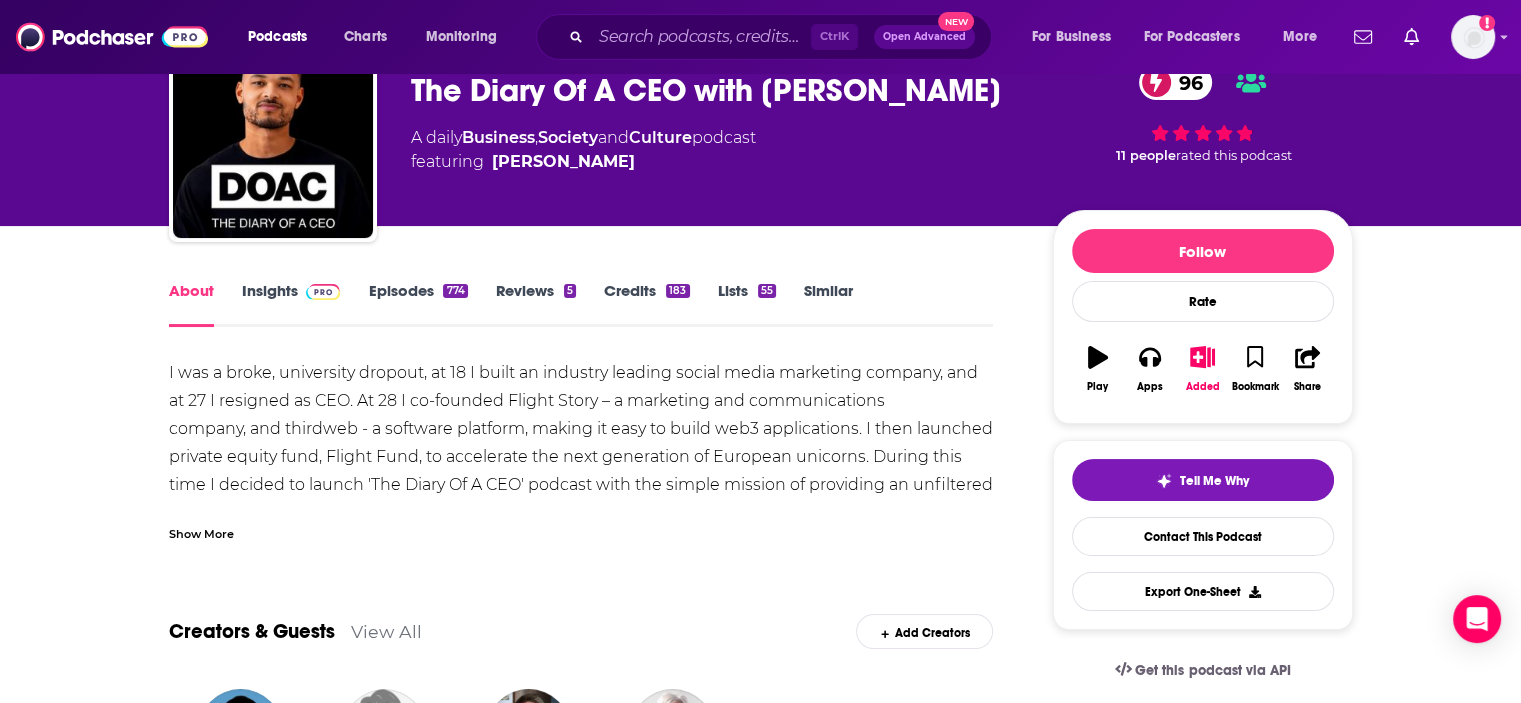 click on "I was a broke, university dropout, at 18 I built an industry leading social media marketing company, and at 27 I resigned as CEO. At 28 I co-founded Flight Story – a marketing and communications company, and thirdweb - a software platform, making it easy to build web3 applications. I then launched private equity fund, Flight Fund, to accelerate the next generation of European unicorns. During this time I decided to launch 'The Diary Of A CEO' podcast with the simple mission of providing an unfiltered journey into the remarkable stories and untold dimensions of the world’s most influential people, experts and thinkers.
If you enjoy the show, please hit the follow button! That's a small way you can help us carry on doing this, thank you for listening.
My New Book:  [URL][DOMAIN_NAME] IG:  [URL][DOMAIN_NAME][PERSON_NAME]:  [URL][DOMAIN_NAME]" at bounding box center (581, 555) 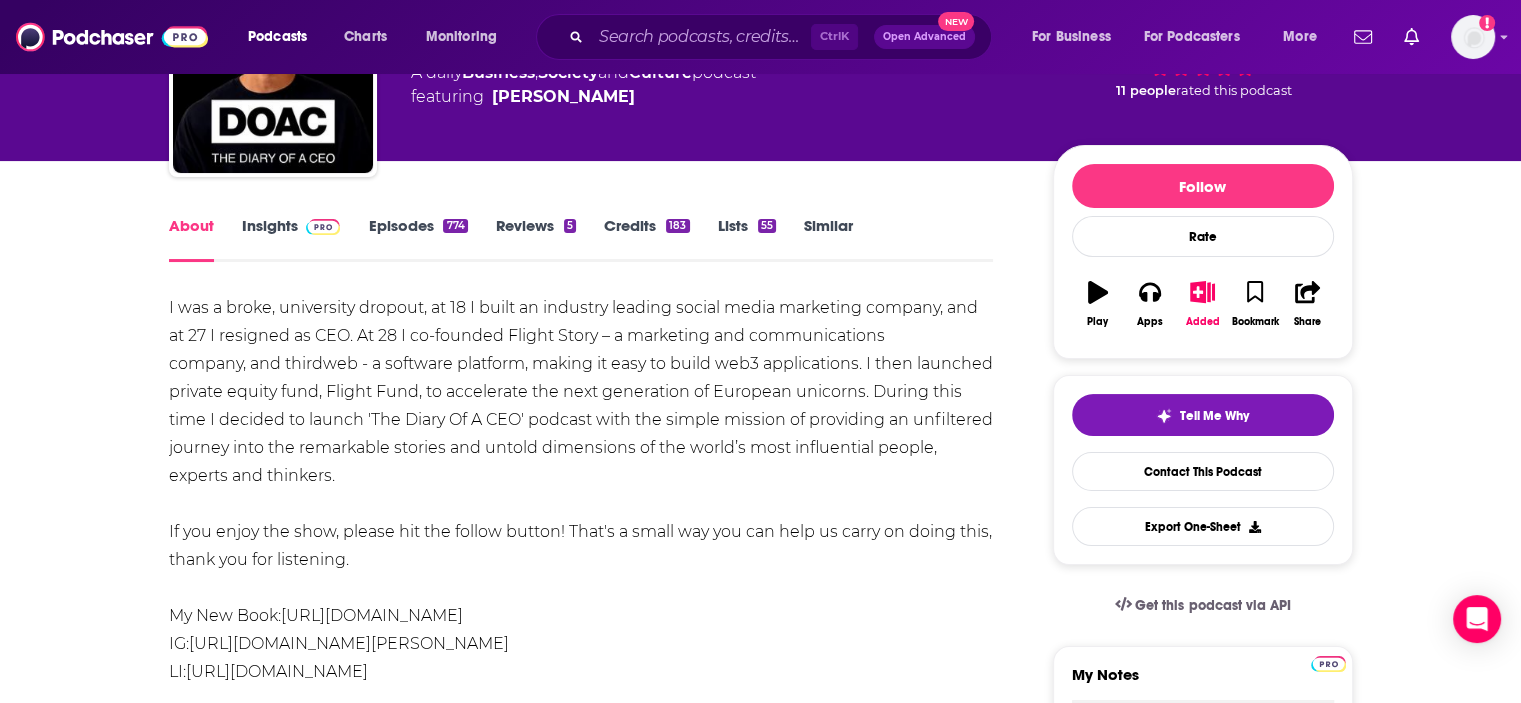 scroll, scrollTop: 200, scrollLeft: 0, axis: vertical 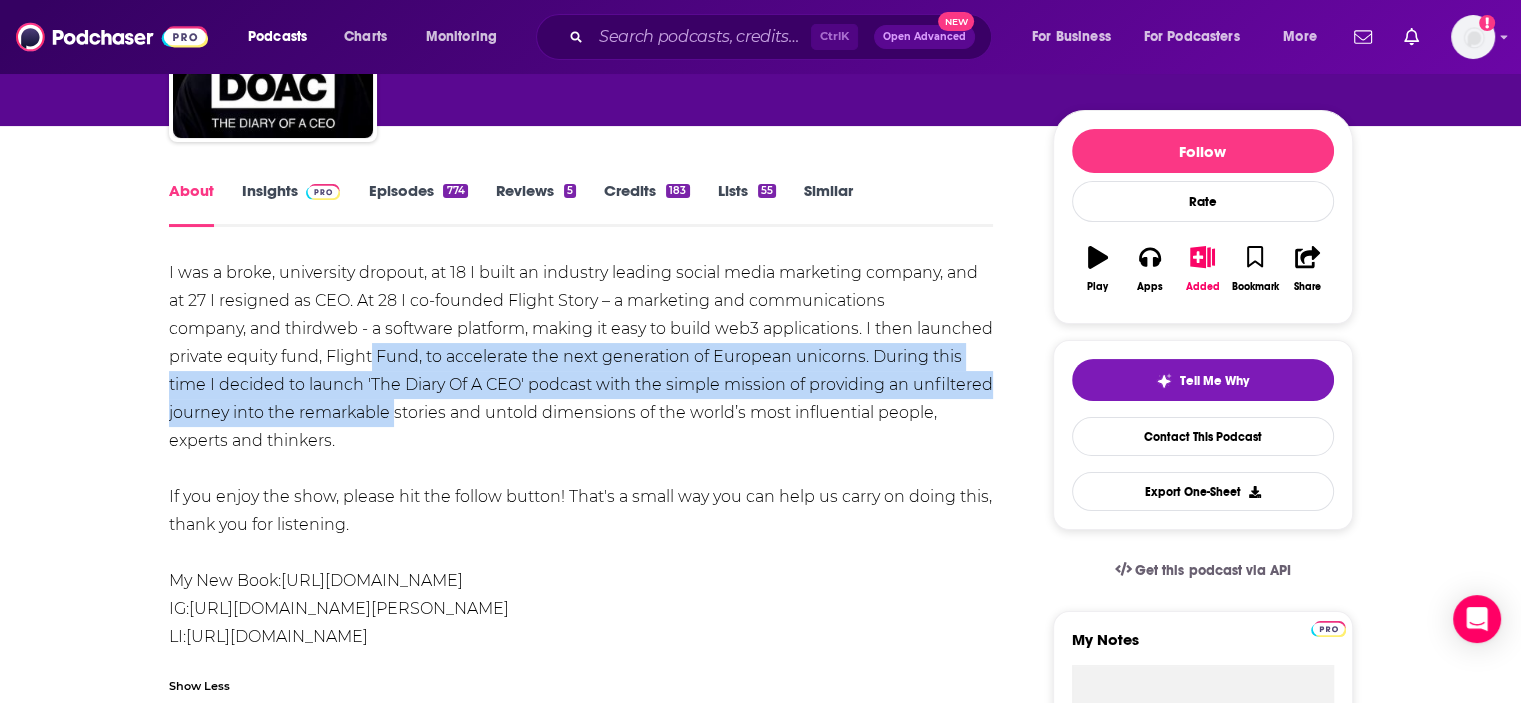 drag, startPoint x: 373, startPoint y: 371, endPoint x: 392, endPoint y: 415, distance: 47.92703 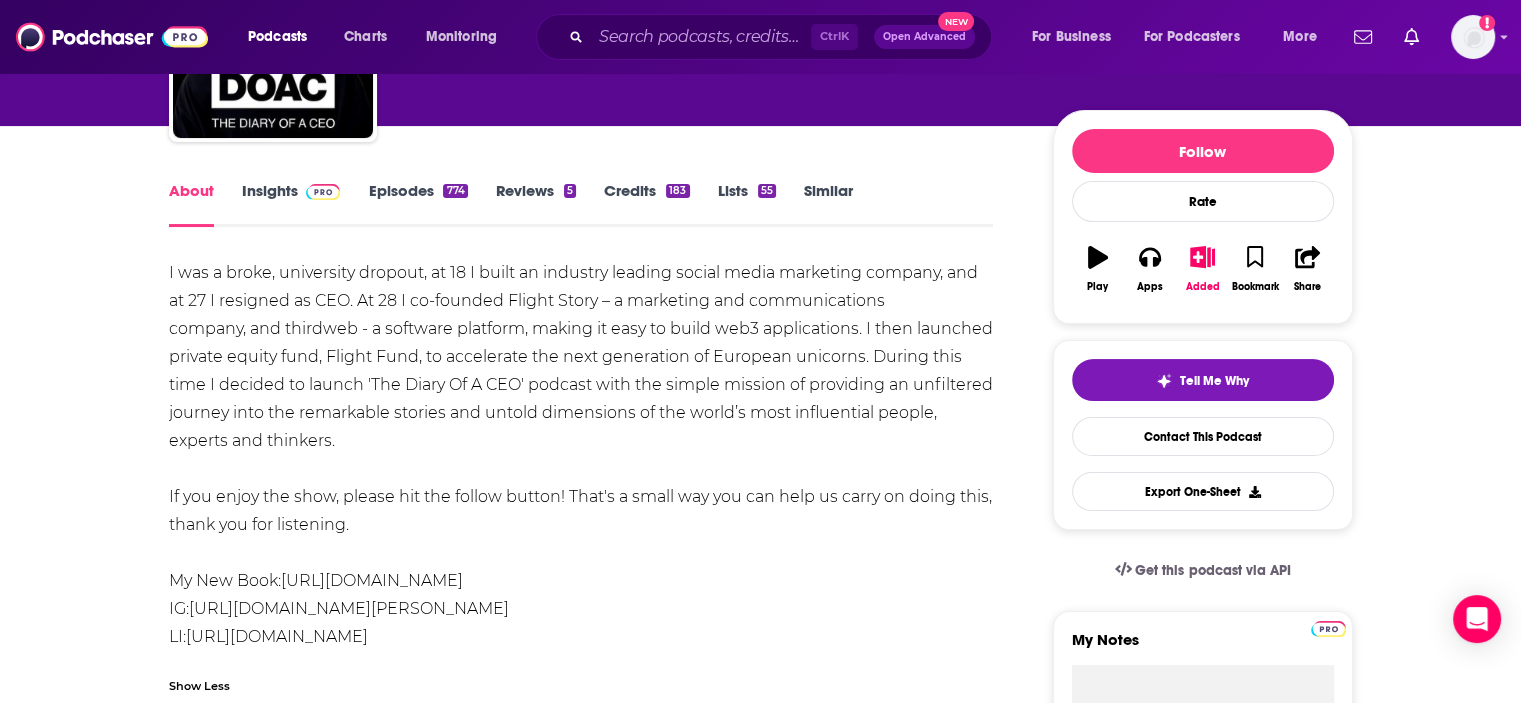 click on "I was a broke, university dropout, at 18 I built an industry leading social media marketing company, and at 27 I resigned as CEO. At 28 I co-founded Flight Story – a marketing and communications company, and thirdweb - a software platform, making it easy to build web3 applications. I then launched private equity fund, Flight Fund, to accelerate the next generation of European unicorns. During this time I decided to launch 'The Diary Of A CEO' podcast with the simple mission of providing an unfiltered journey into the remarkable stories and untold dimensions of the world’s most influential people, experts and thinkers.
If you enjoy the show, please hit the follow button! That's a small way you can help us carry on doing this, thank you for listening.
My New Book:  [URL][DOMAIN_NAME] IG:  [URL][DOMAIN_NAME][PERSON_NAME]:  [URL][DOMAIN_NAME]" at bounding box center [581, 455] 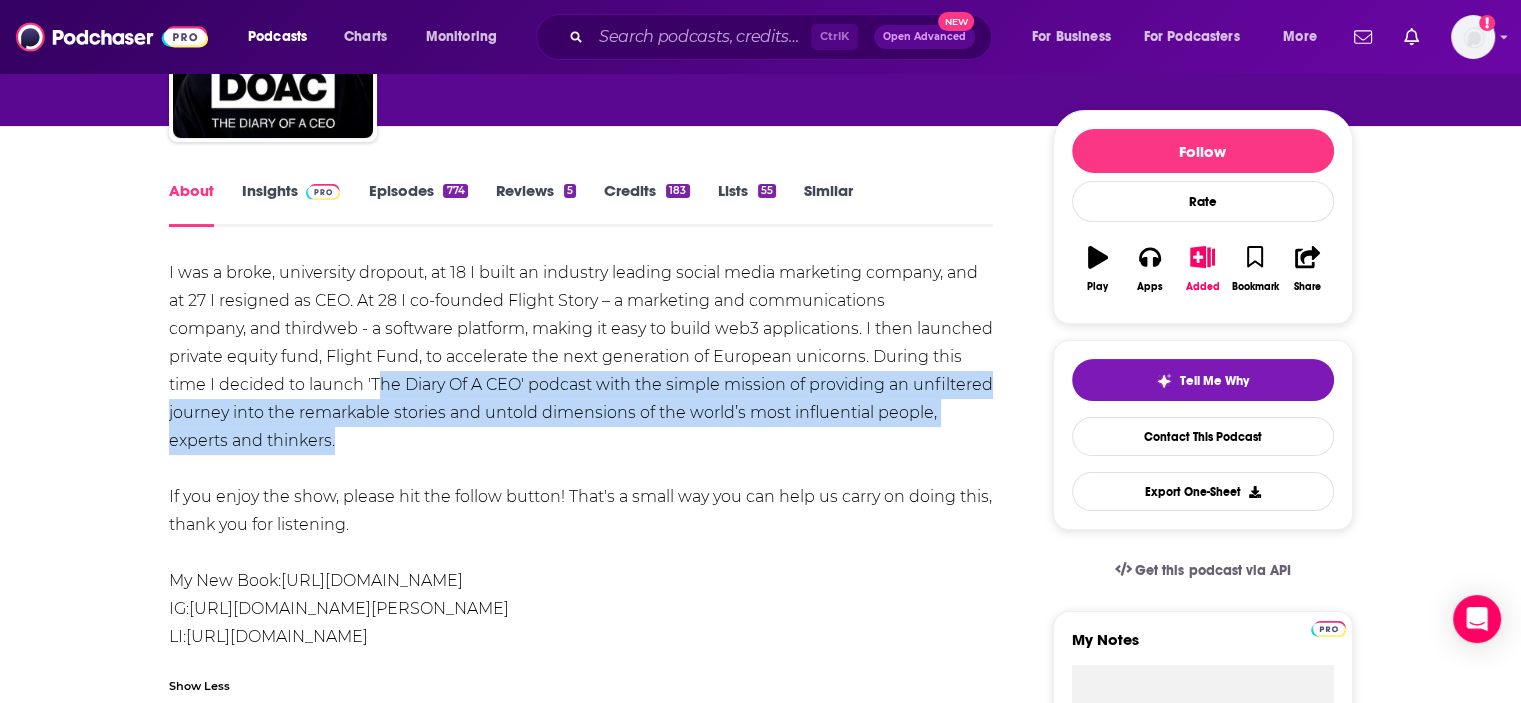 drag, startPoint x: 373, startPoint y: 374, endPoint x: 397, endPoint y: 430, distance: 60.926186 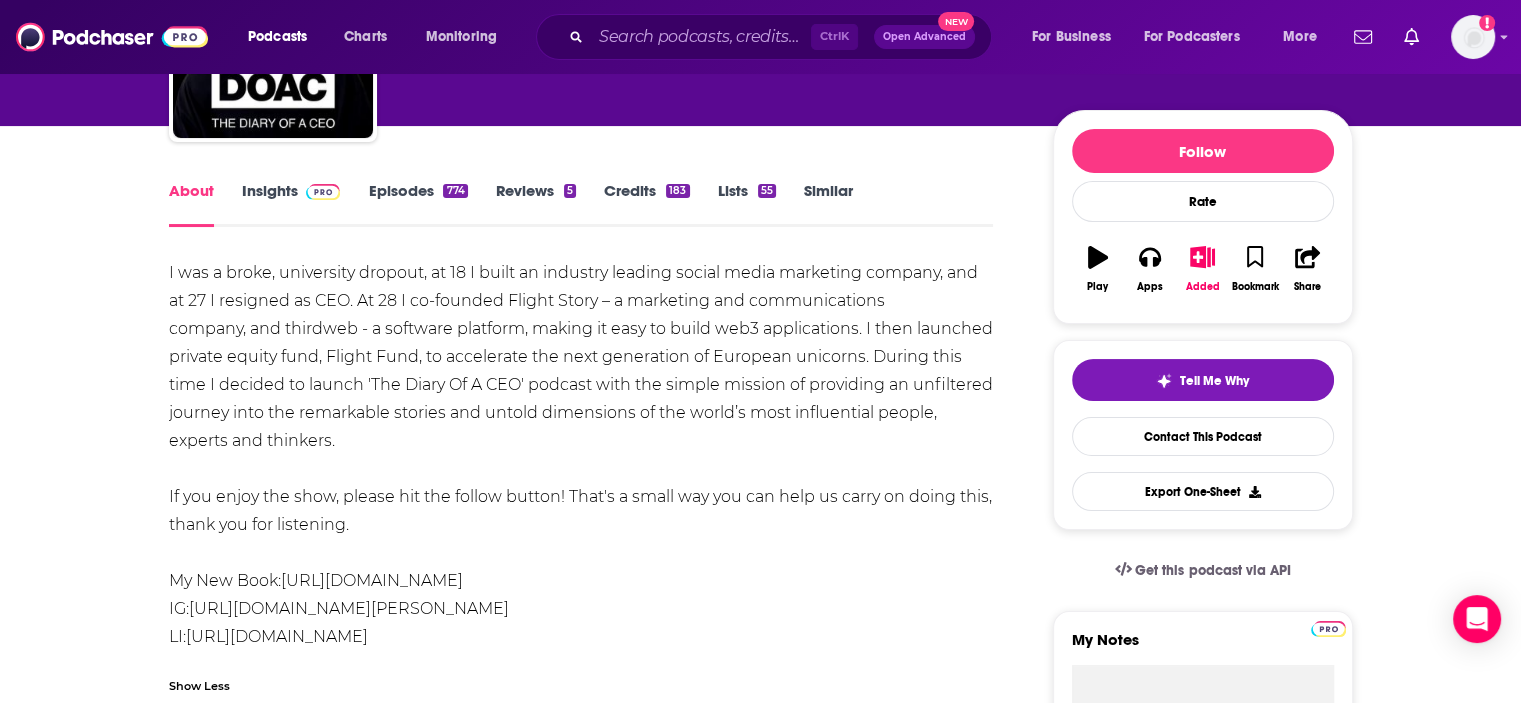 click on "I was a broke, university dropout, at 18 I built an industry leading social media marketing company, and at 27 I resigned as CEO. At 28 I co-founded Flight Story – a marketing and communications company, and thirdweb - a software platform, making it easy to build web3 applications. I then launched private equity fund, Flight Fund, to accelerate the next generation of European unicorns. During this time I decided to launch 'The Diary Of A CEO' podcast with the simple mission of providing an unfiltered journey into the remarkable stories and untold dimensions of the world’s most influential people, experts and thinkers.
If you enjoy the show, please hit the follow button! That's a small way you can help us carry on doing this, thank you for listening.
My New Book:  [URL][DOMAIN_NAME] IG:  [URL][DOMAIN_NAME][PERSON_NAME]:  [URL][DOMAIN_NAME]" at bounding box center [581, 455] 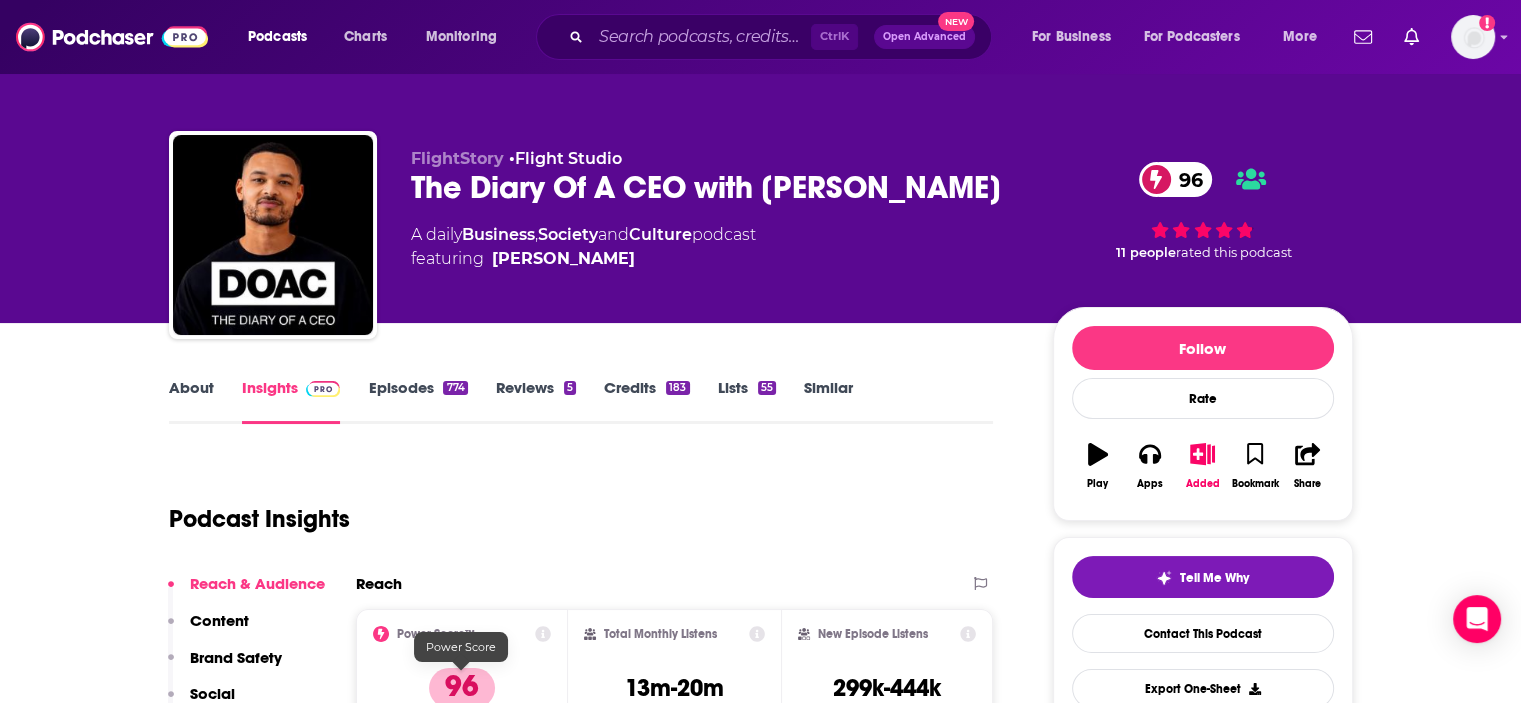 scroll, scrollTop: 0, scrollLeft: 0, axis: both 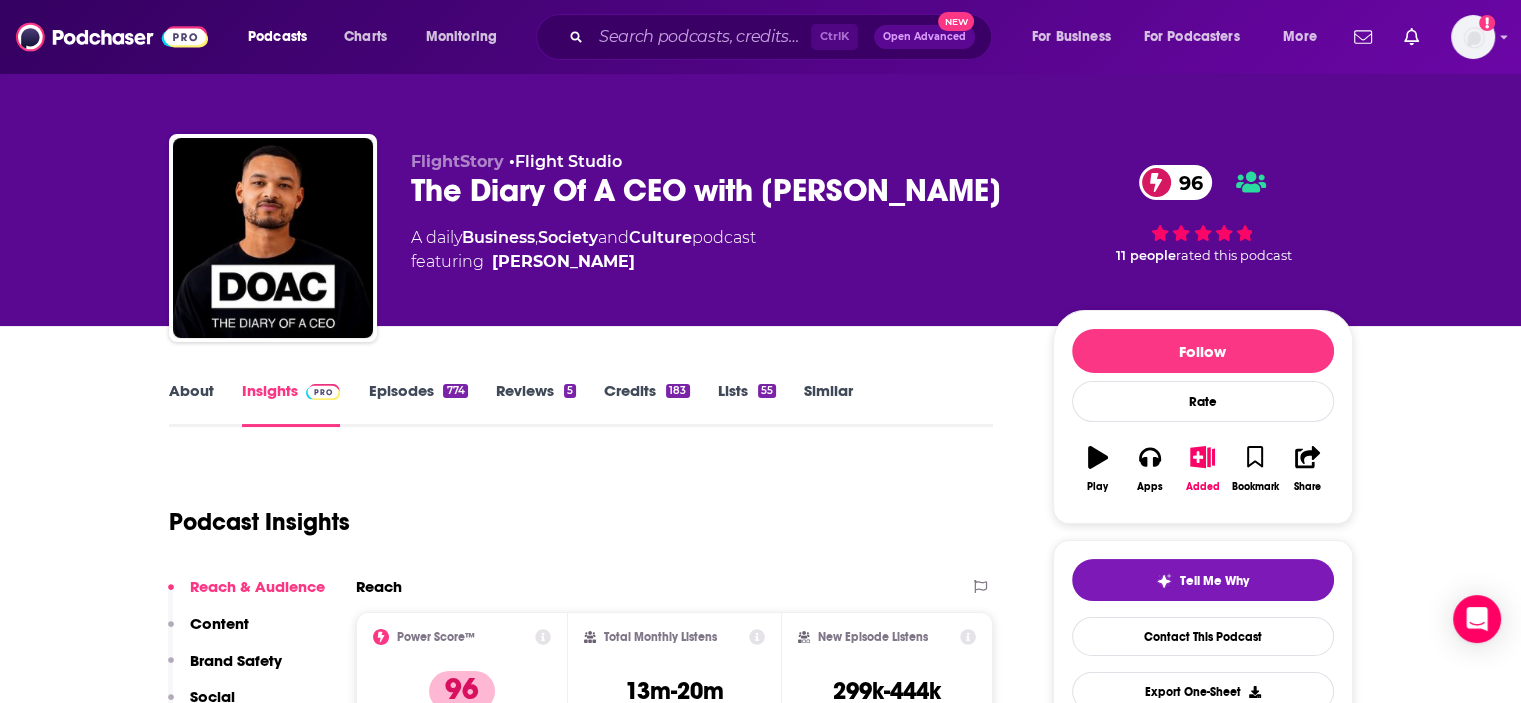 click on "Episodes 774" at bounding box center [417, 404] 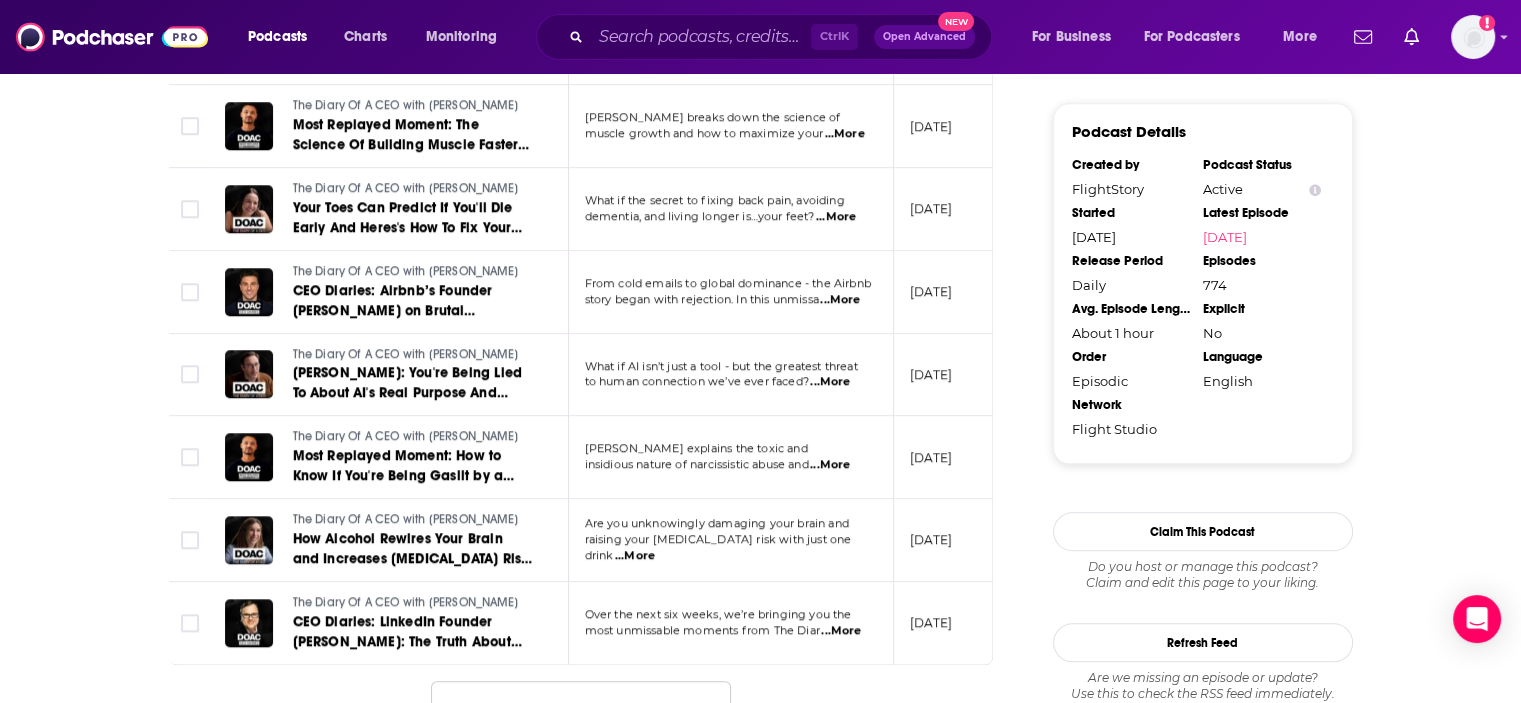 scroll, scrollTop: 2000, scrollLeft: 0, axis: vertical 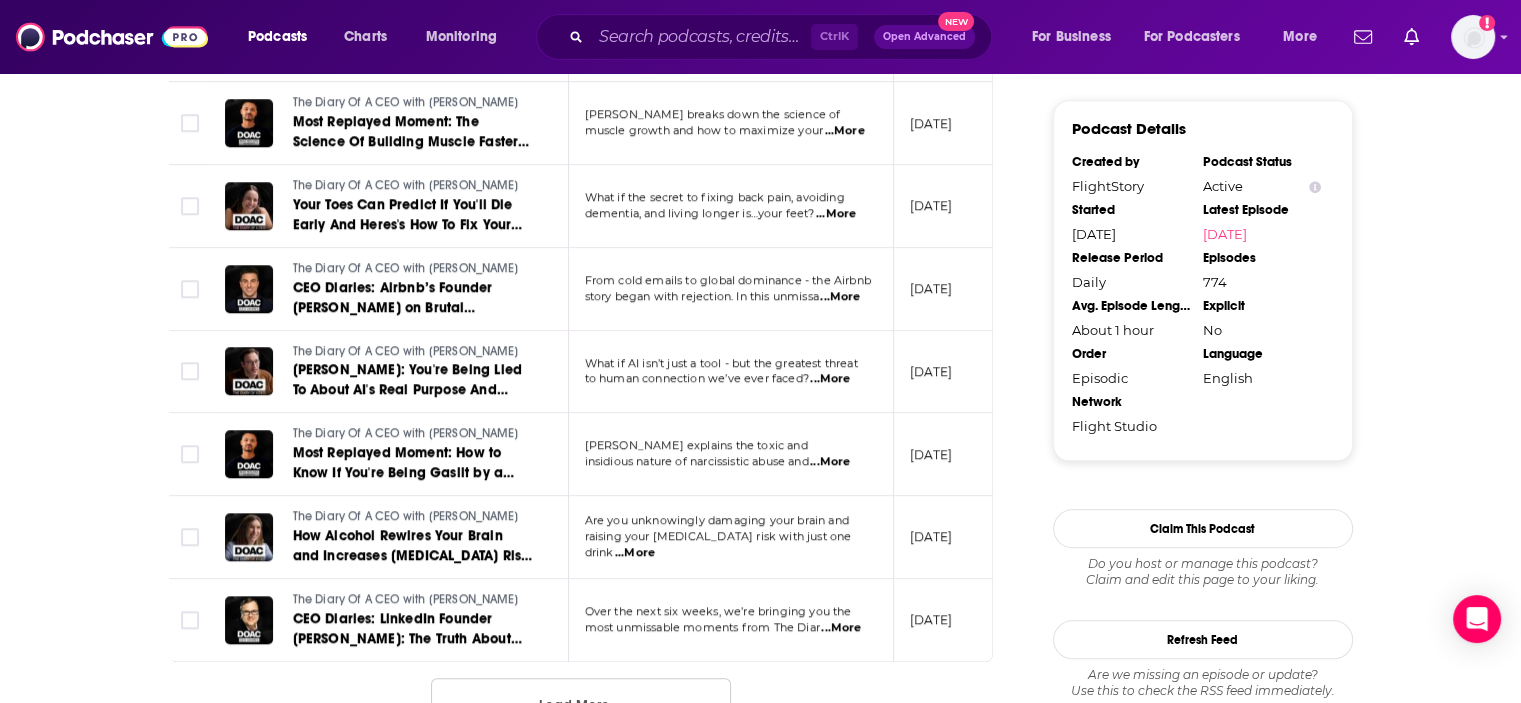 click on "...More" at bounding box center (830, 379) 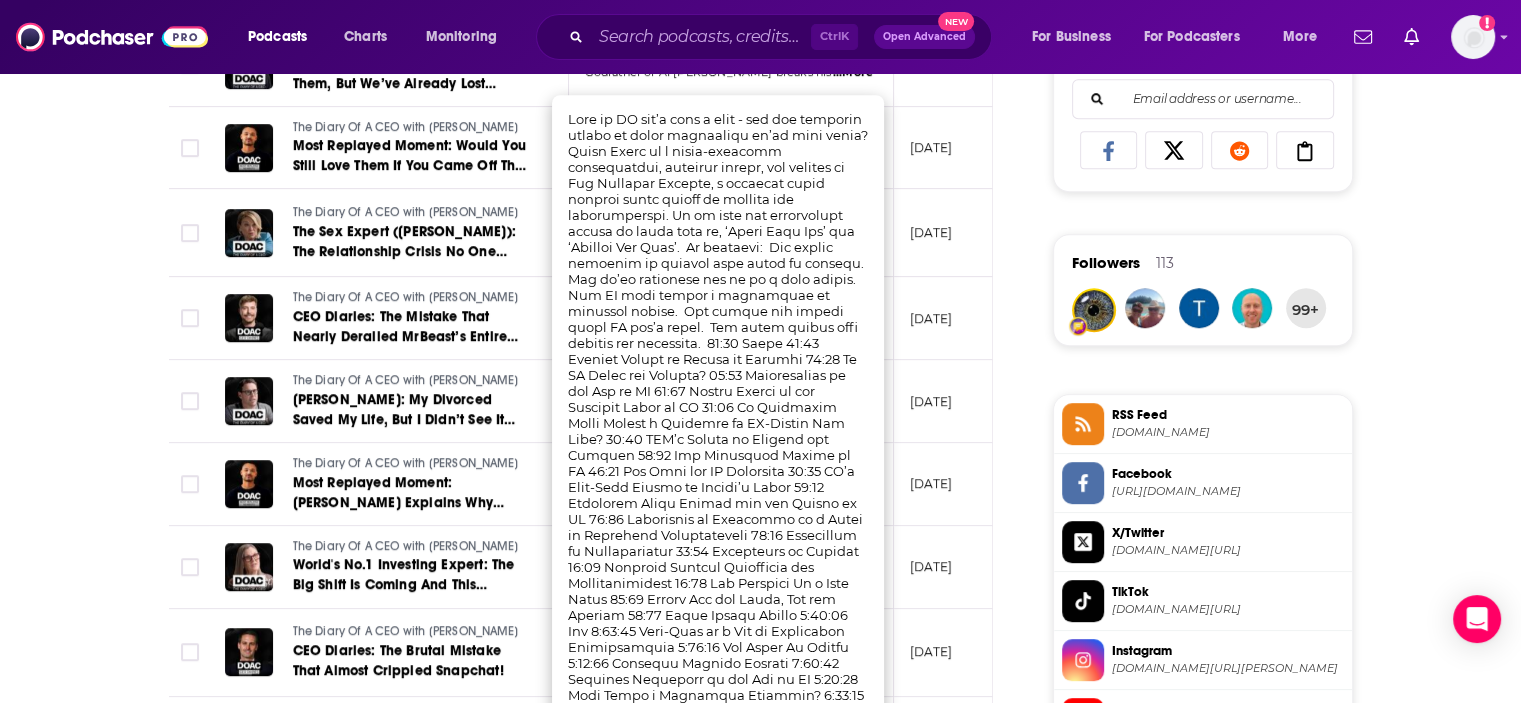 scroll, scrollTop: 1100, scrollLeft: 0, axis: vertical 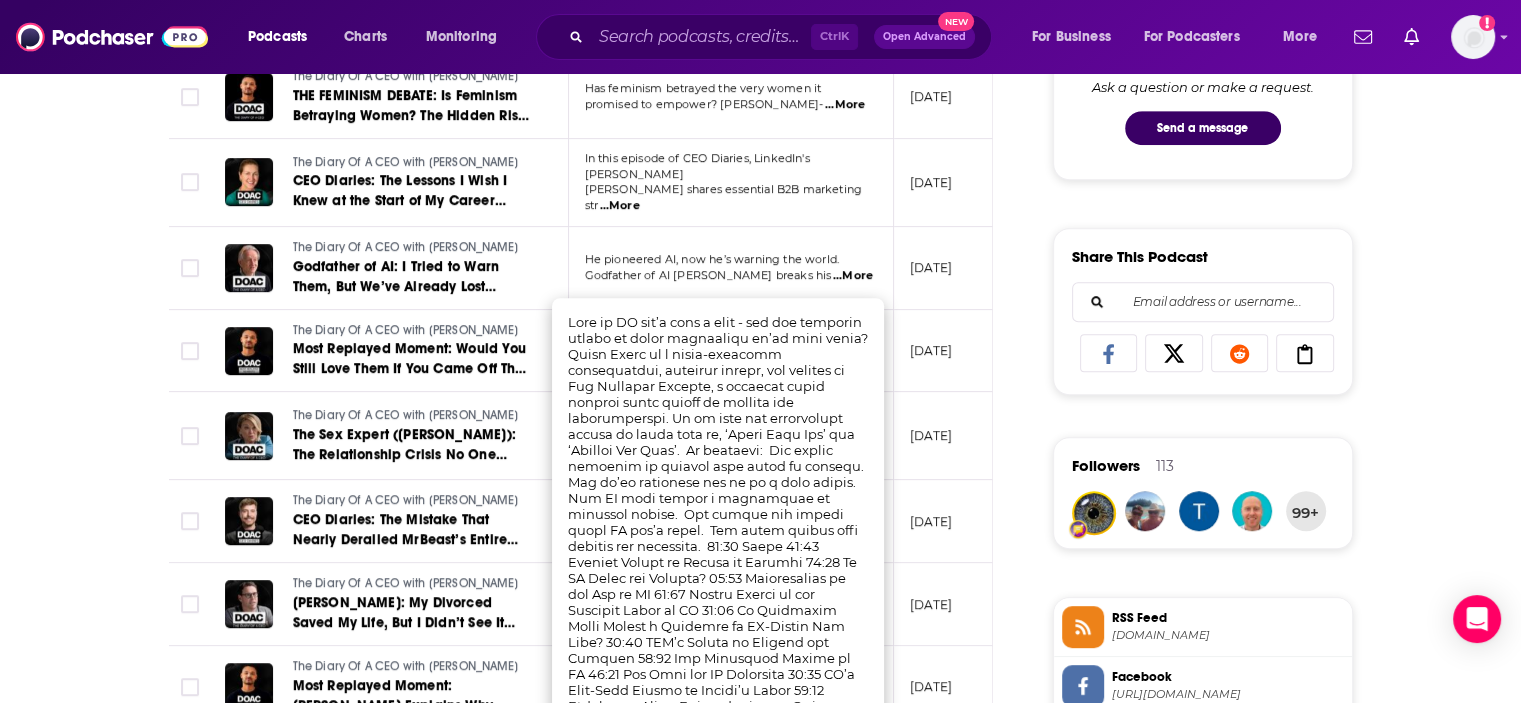 click on "About Insights Episodes 774 Reviews 5 Credits 183 Lists 55 Similar Episodes of The Diary Of A CEO By Date Table Episode Description Date Aired Reach Episode Guests Length The Diary Of A CEO with [PERSON_NAME] World Expert on Fatherhood & Love: The Truth About Monogamy, Breakups & The Science of Love! [PERSON_NAME] World Renowned Fatherhood Expert [PERSON_NAME] reveals the #1 lie about monogam  ...More [DATE]  Pending [PERSON_NAME] 2:21:46 s The Diary Of A CEO with [PERSON_NAME] [PERSON_NAME]: This Daily Habit Is Keeping You Poor. Here's What You Should Do Every Time You Get Paid! Is this 1 money habit secretly keeping you poor? Shark Tank’s [PERSON_NAME] reveals the bru  ...More [DATE] 175k-260k [PERSON_NAME] 1:54:03 s The Diary Of A CEO with [PERSON_NAME] Most Replayed Moment: [PERSON_NAME] Simple Breathing Technique For Focus, Tranquility and Resilience In [DATE] Moments episode, [PERSON_NAME] reveals the breathwork exercise that helped him repr  ...More [DATE] 183k-272k [PERSON_NAME] s" at bounding box center (760, 564) 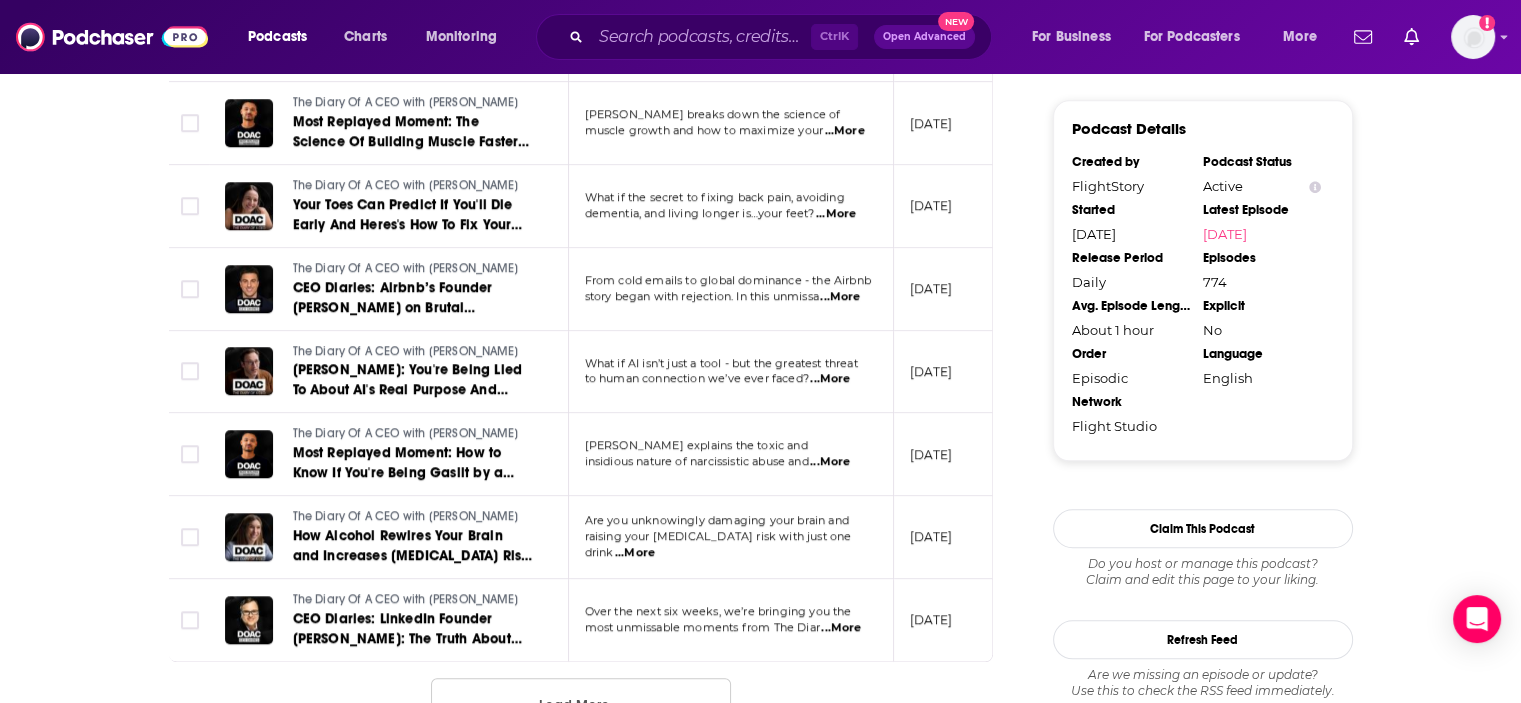 scroll, scrollTop: 2100, scrollLeft: 0, axis: vertical 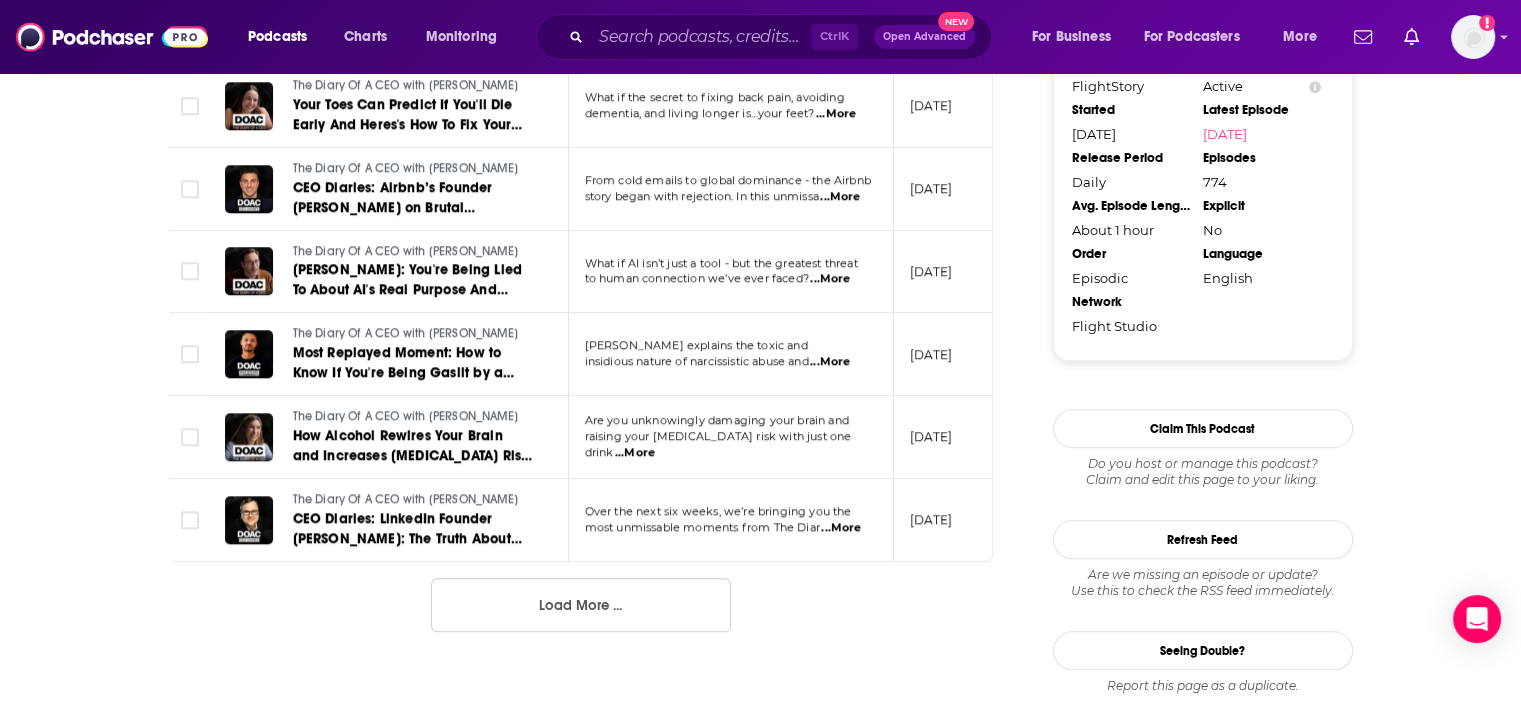 click on "...More" at bounding box center [635, 453] 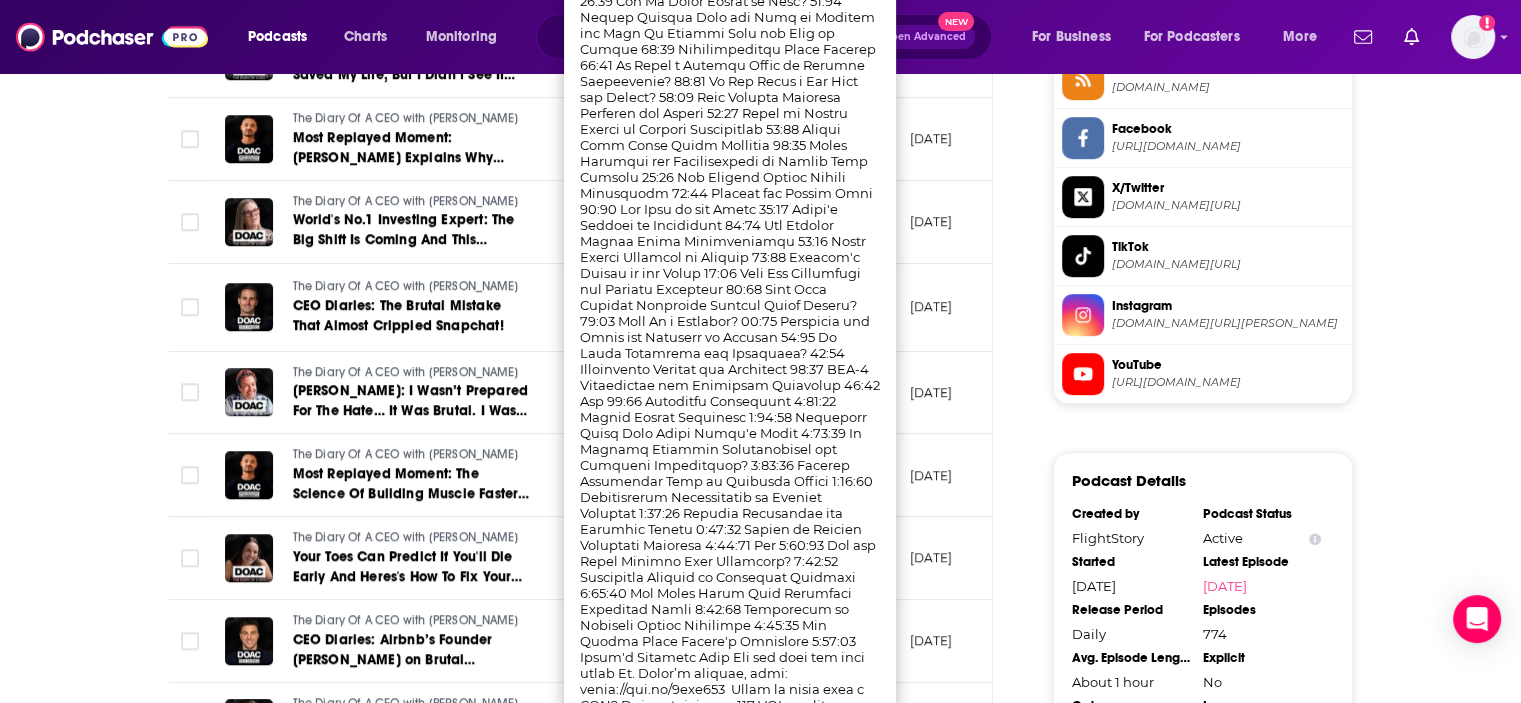scroll, scrollTop: 1700, scrollLeft: 0, axis: vertical 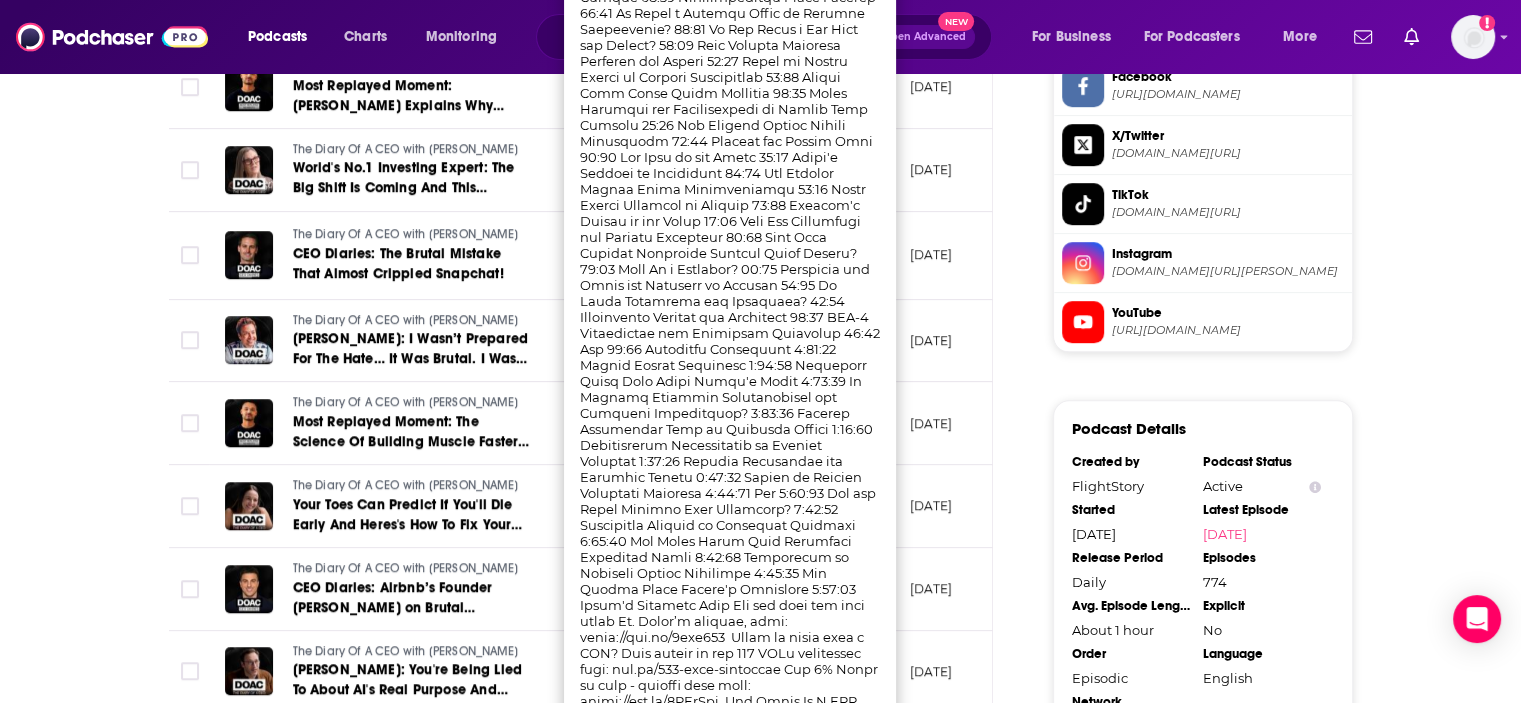 click on "About Insights Episodes 774 Reviews 5 Credits 183 Lists 55 Similar Episodes of The Diary Of A CEO By Date Table Episode Description Date Aired Reach Episode Guests Length The Diary Of A CEO with [PERSON_NAME] World Expert on Fatherhood & Love: The Truth About Monogamy, Breakups & The Science of Love! [PERSON_NAME] World Renowned Fatherhood Expert [PERSON_NAME] reveals the #1 lie about monogam  ...More [DATE]  Pending [PERSON_NAME] 2:21:46 s The Diary Of A CEO with [PERSON_NAME] [PERSON_NAME]: This Daily Habit Is Keeping You Poor. Here's What You Should Do Every Time You Get Paid! Is this 1 money habit secretly keeping you poor? Shark Tank’s [PERSON_NAME] reveals the bru  ...More [DATE] 175k-260k [PERSON_NAME] 1:54:03 s The Diary Of A CEO with [PERSON_NAME] Most Replayed Moment: [PERSON_NAME] Simple Breathing Technique For Focus, Tranquility and Resilience In [DATE] Moments episode, [PERSON_NAME] reveals the breathwork exercise that helped him repr  ...More [DATE] 183k-272k [PERSON_NAME] s" at bounding box center (760, -36) 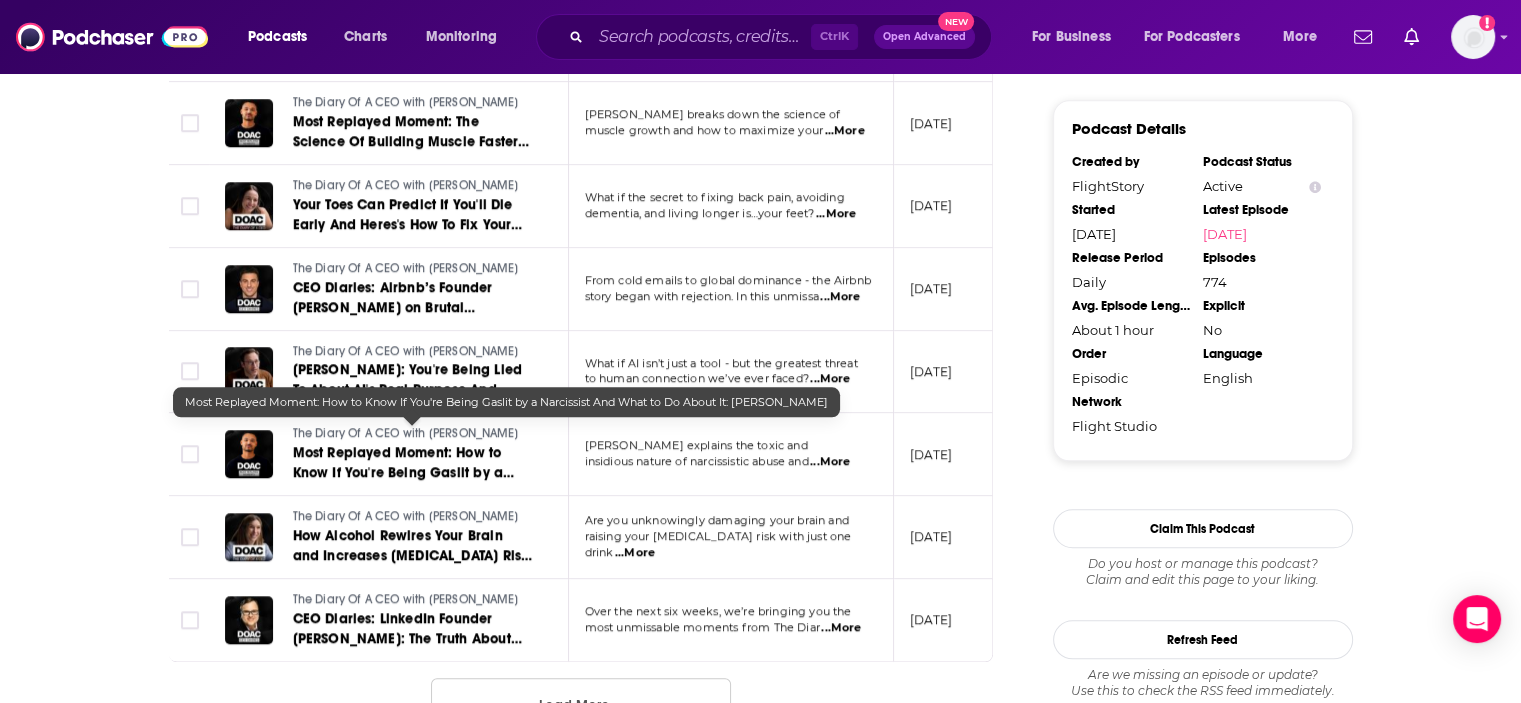 scroll, scrollTop: 2300, scrollLeft: 0, axis: vertical 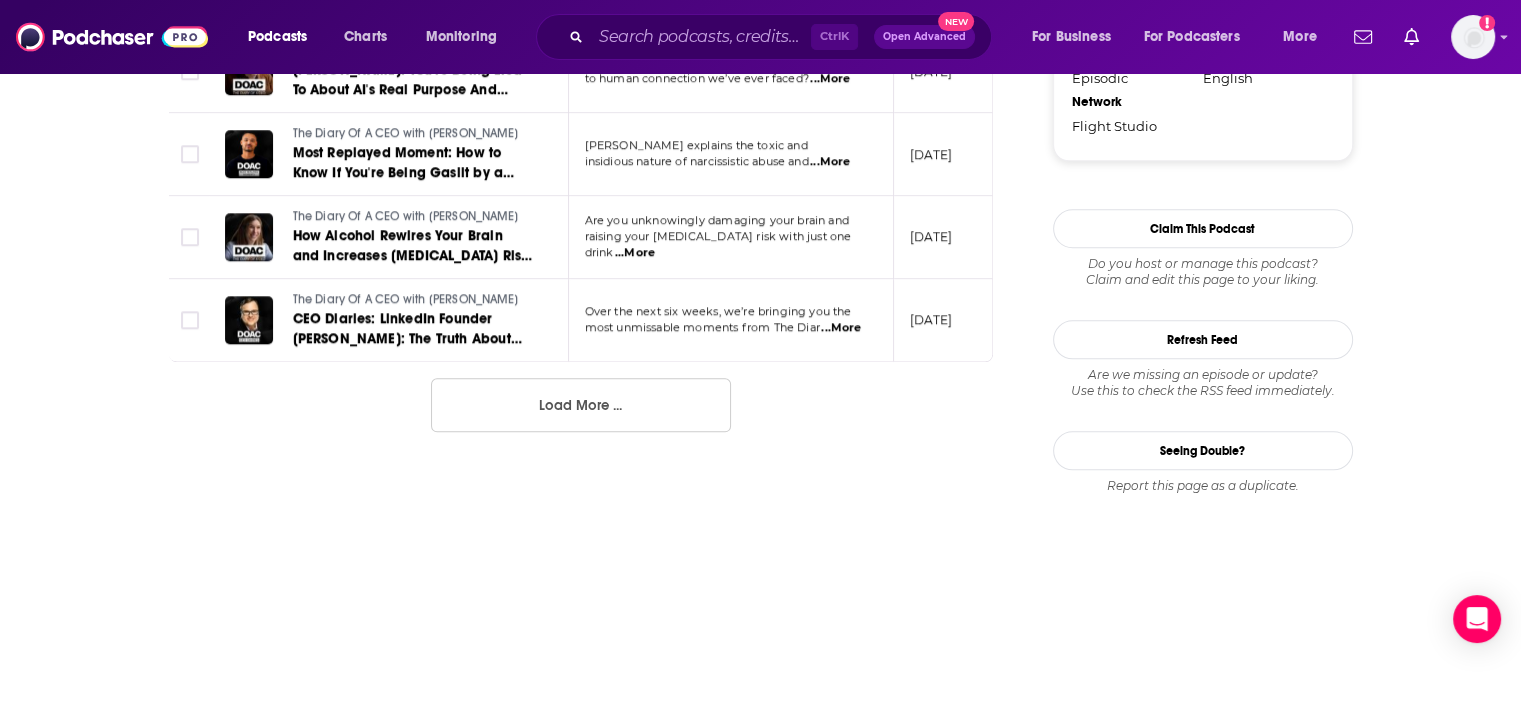 click on "Load More ..." at bounding box center (581, 405) 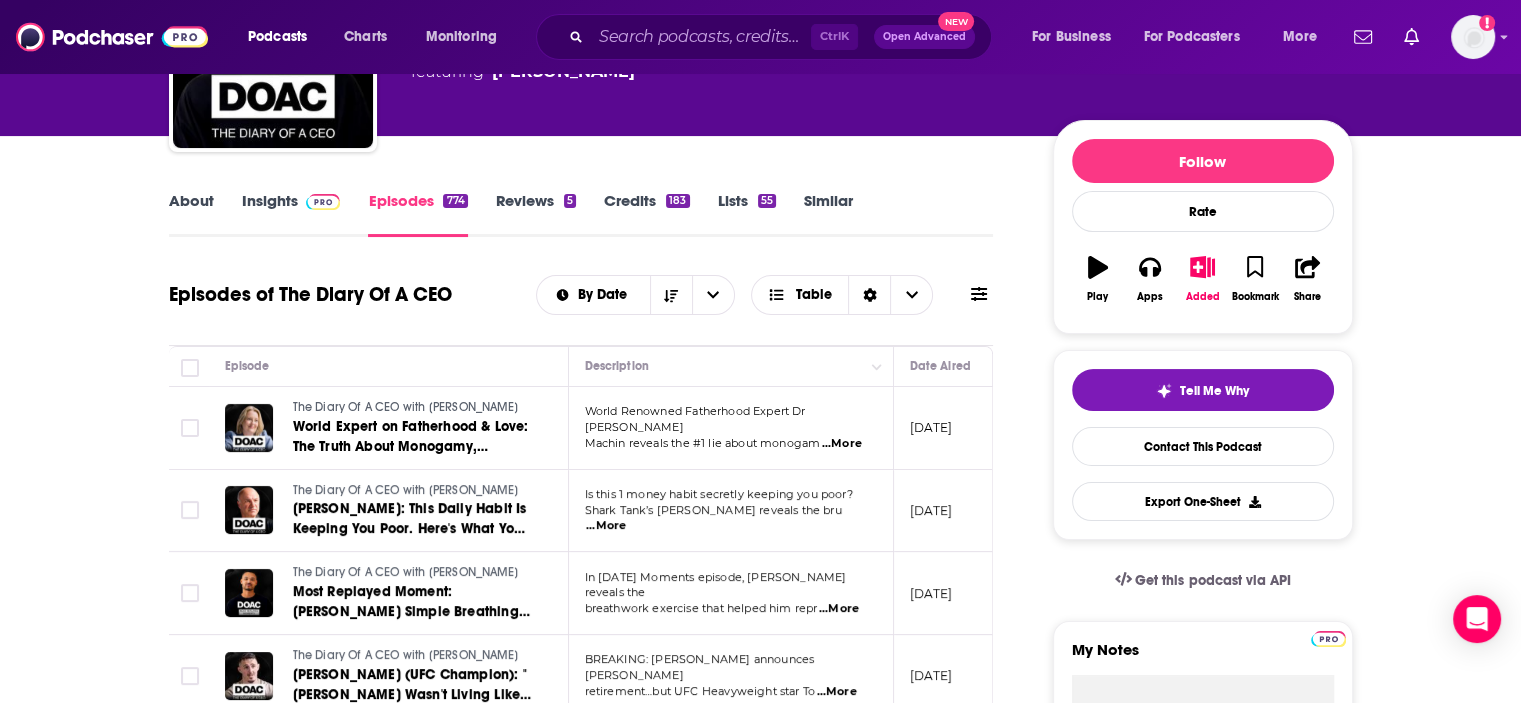 scroll, scrollTop: 200, scrollLeft: 0, axis: vertical 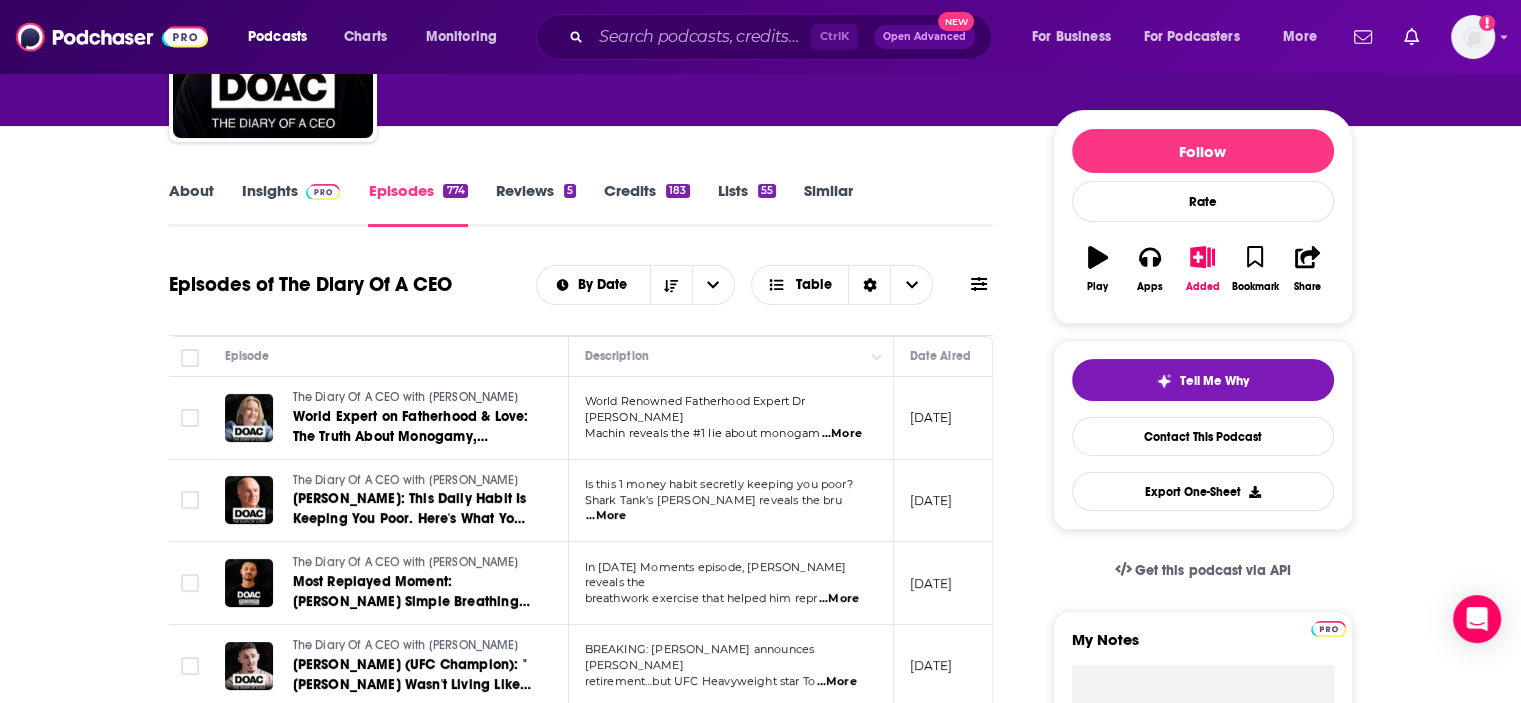 click on "Insights" at bounding box center (291, 204) 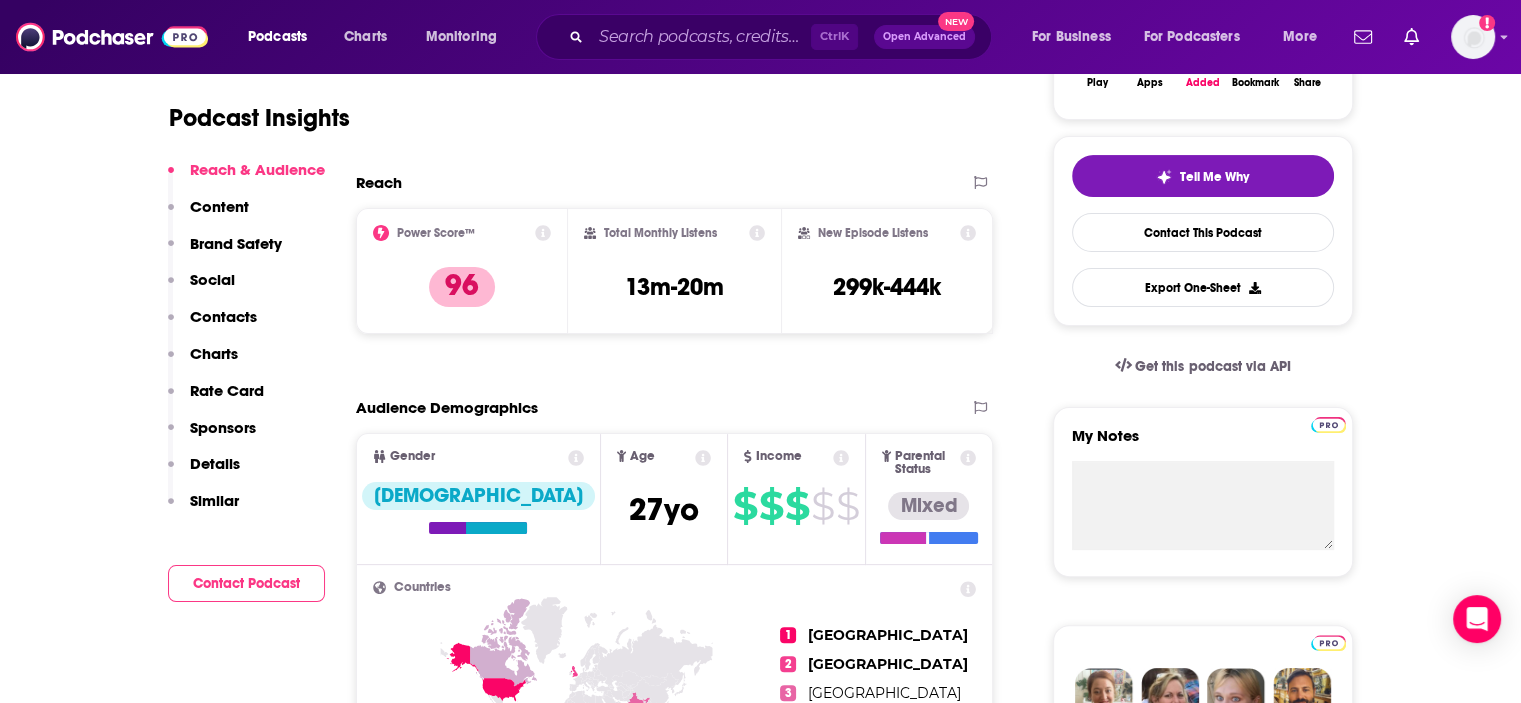 scroll, scrollTop: 400, scrollLeft: 0, axis: vertical 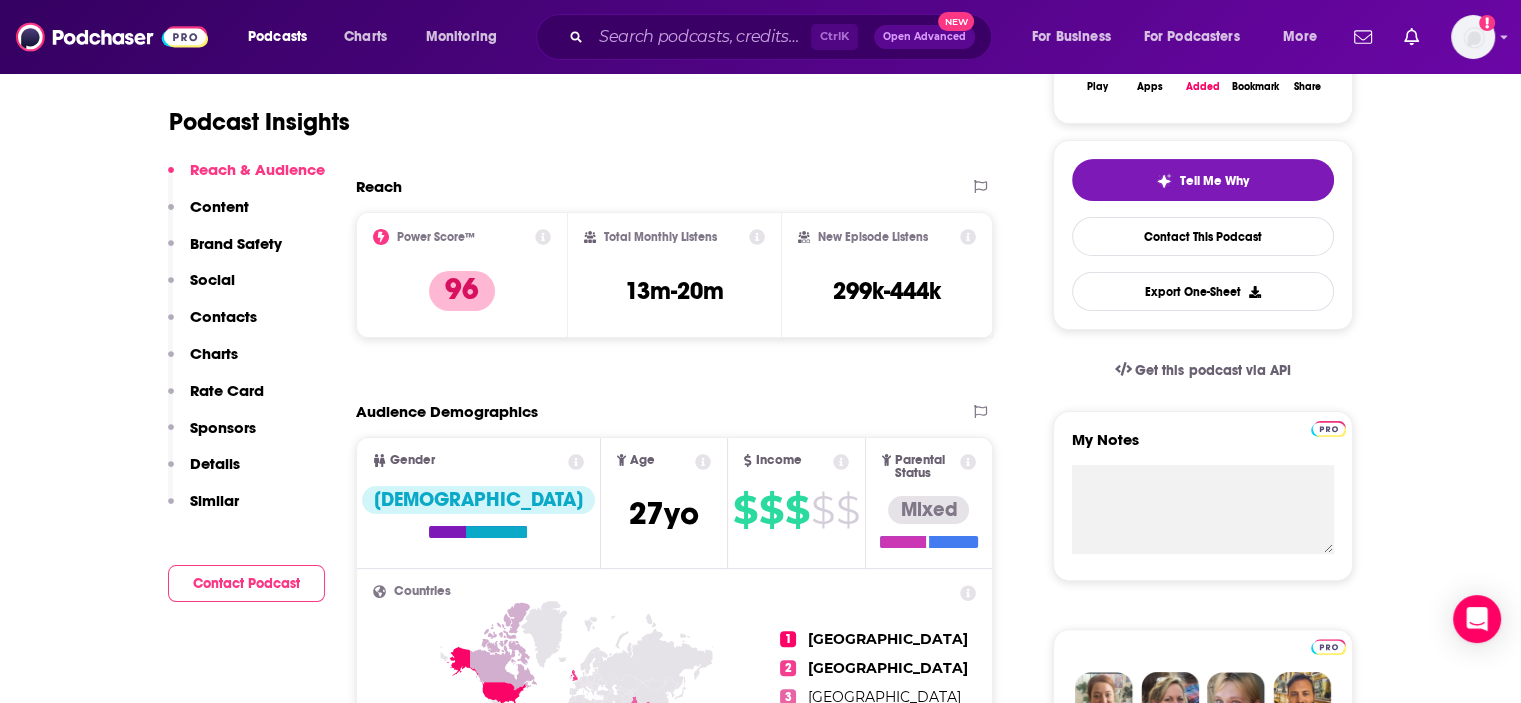 click on "Total Monthly Listens 13m-20m" at bounding box center [674, 275] 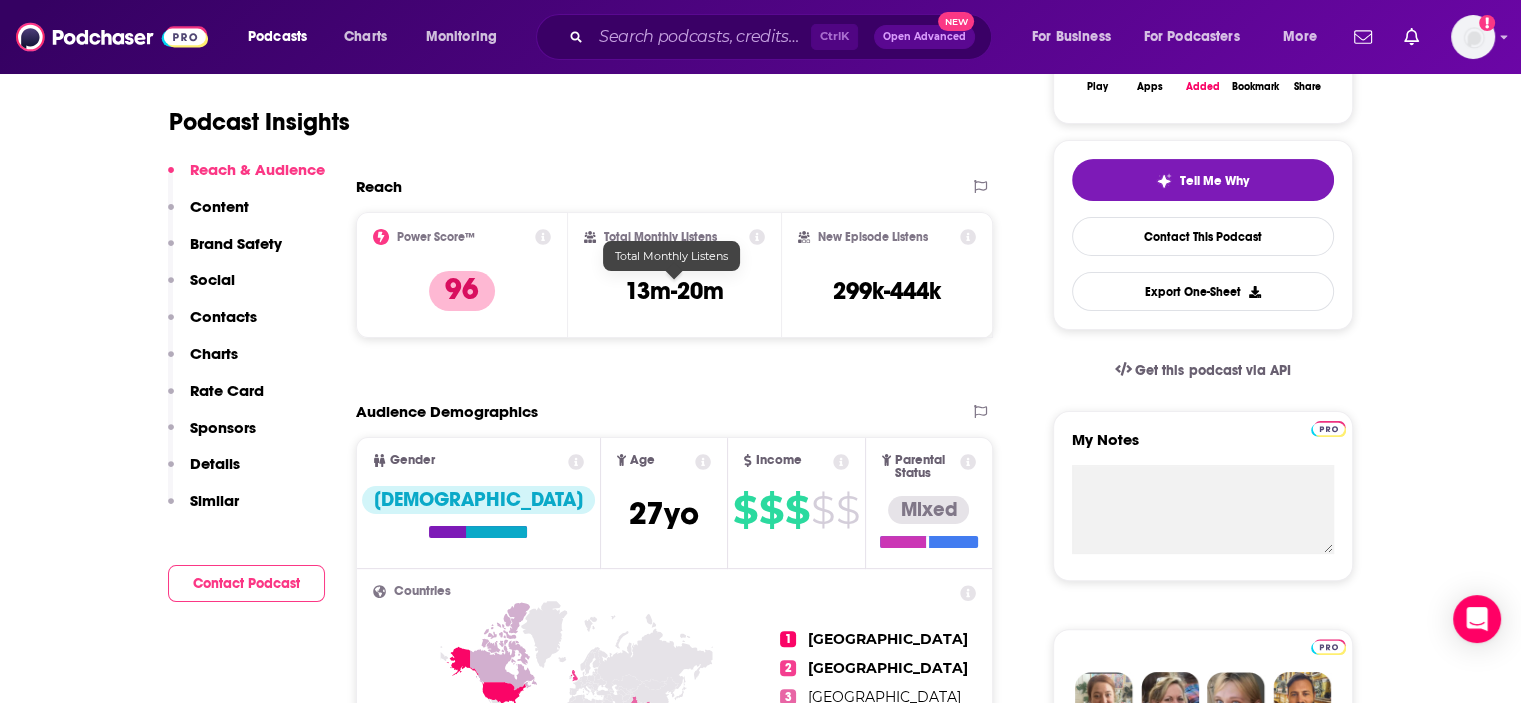 click on "13m-20m" at bounding box center (674, 291) 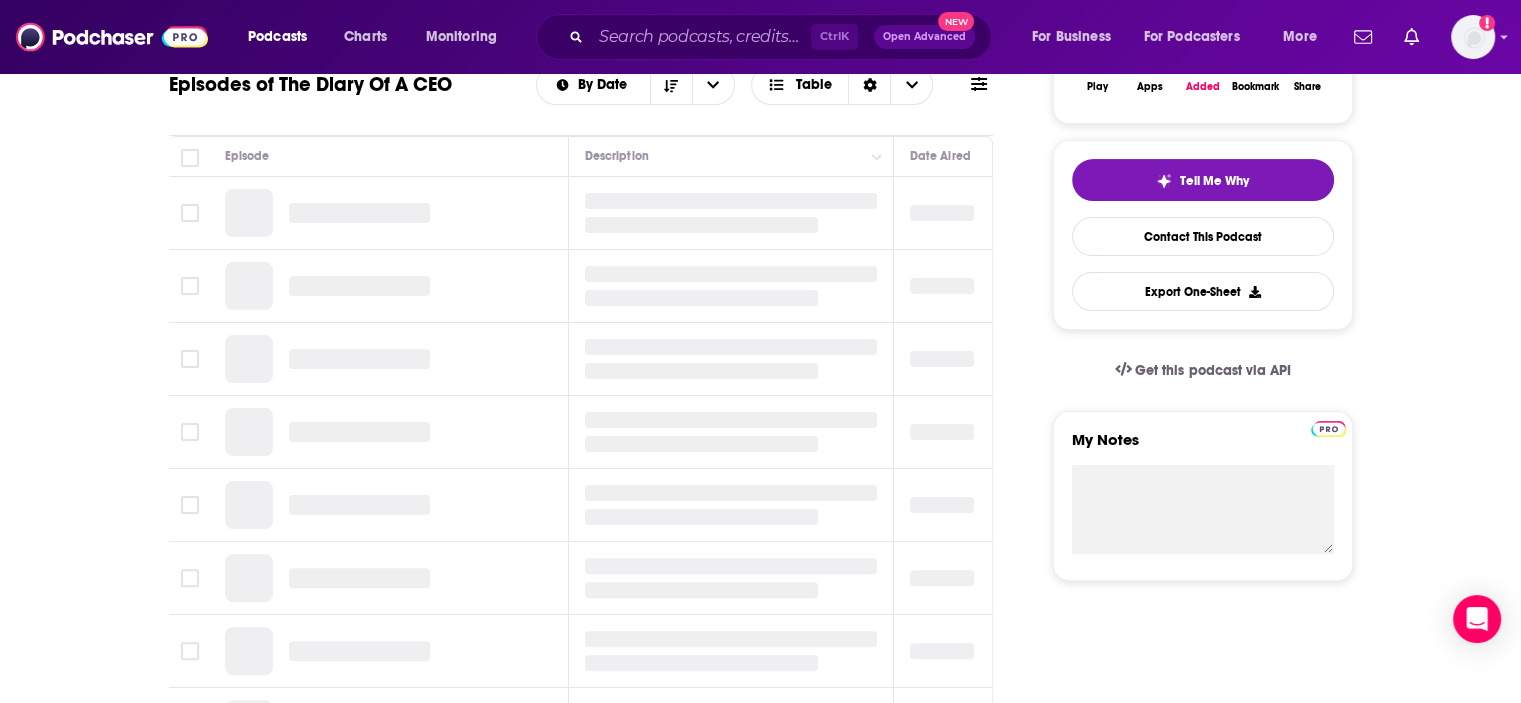 scroll, scrollTop: 0, scrollLeft: 0, axis: both 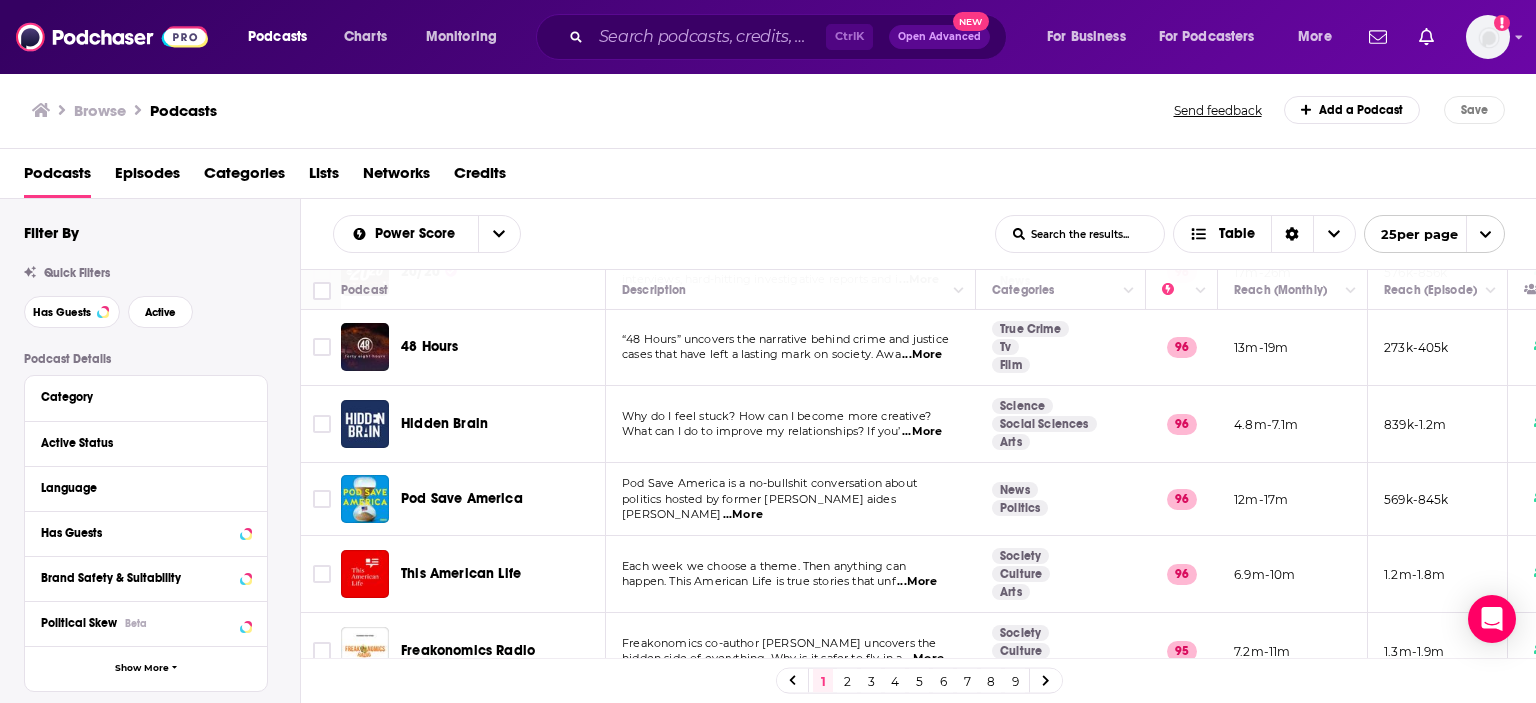 click 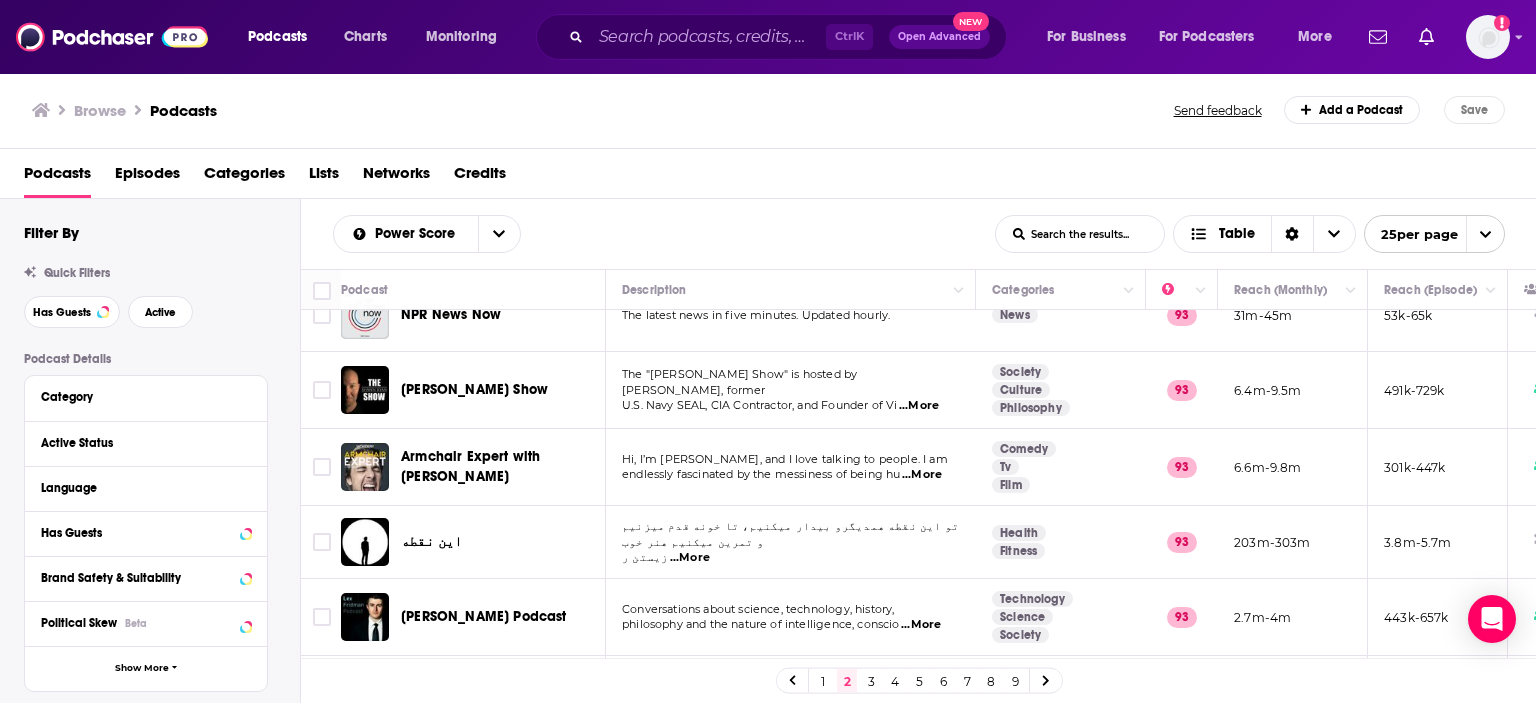 scroll, scrollTop: 1558, scrollLeft: 0, axis: vertical 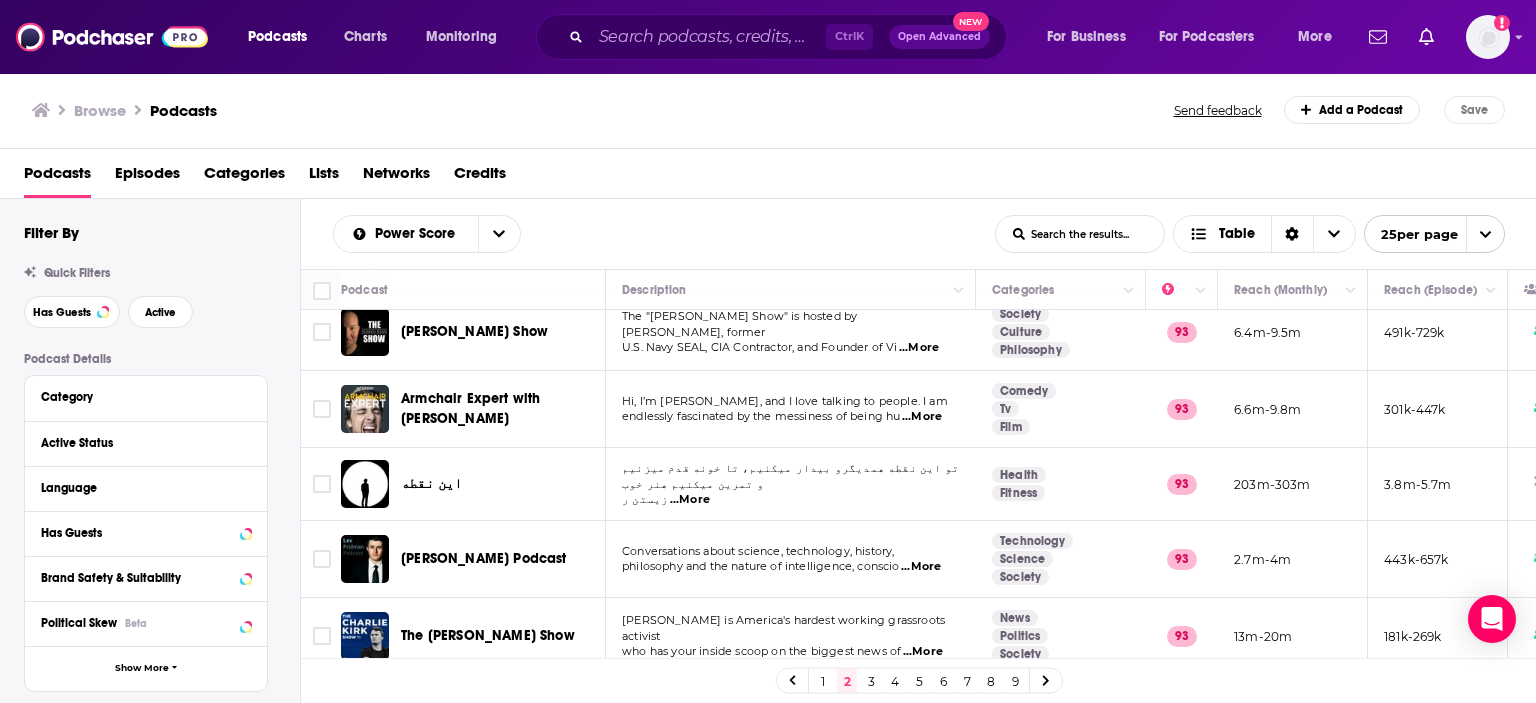 click on "3" at bounding box center (871, 681) 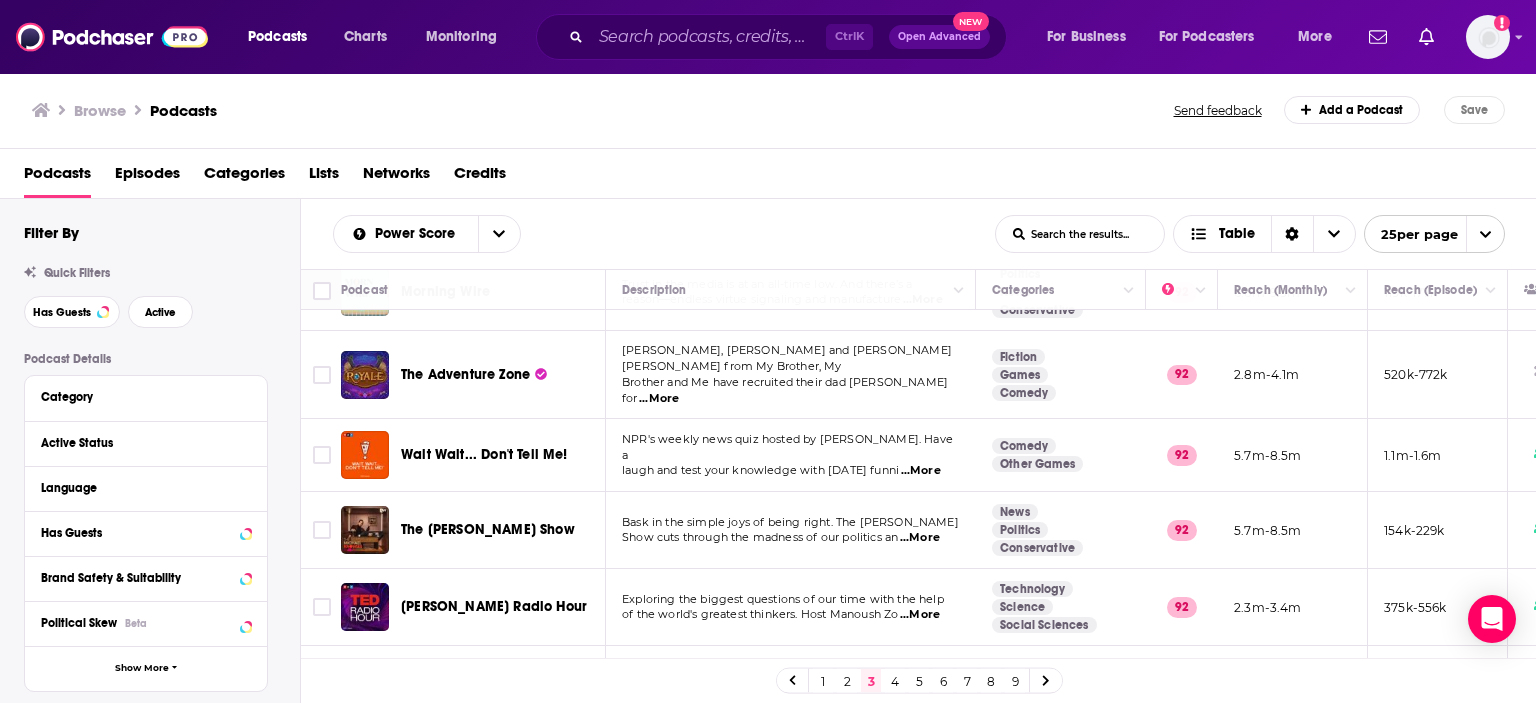scroll, scrollTop: 1546, scrollLeft: 0, axis: vertical 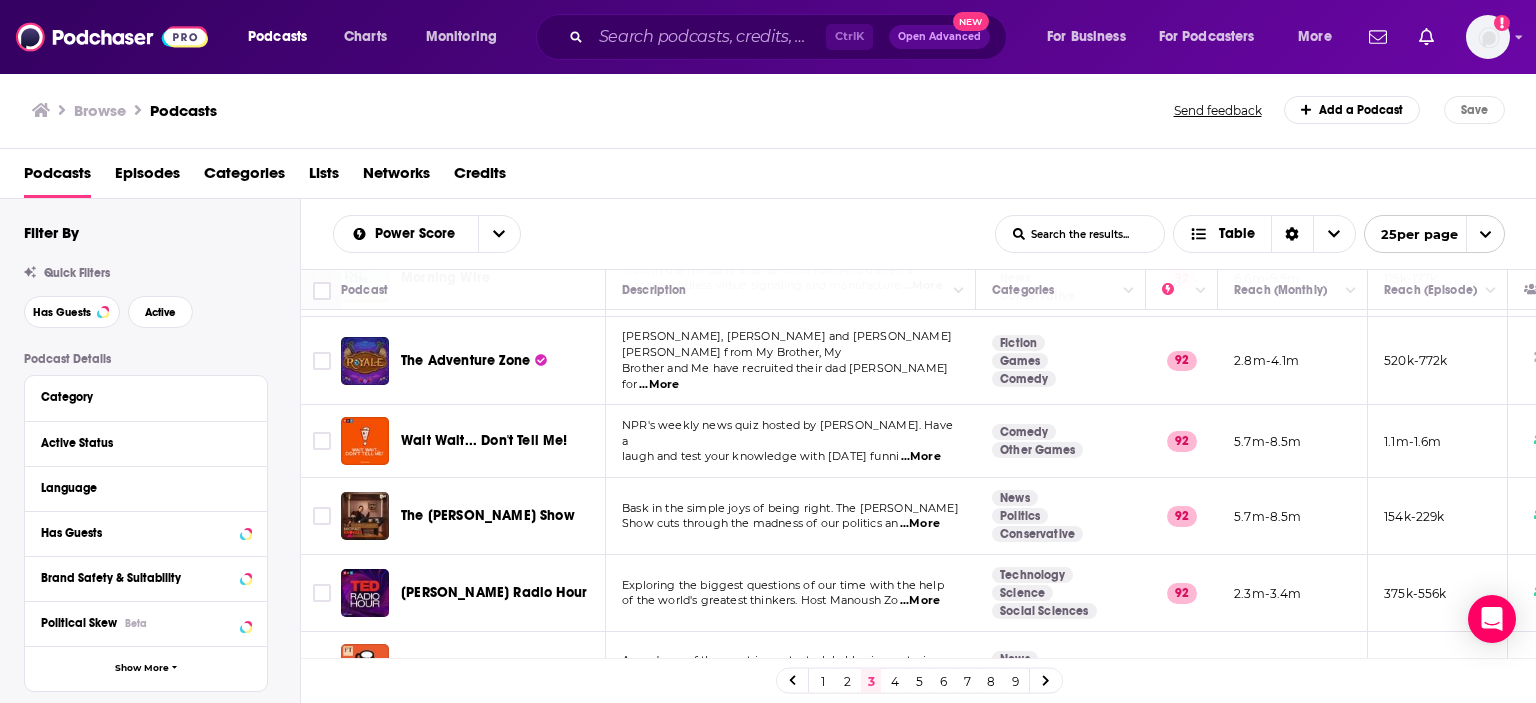 click on "4" at bounding box center (895, 681) 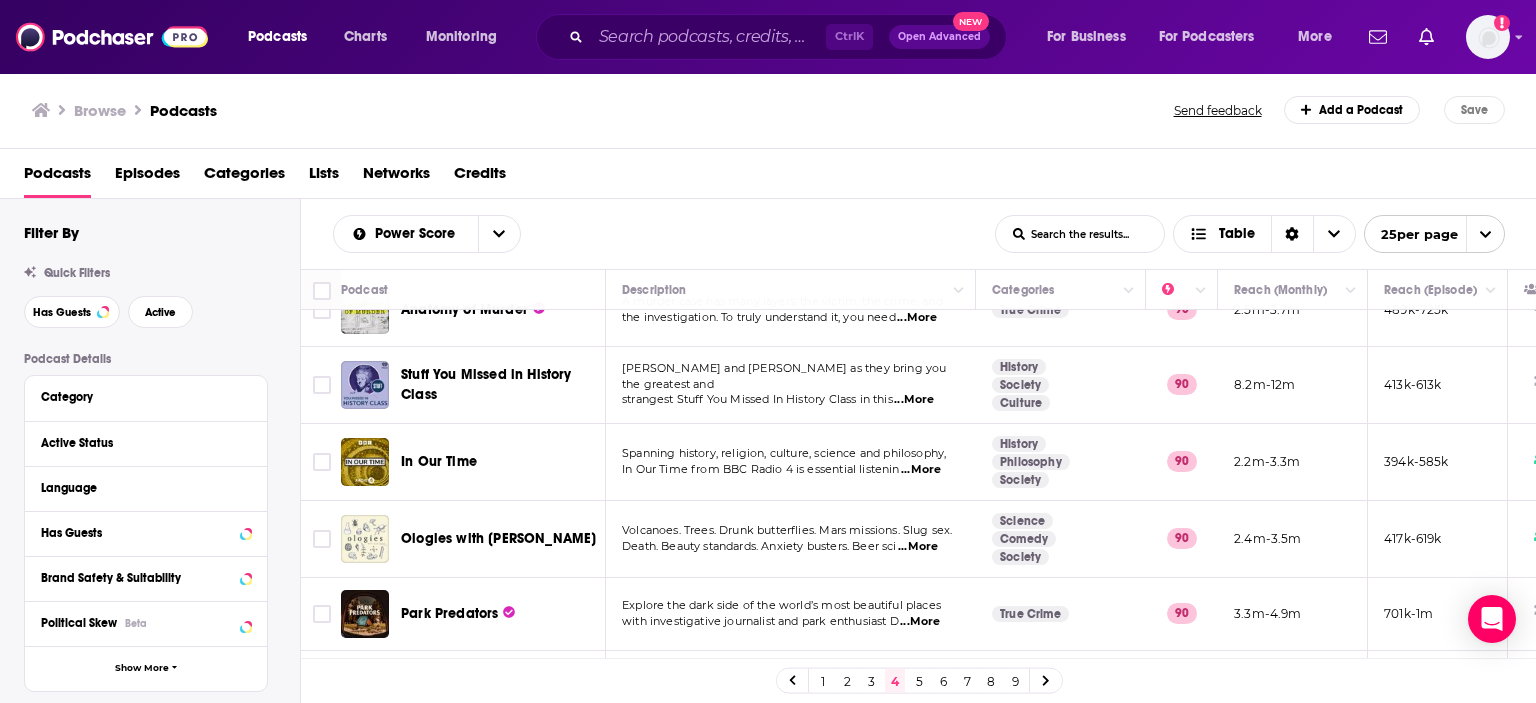 scroll, scrollTop: 1590, scrollLeft: 0, axis: vertical 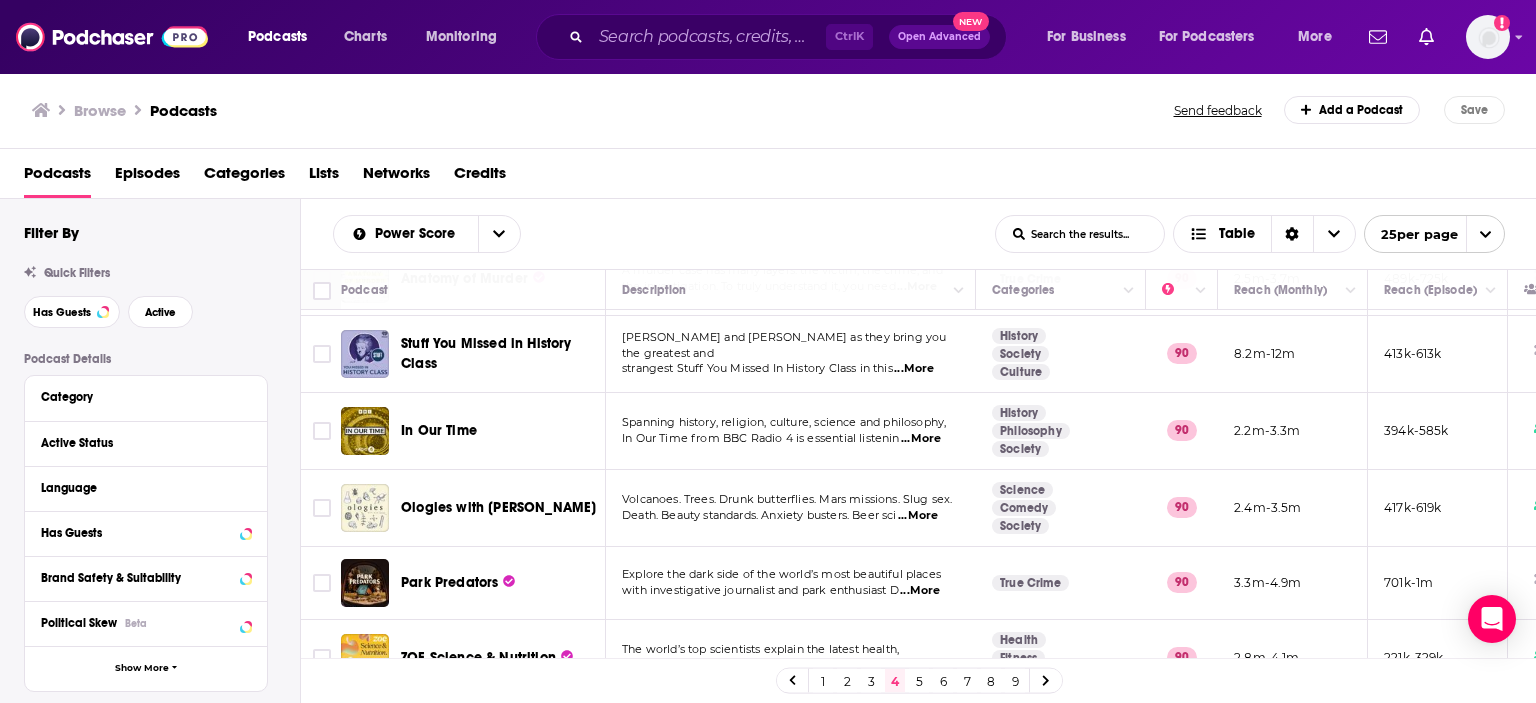 click on "5" at bounding box center [919, 681] 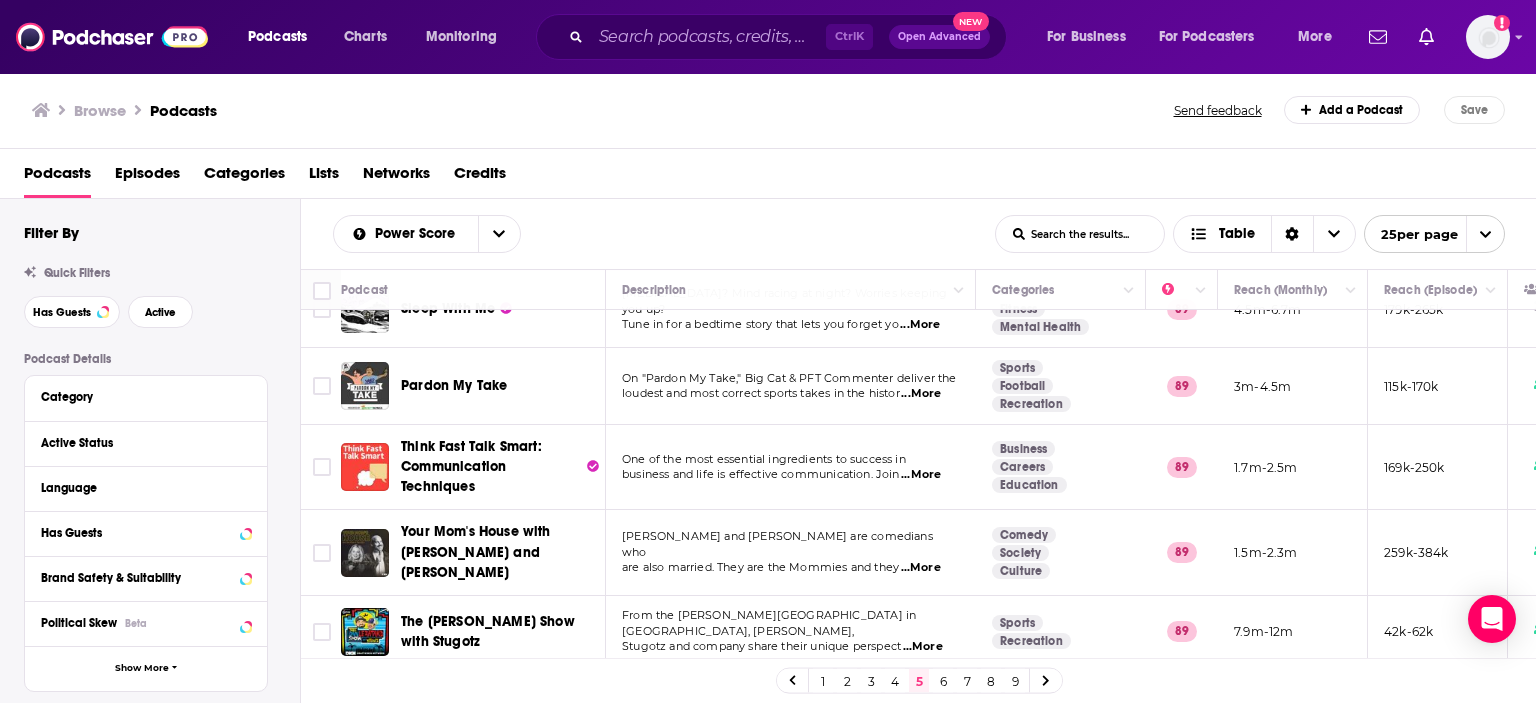 scroll, scrollTop: 1546, scrollLeft: 0, axis: vertical 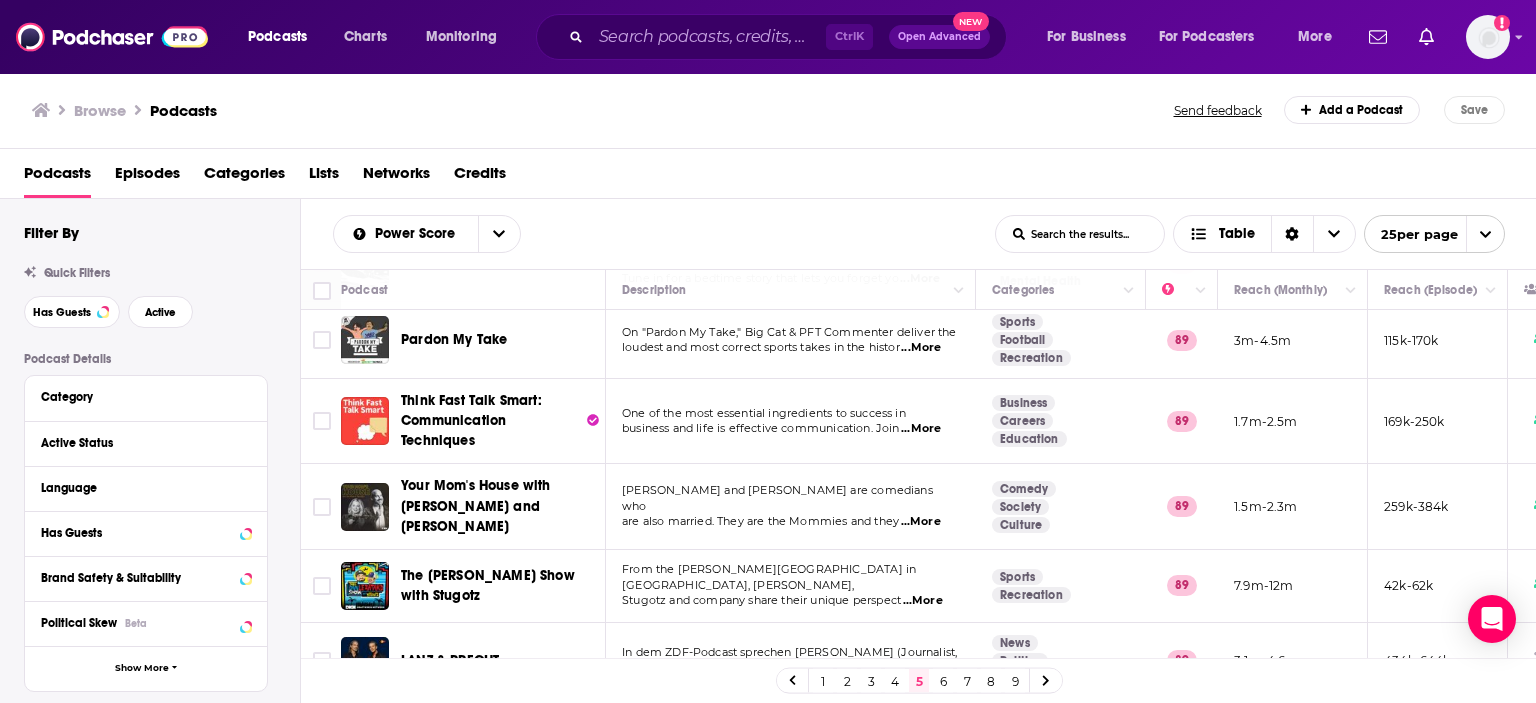 click on "6" at bounding box center (943, 681) 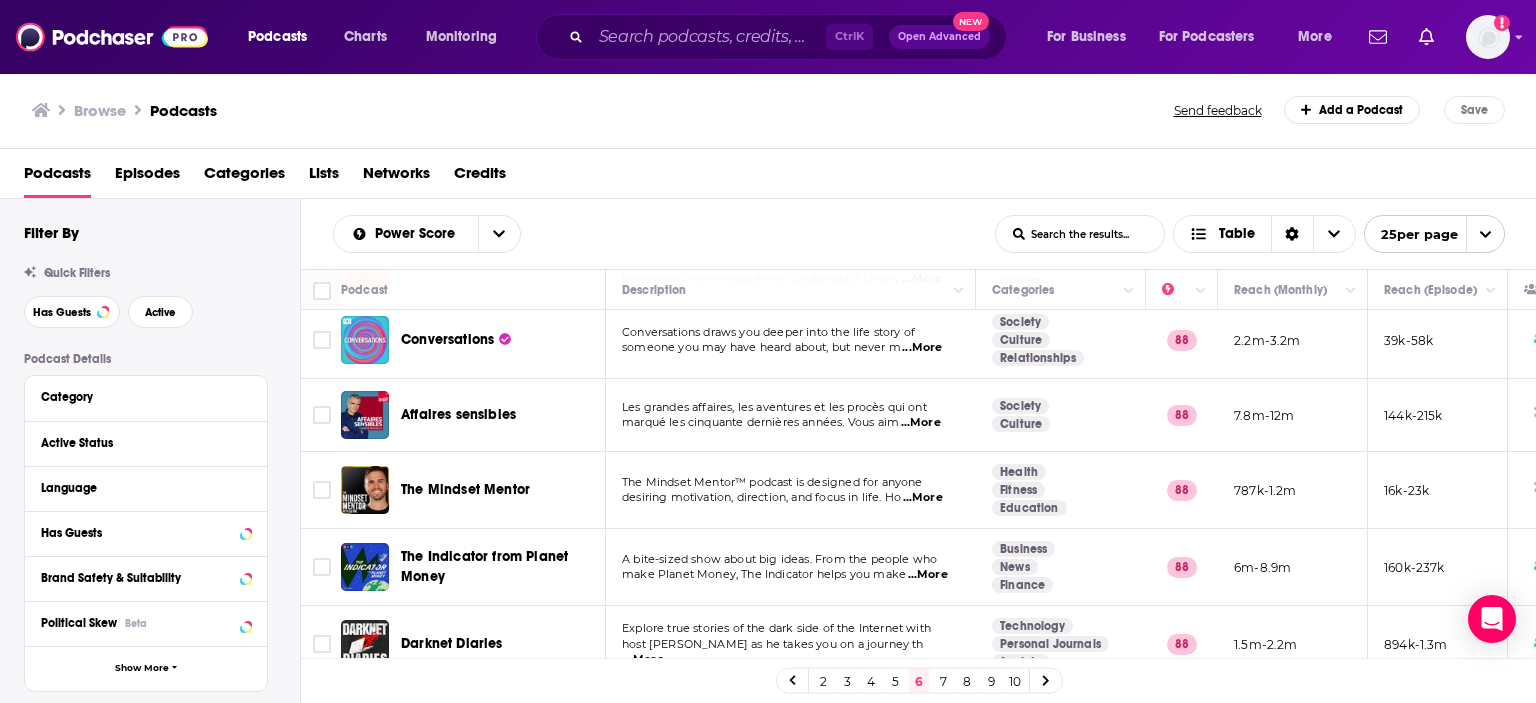 scroll, scrollTop: 1554, scrollLeft: 0, axis: vertical 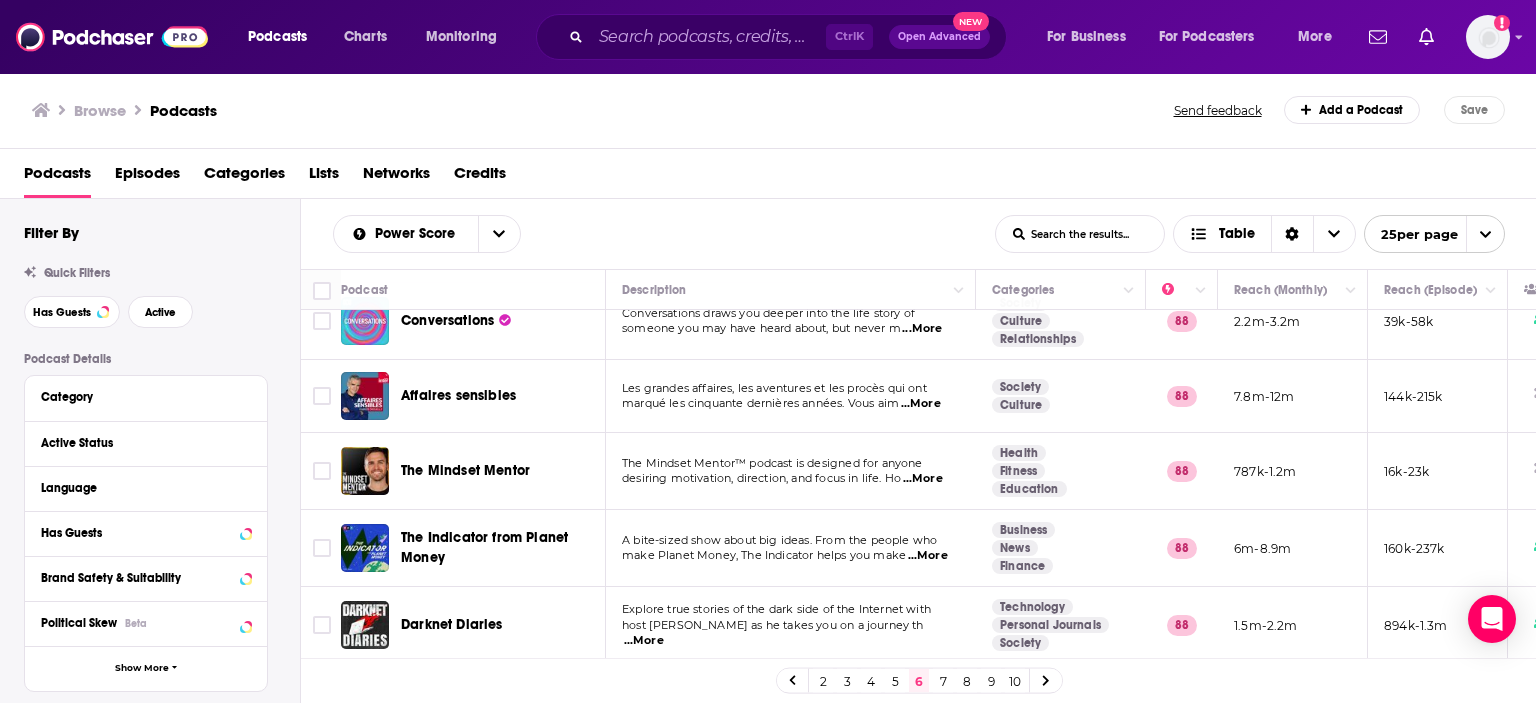 click on "7" at bounding box center [943, 681] 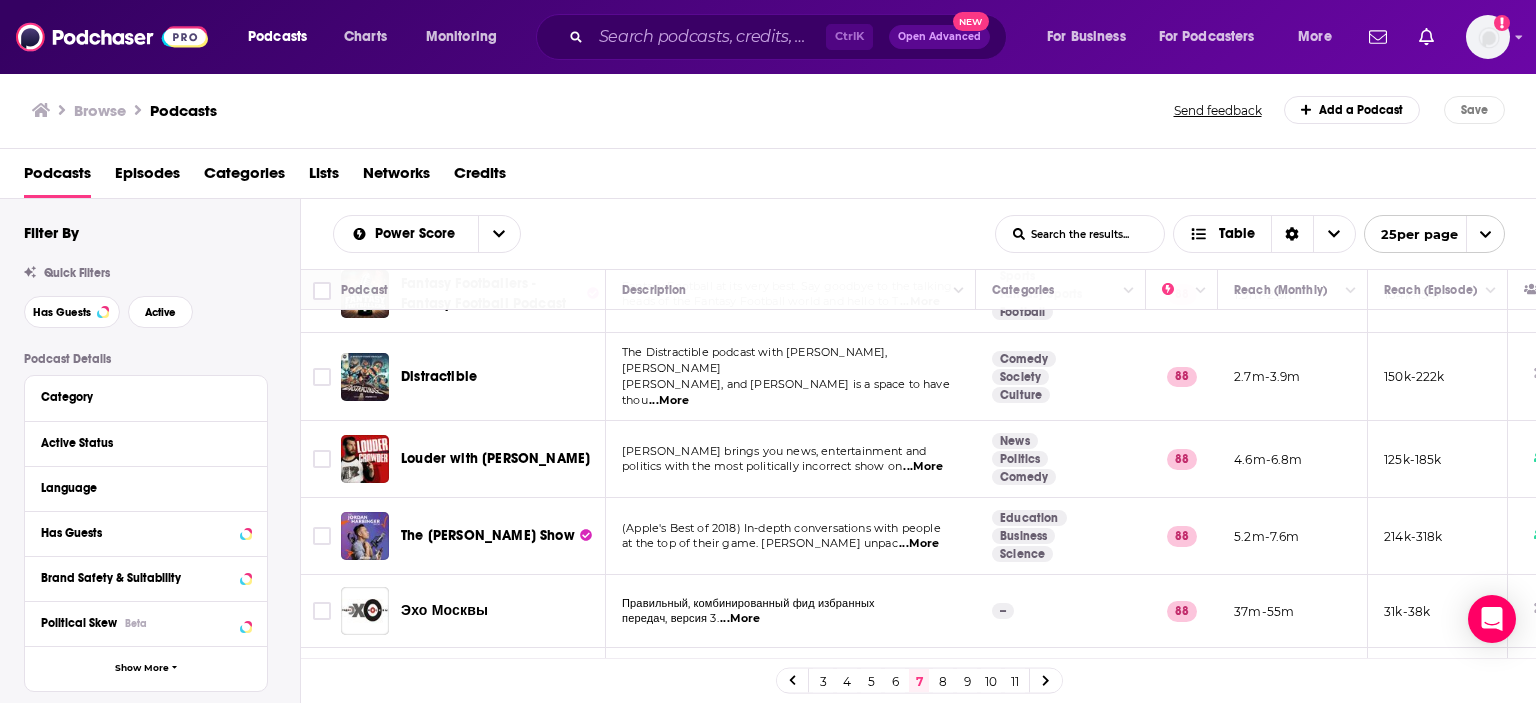 scroll, scrollTop: 300, scrollLeft: 0, axis: vertical 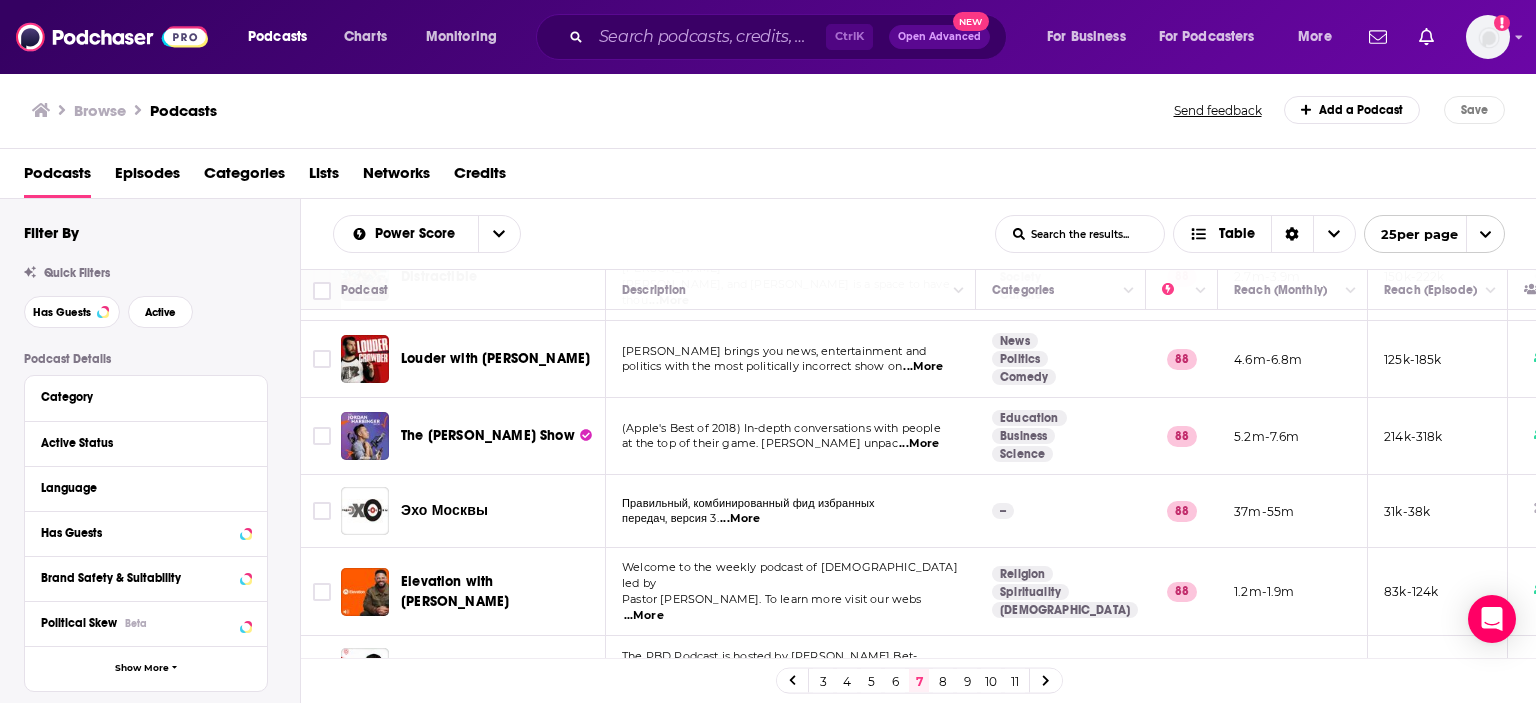 click on "...More" at bounding box center (919, 444) 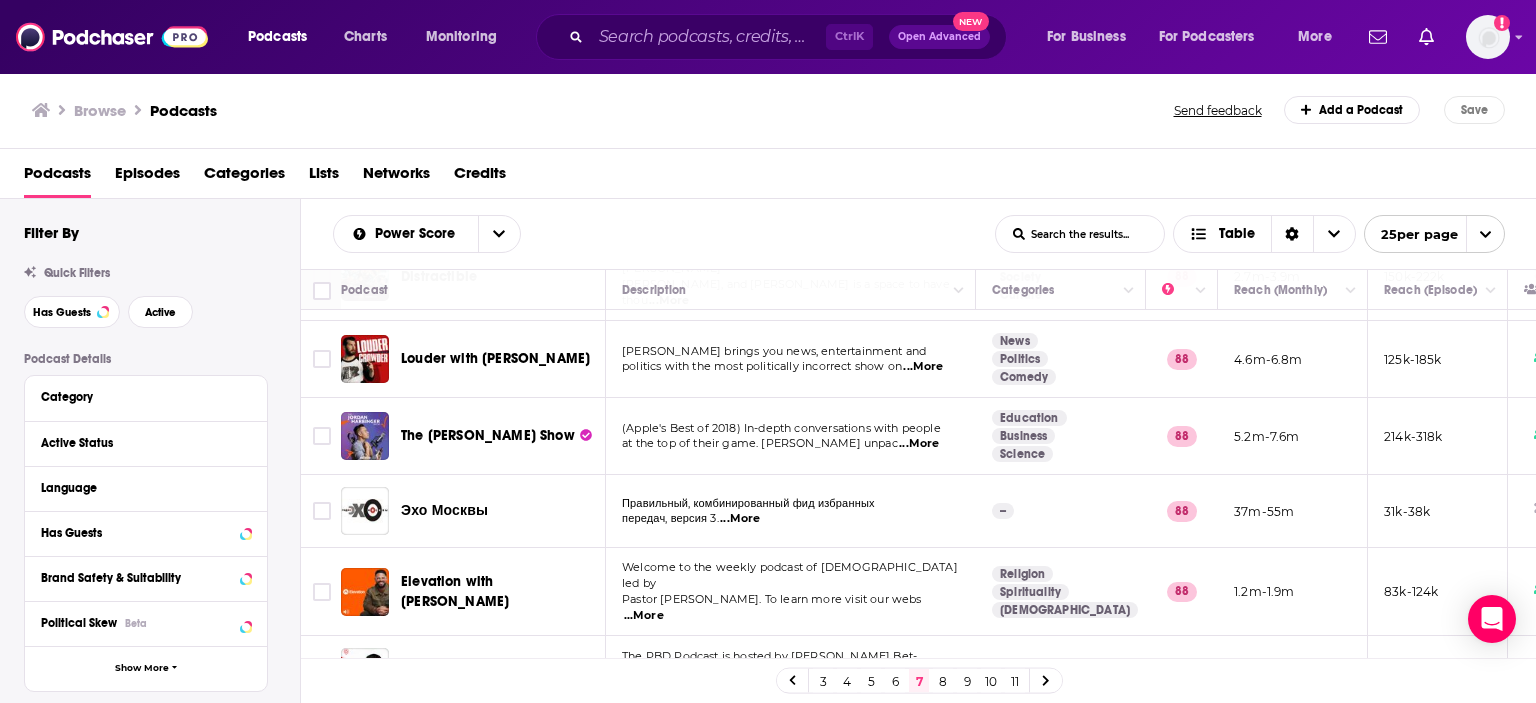 click on "Power Score List Search Input Search the results... Table" at bounding box center (664, 234) 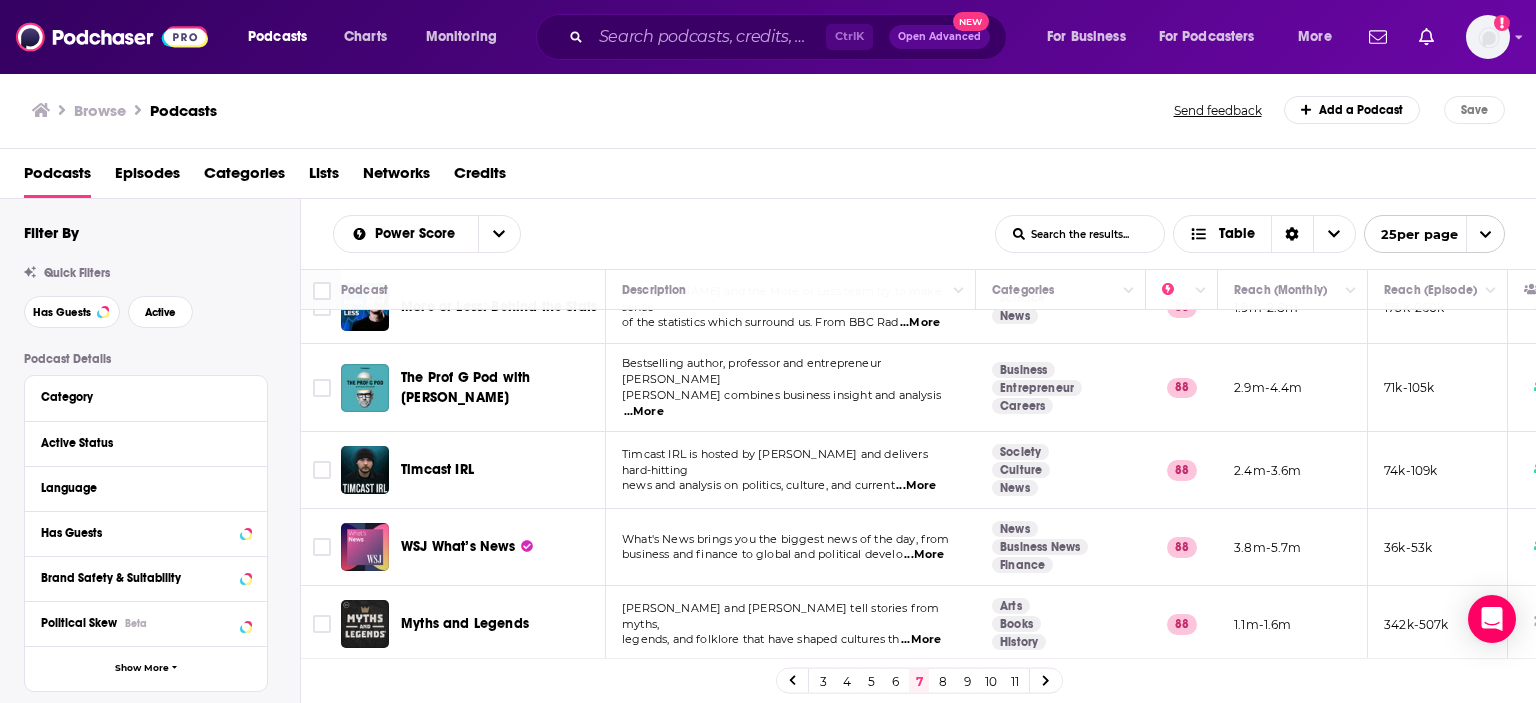scroll, scrollTop: 1554, scrollLeft: 0, axis: vertical 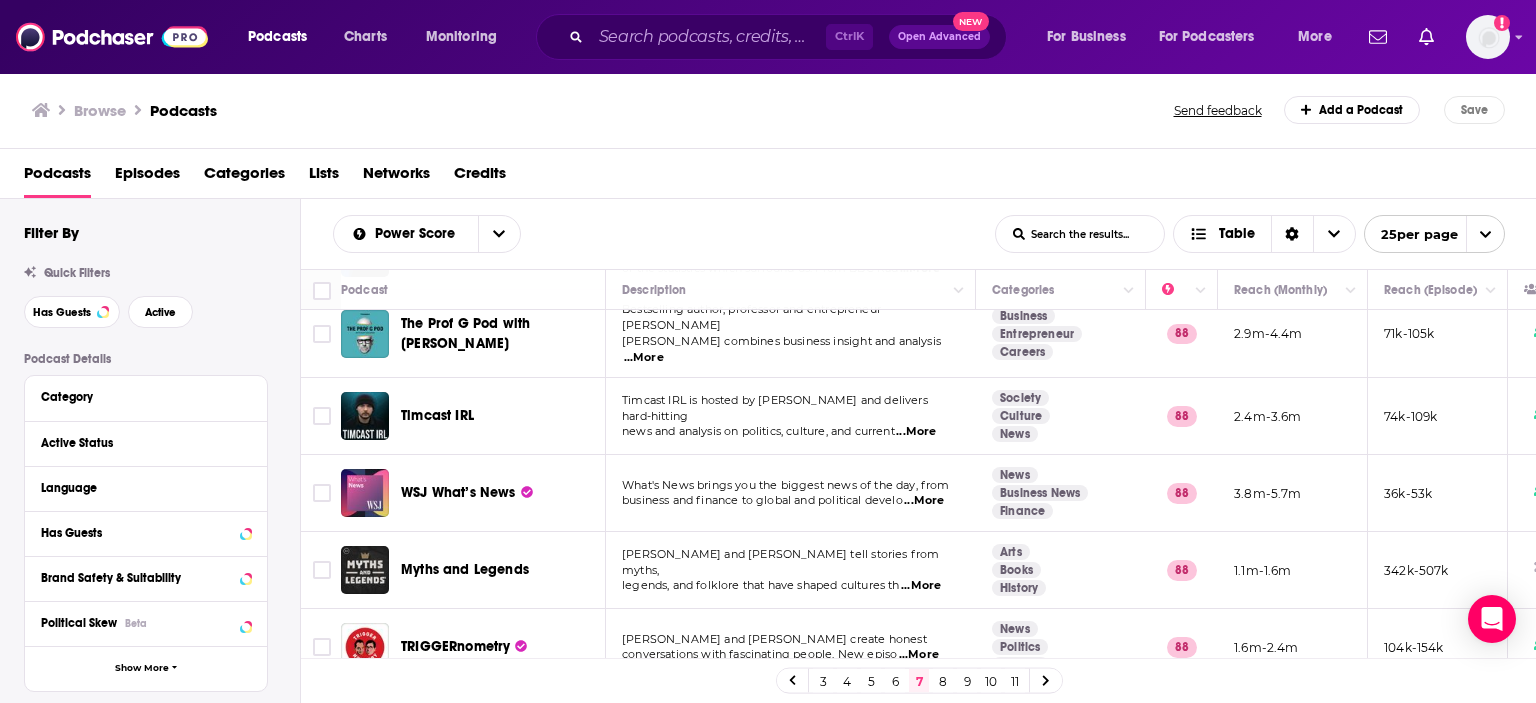 click on "8" at bounding box center [943, 681] 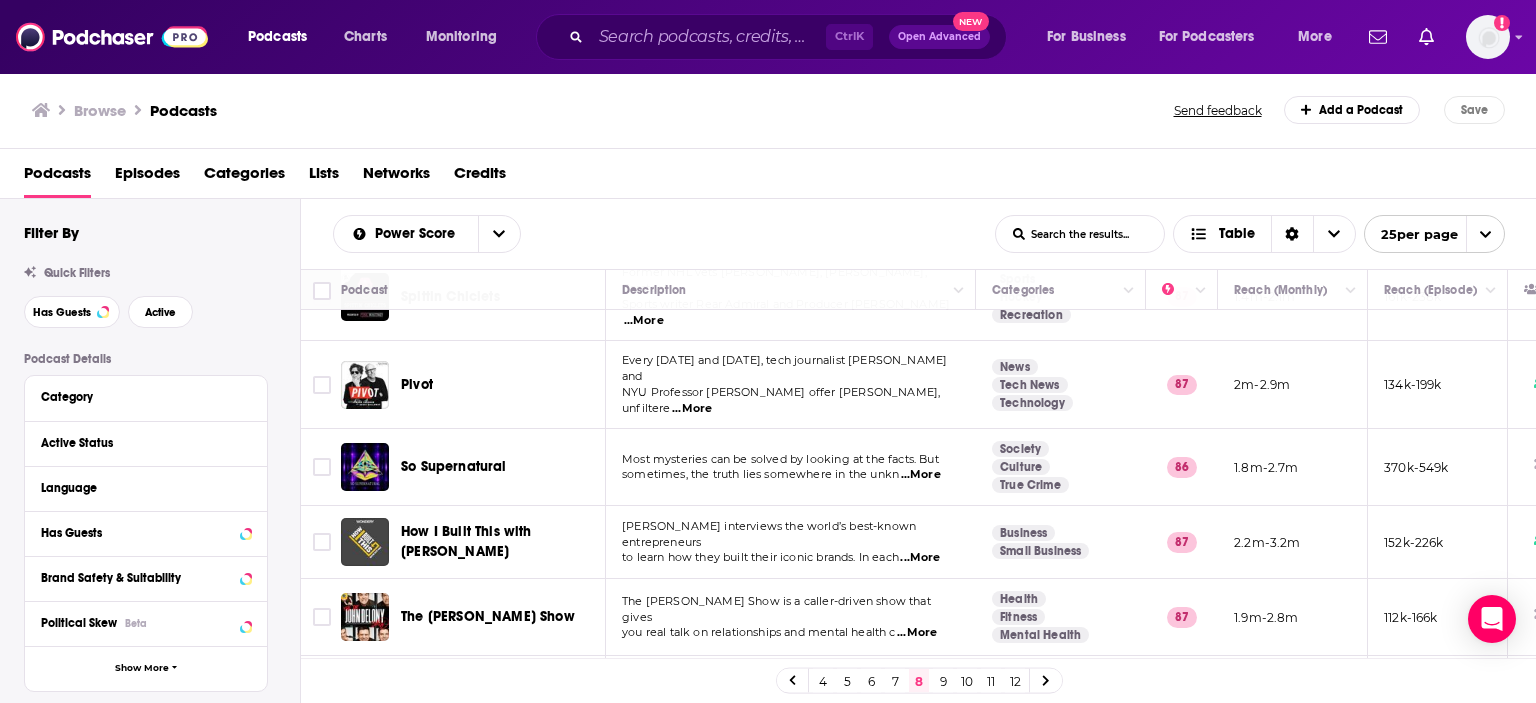 scroll, scrollTop: 700, scrollLeft: 0, axis: vertical 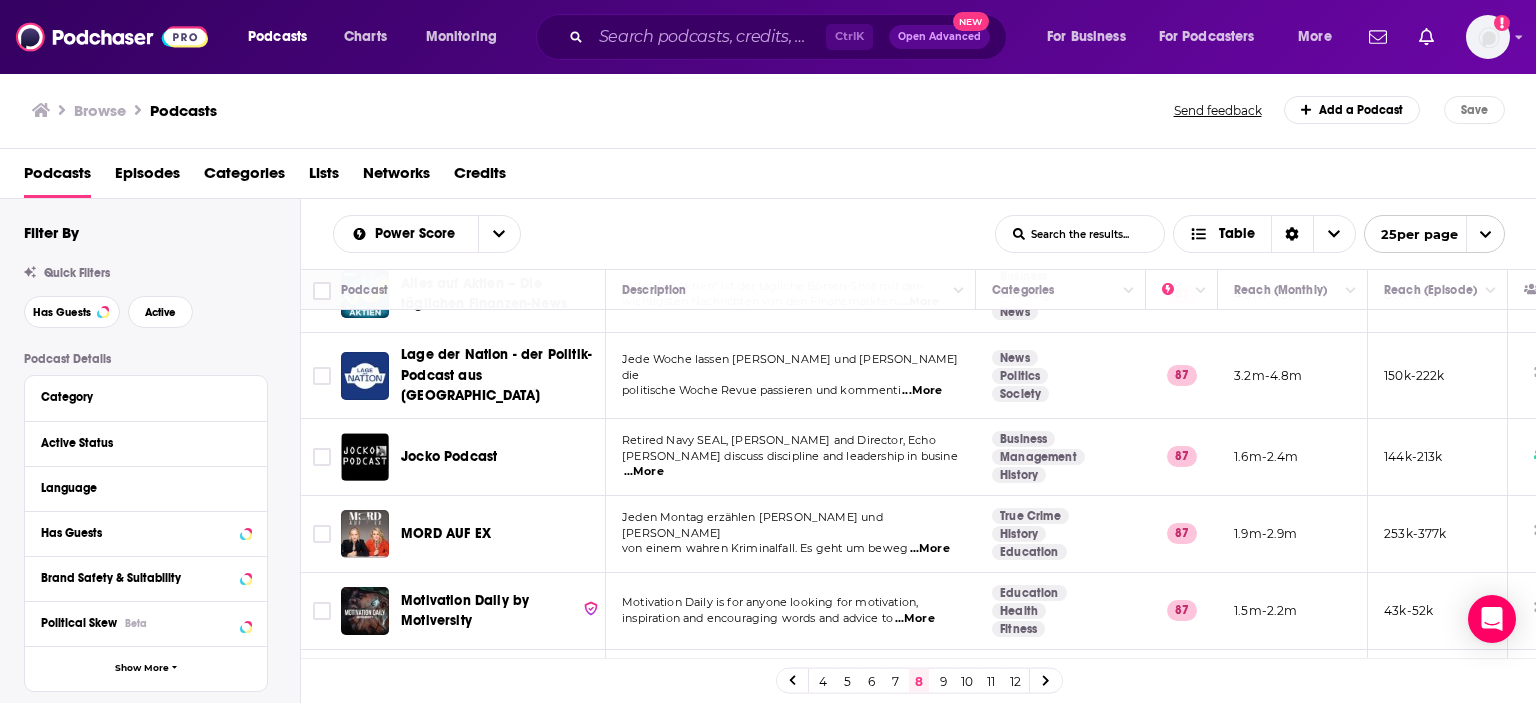 click on "Retired Navy SEAL, [PERSON_NAME] and Director, Echo" at bounding box center [790, 441] 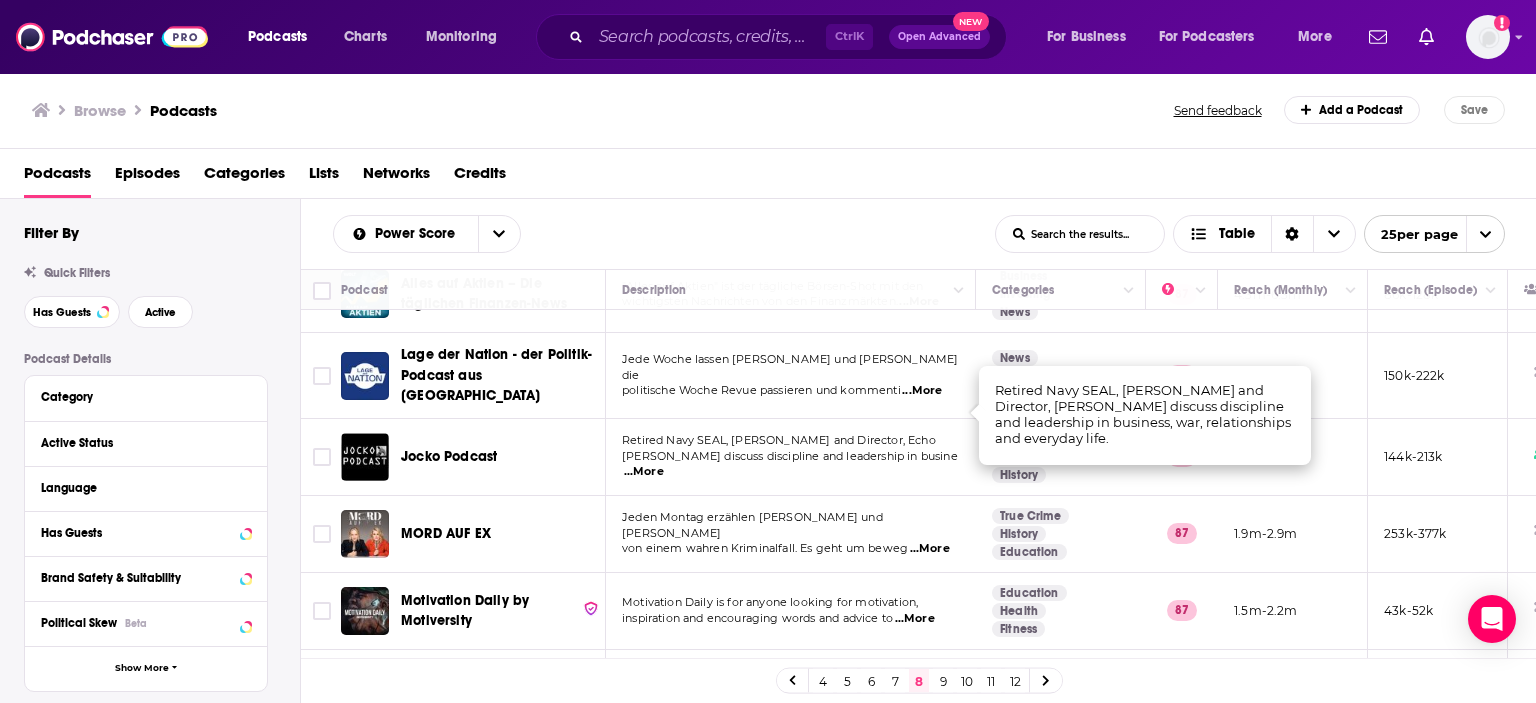 click on "...More" at bounding box center [644, 472] 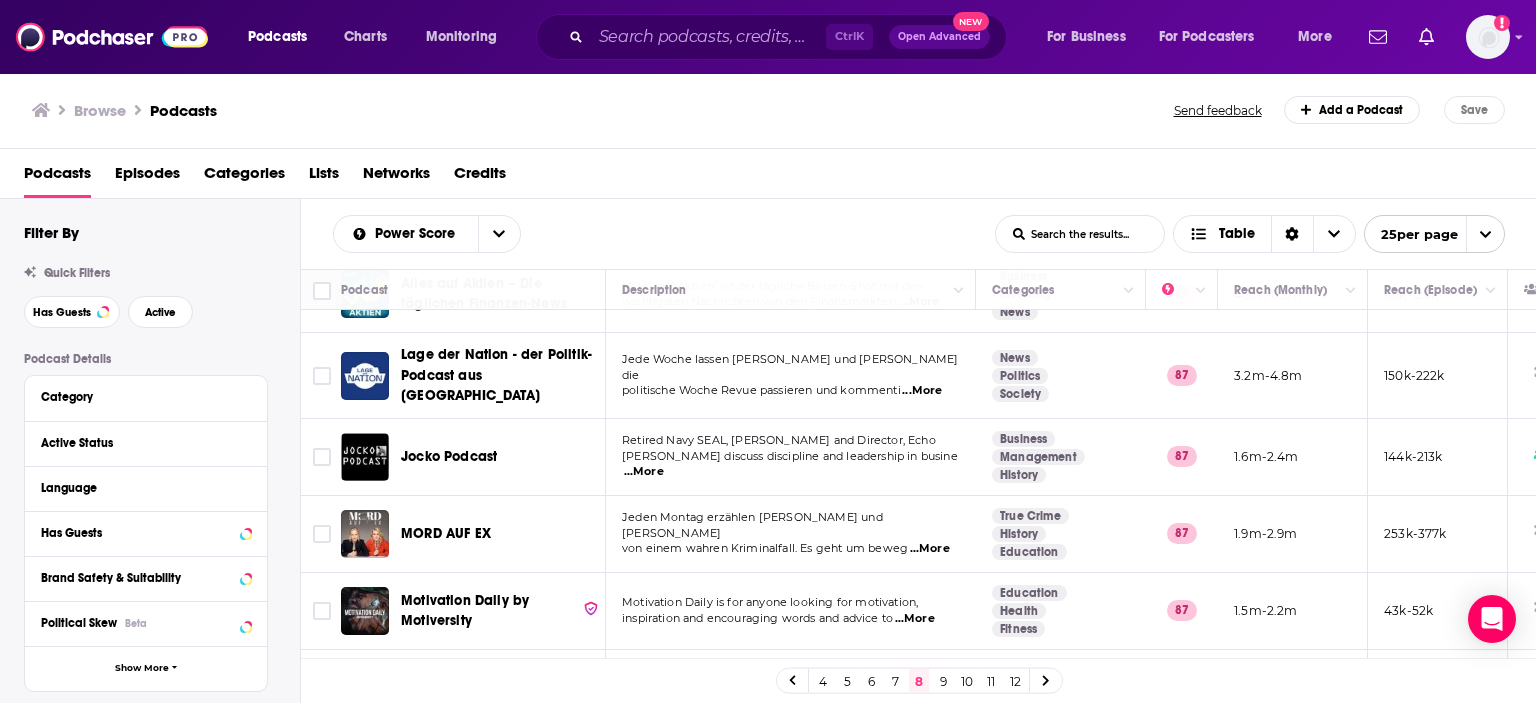 click on "...More" at bounding box center (644, 472) 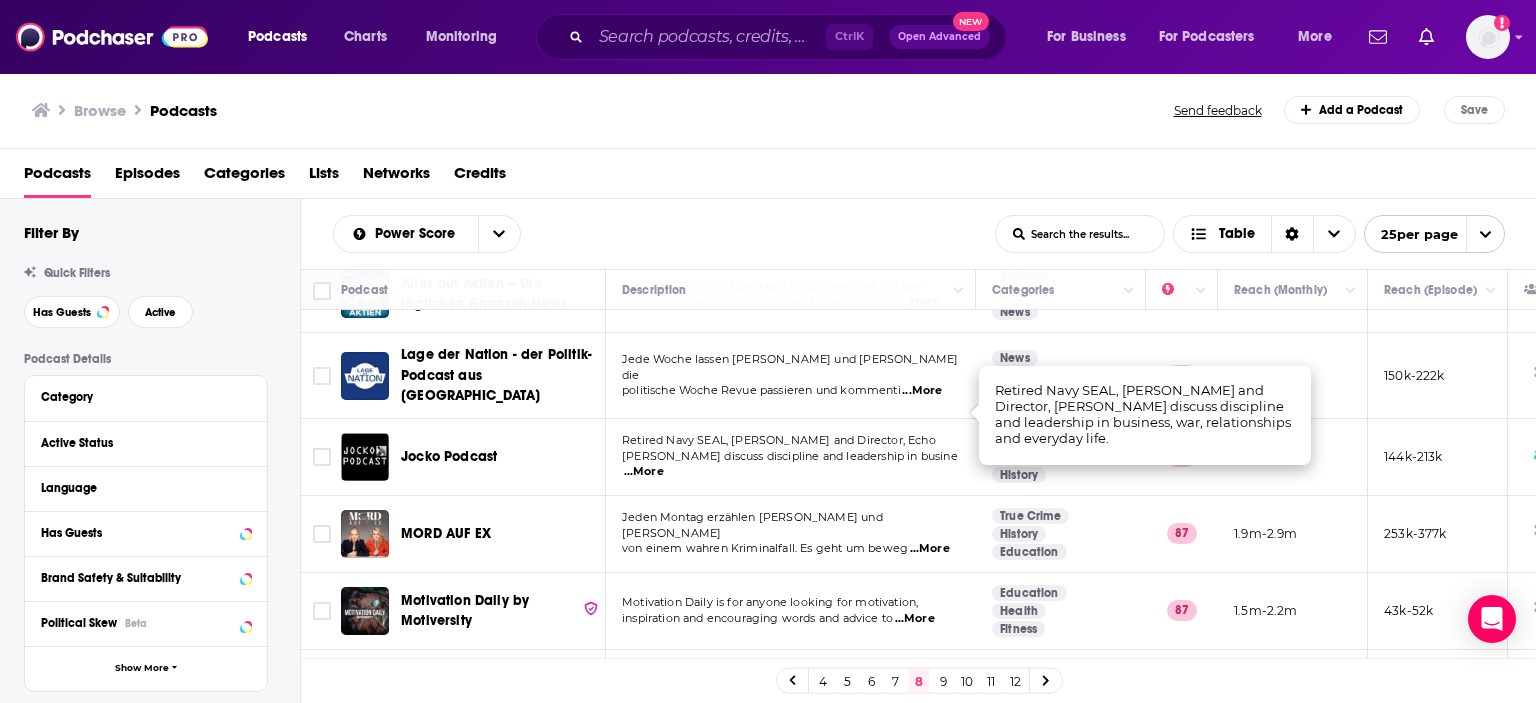 click on "...More" at bounding box center [644, 472] 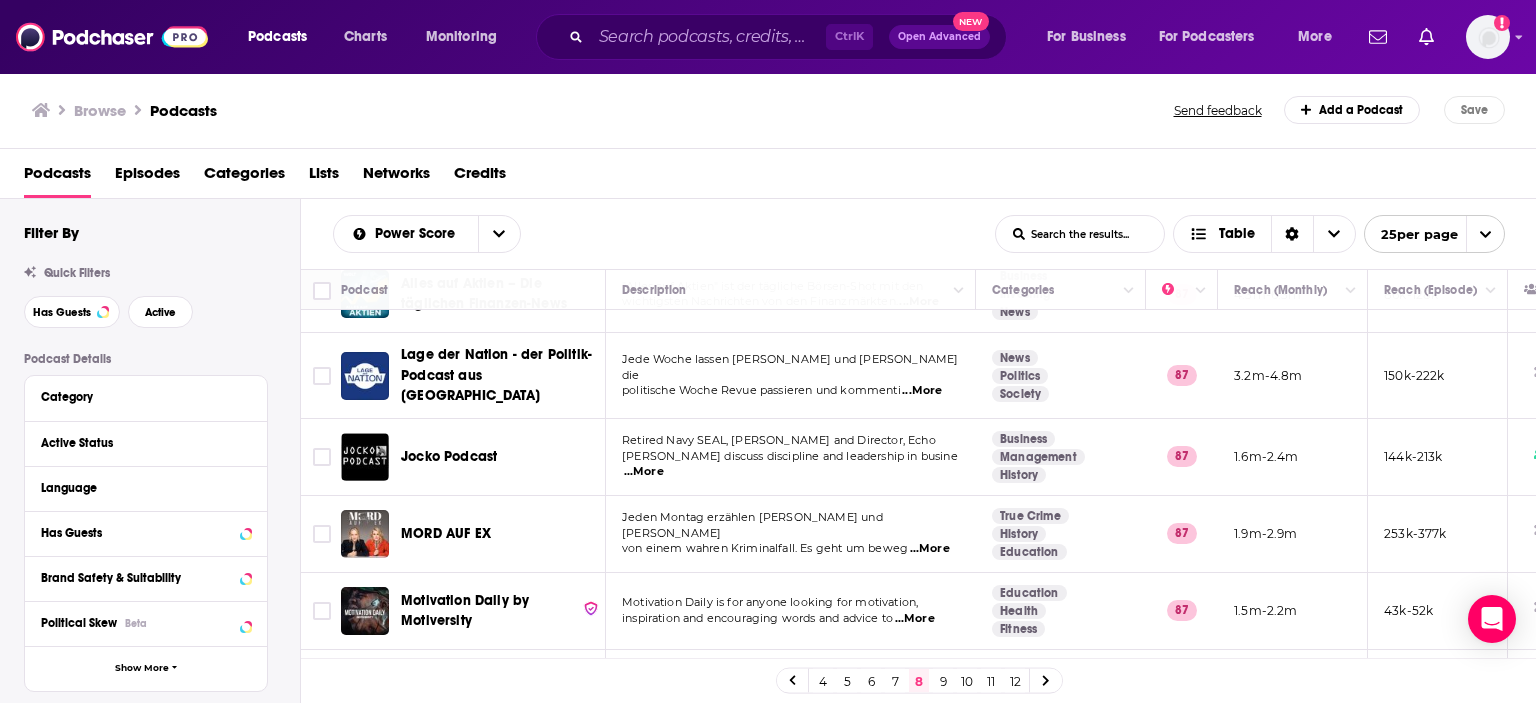 click on "...More" at bounding box center (644, 472) 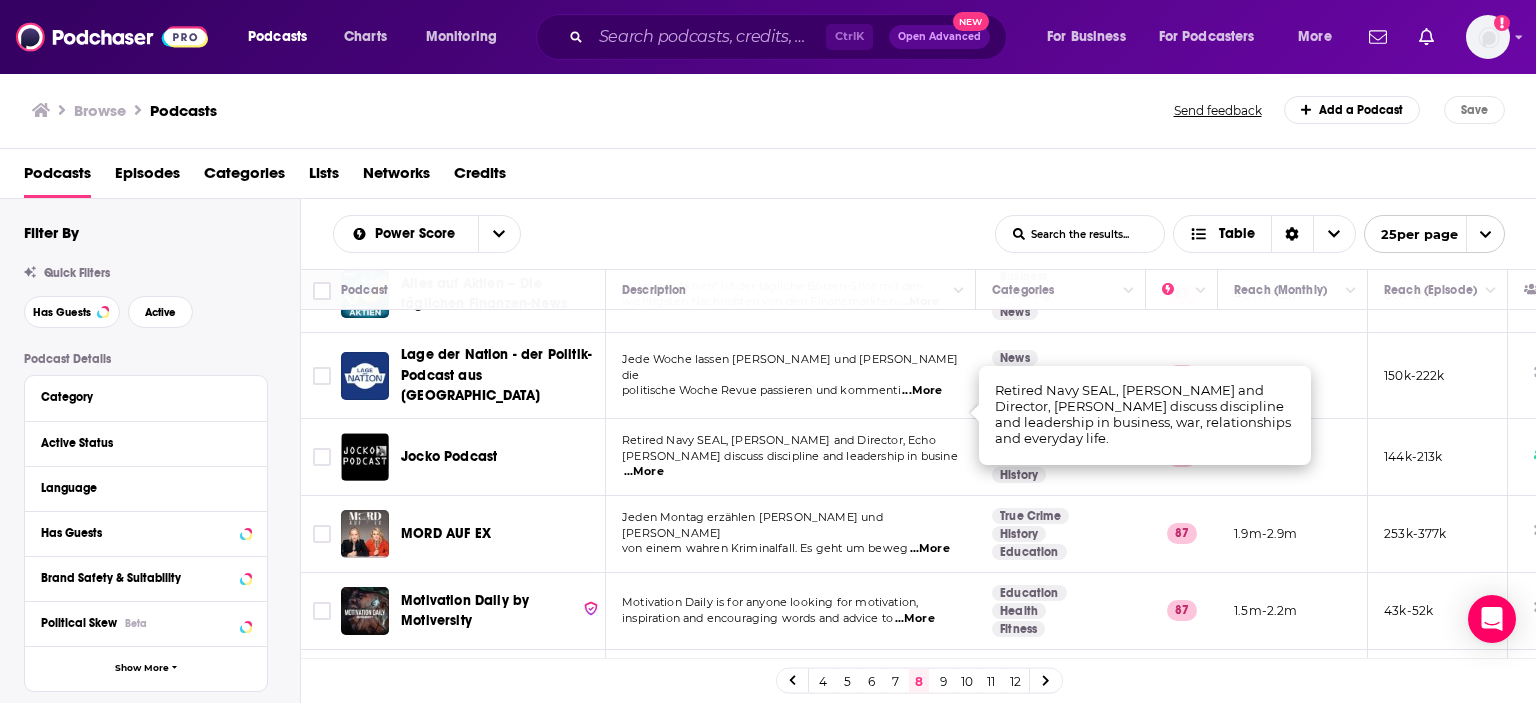 click on "Retired Navy SEAL, [PERSON_NAME] and Director, Echo" at bounding box center (779, 440) 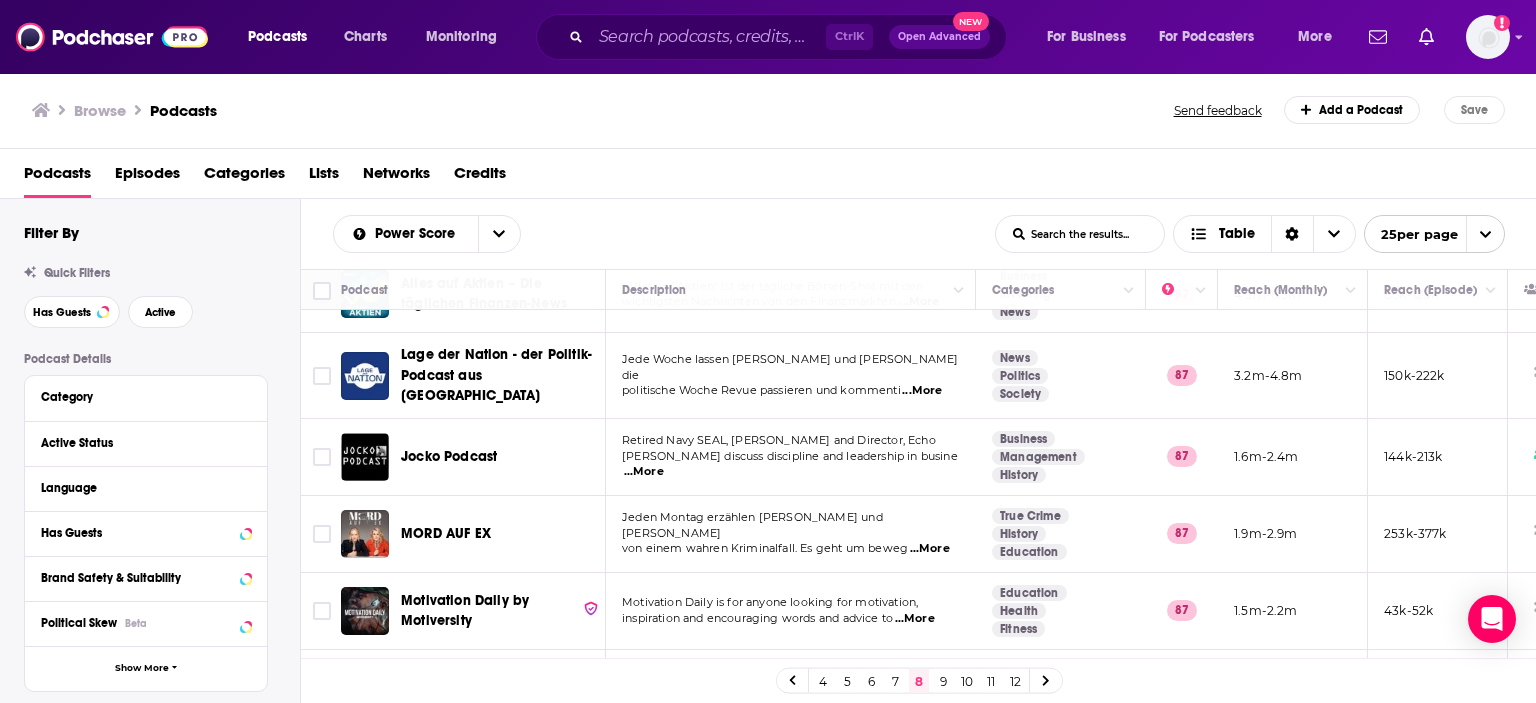 click on "...More" at bounding box center [644, 472] 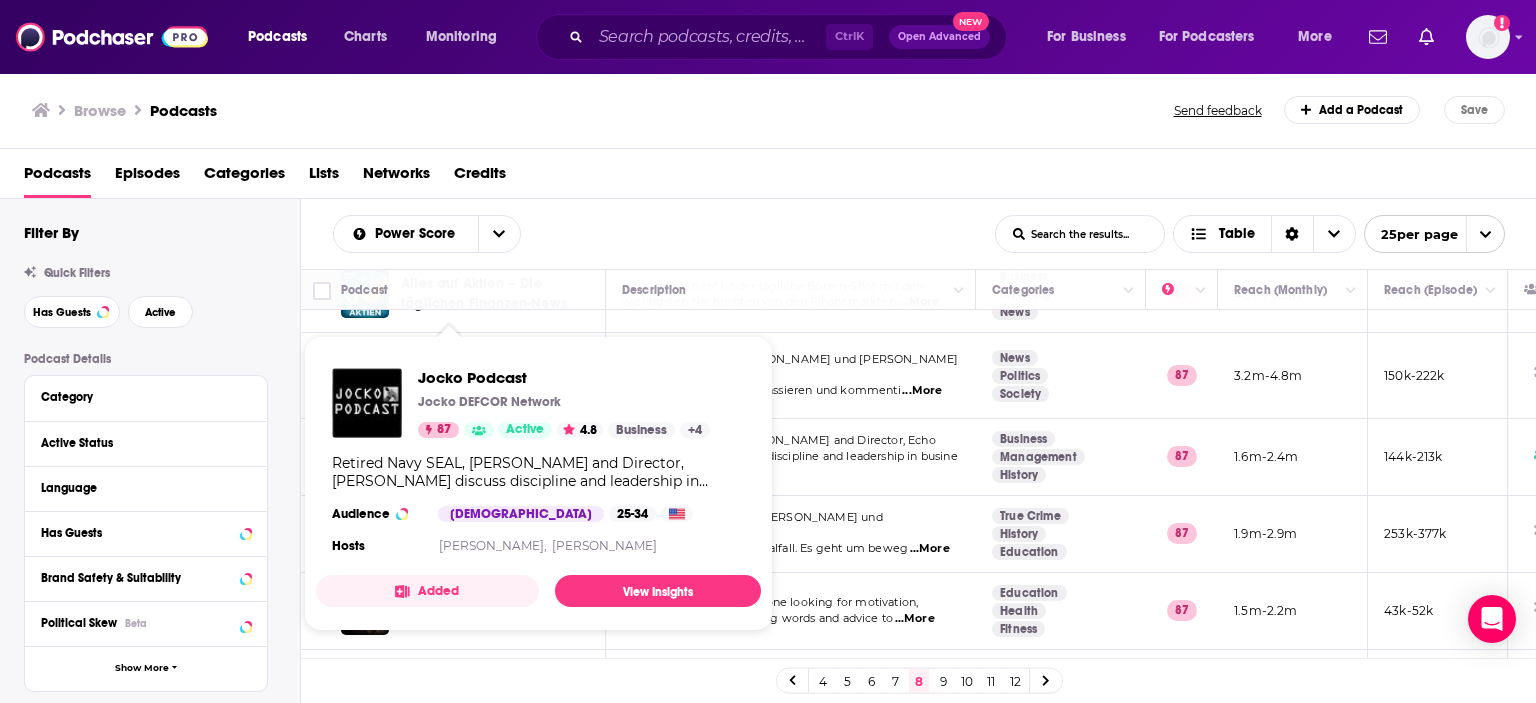 click on "Jocko DEFCOR Network" at bounding box center (489, 402) 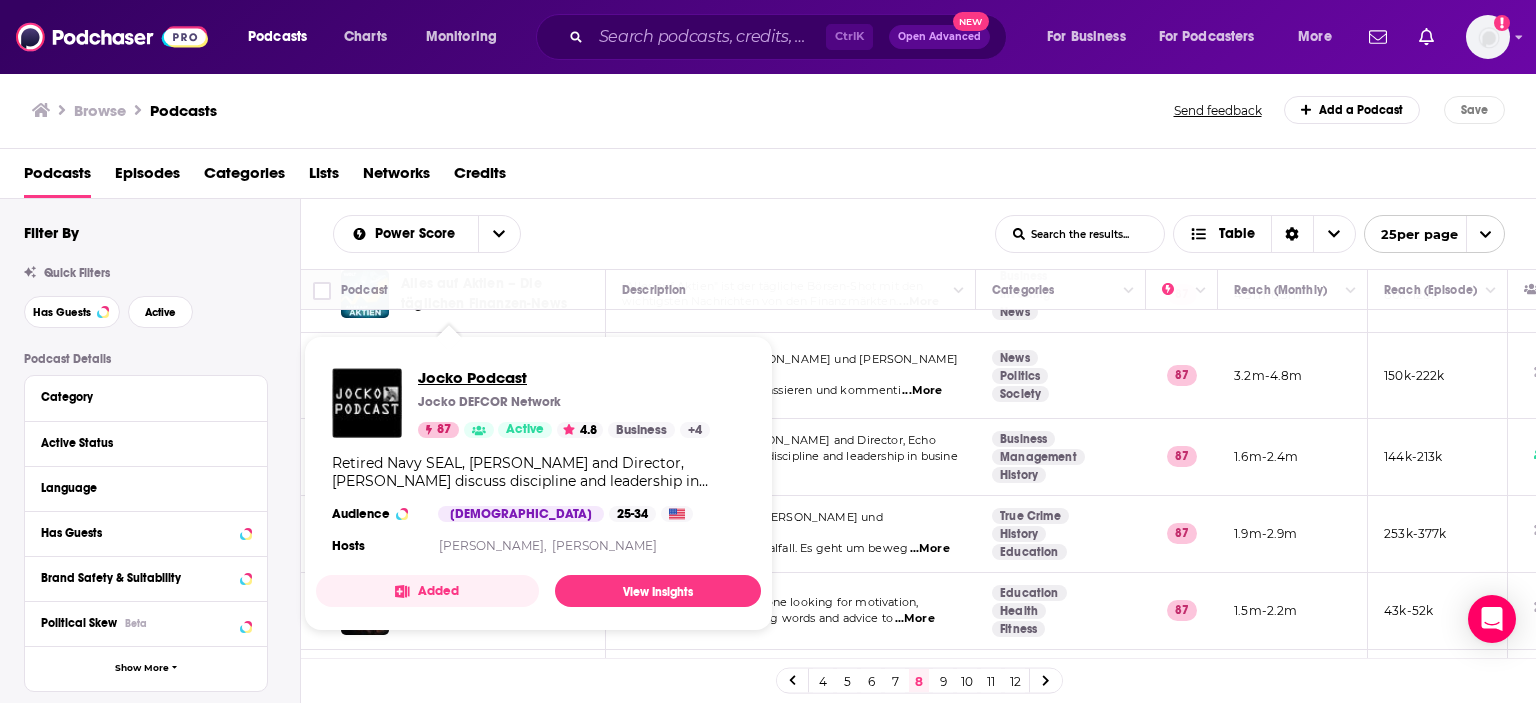 click on "Jocko Podcast" at bounding box center (564, 377) 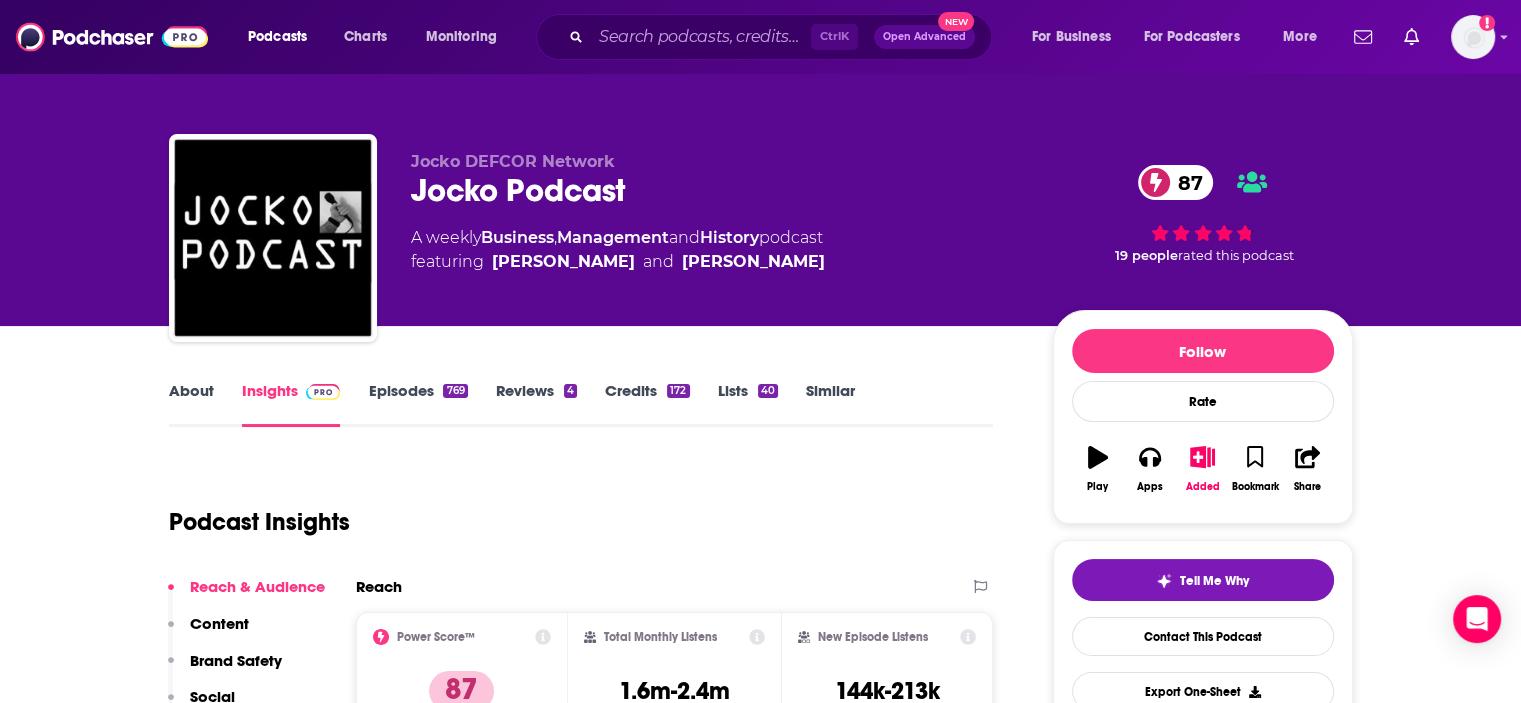 scroll, scrollTop: 200, scrollLeft: 0, axis: vertical 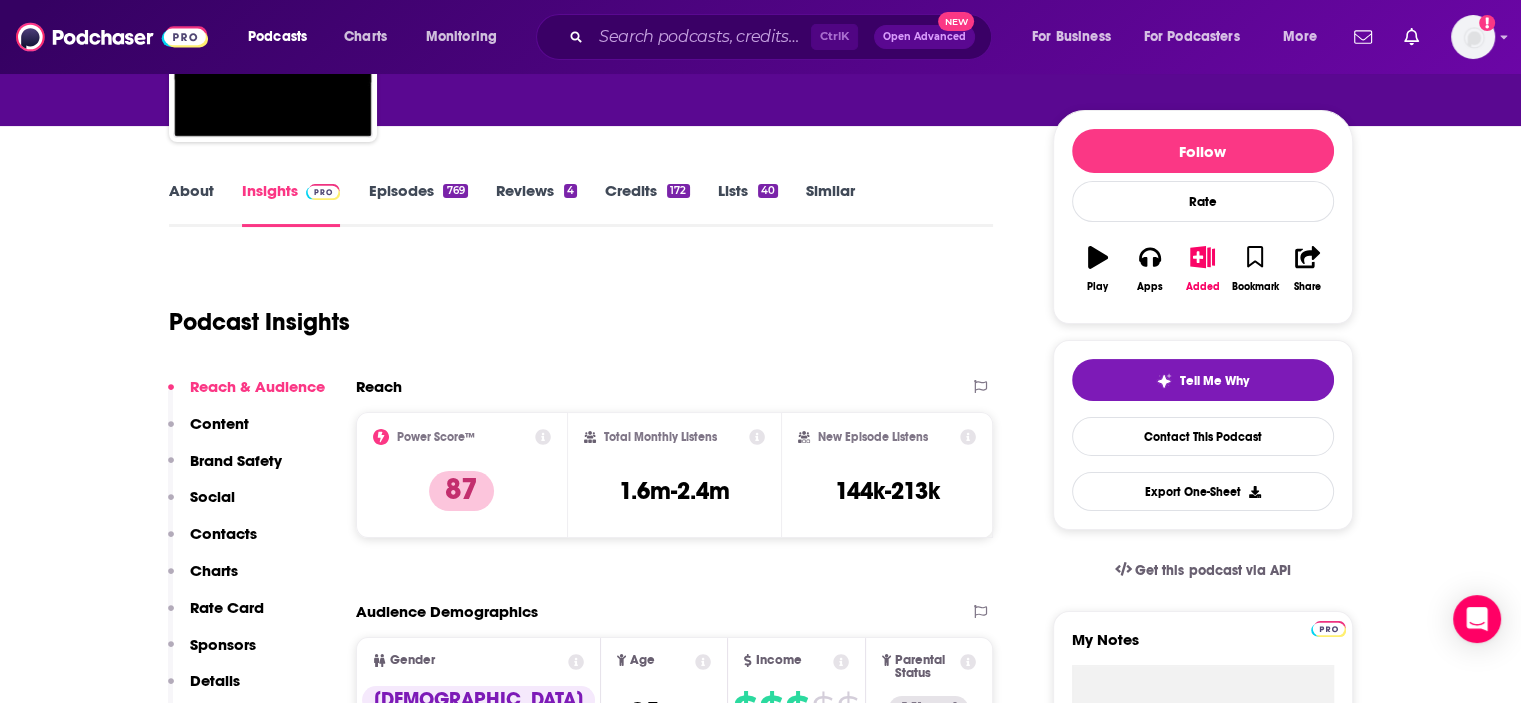 click on "Episodes 769" at bounding box center [417, 204] 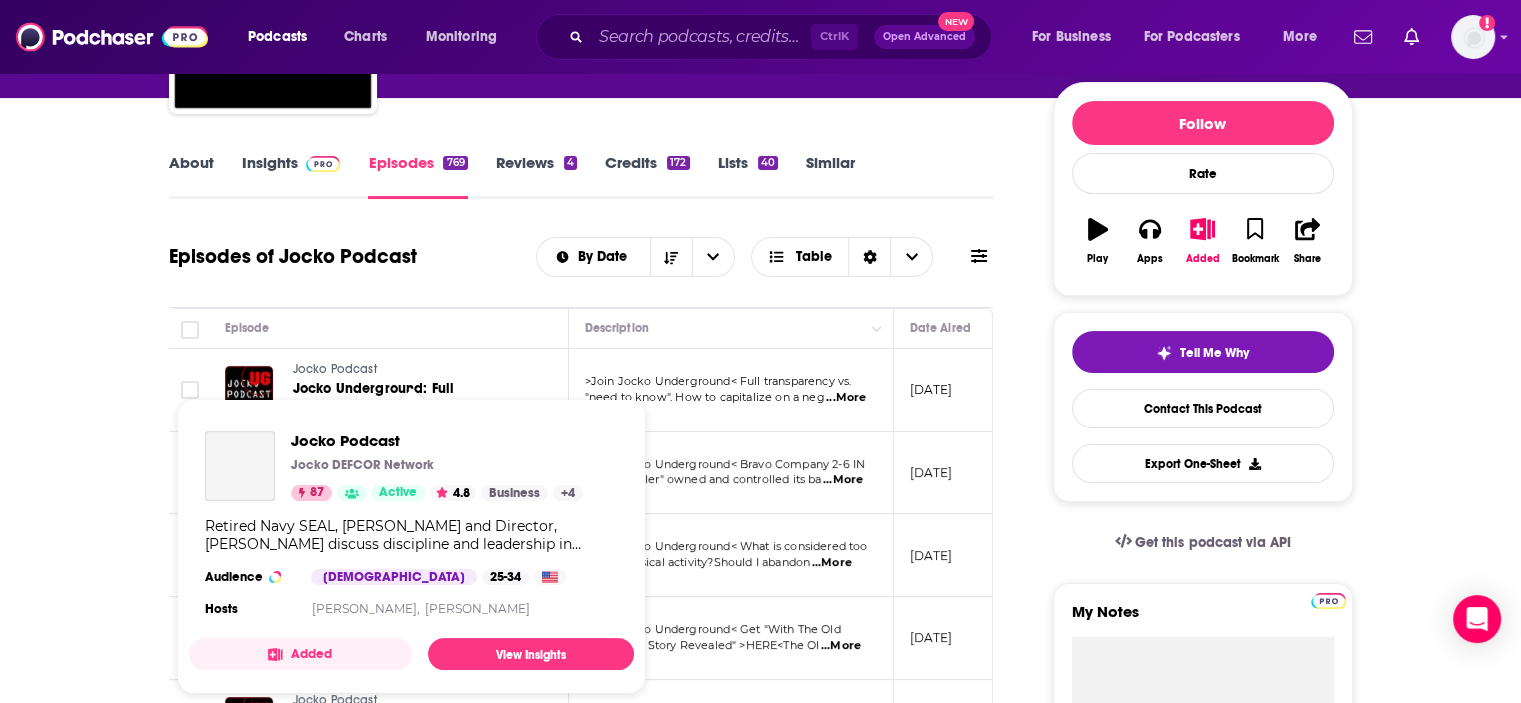 scroll, scrollTop: 100, scrollLeft: 0, axis: vertical 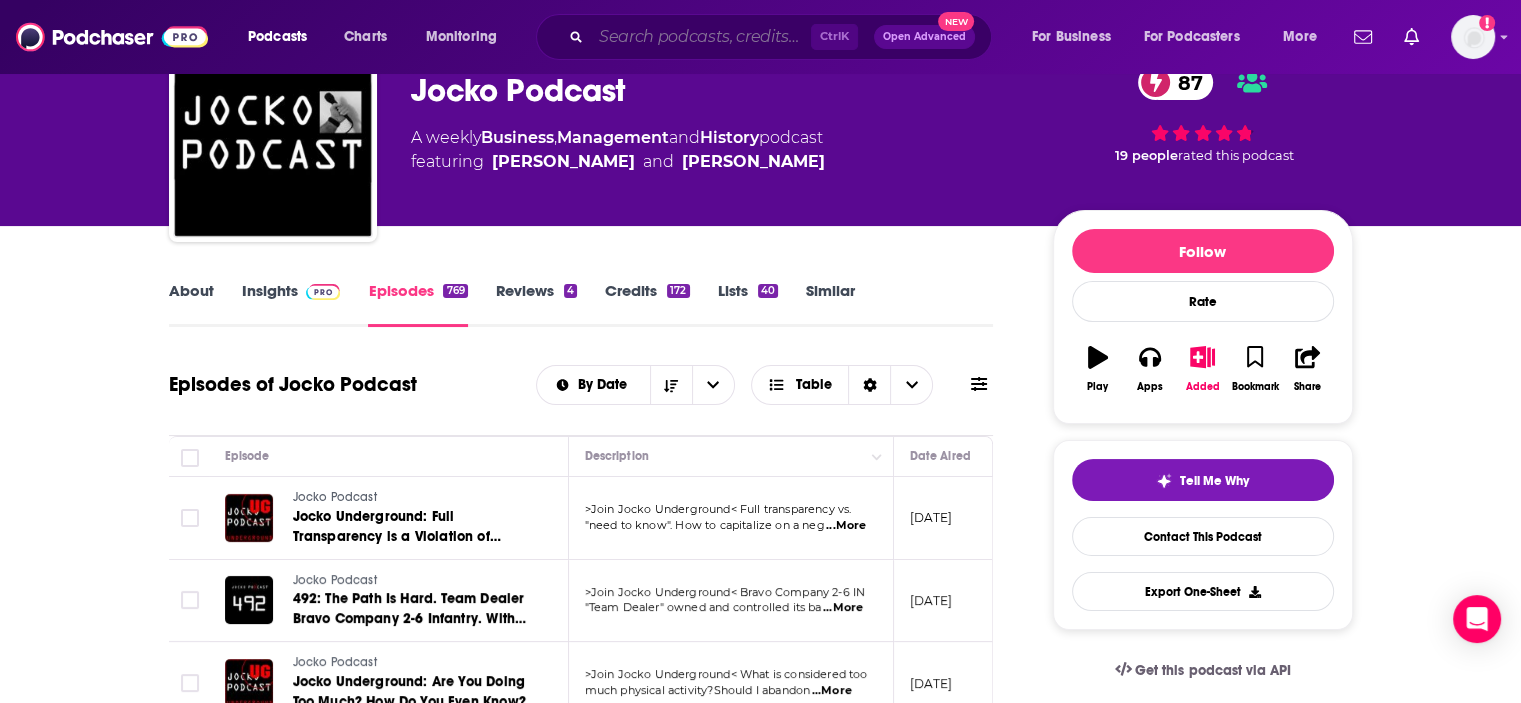 click at bounding box center [701, 37] 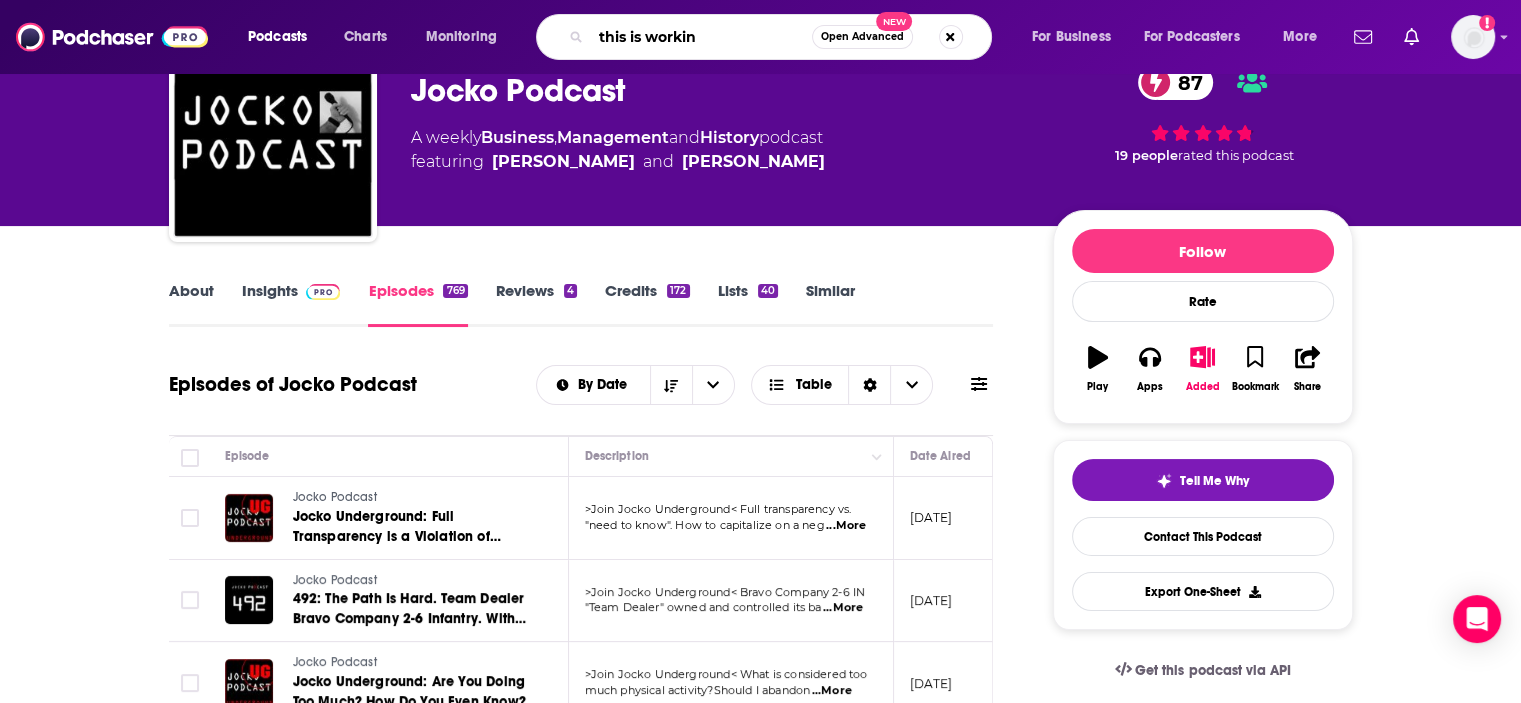 type on "this is working" 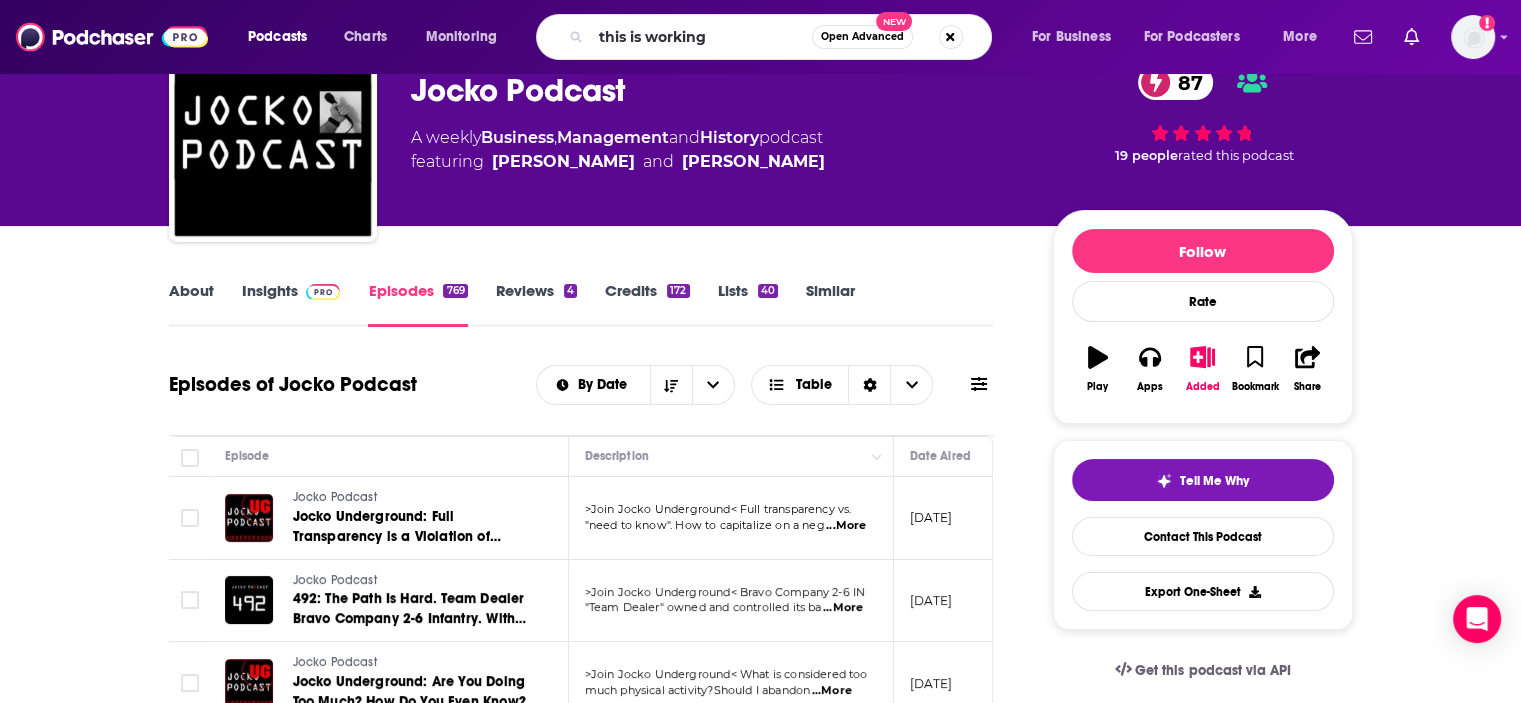 scroll, scrollTop: 0, scrollLeft: 0, axis: both 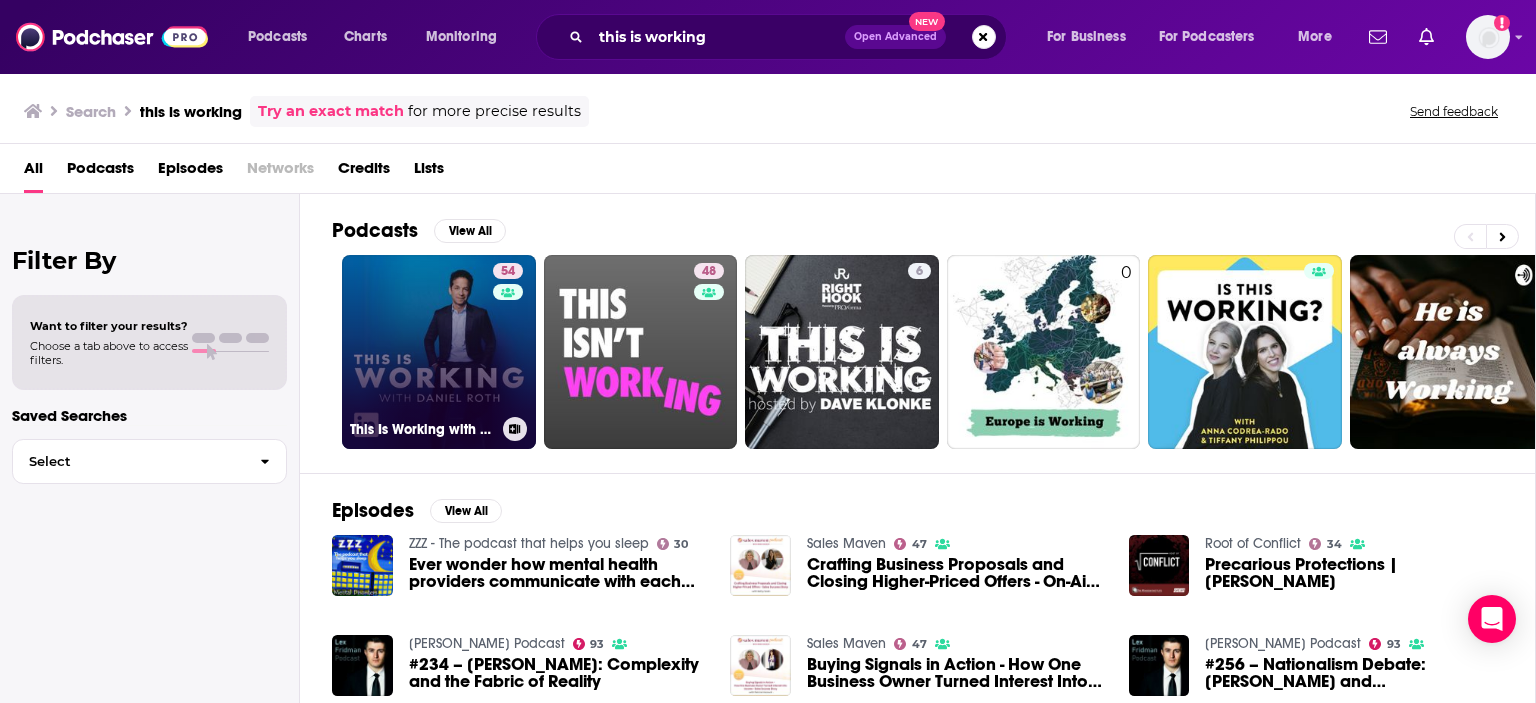 click on "54 This Is Working with [PERSON_NAME]" at bounding box center (439, 352) 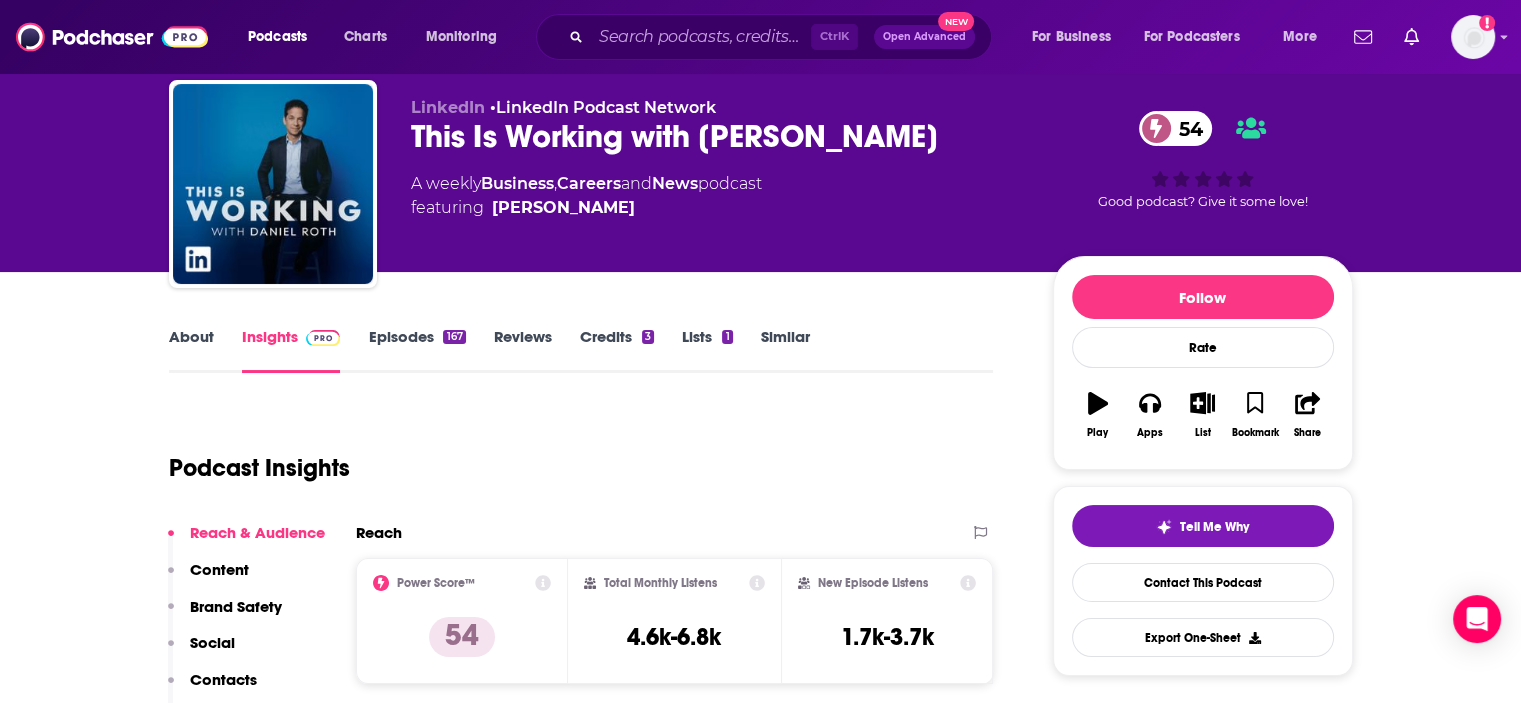 scroll, scrollTop: 300, scrollLeft: 0, axis: vertical 